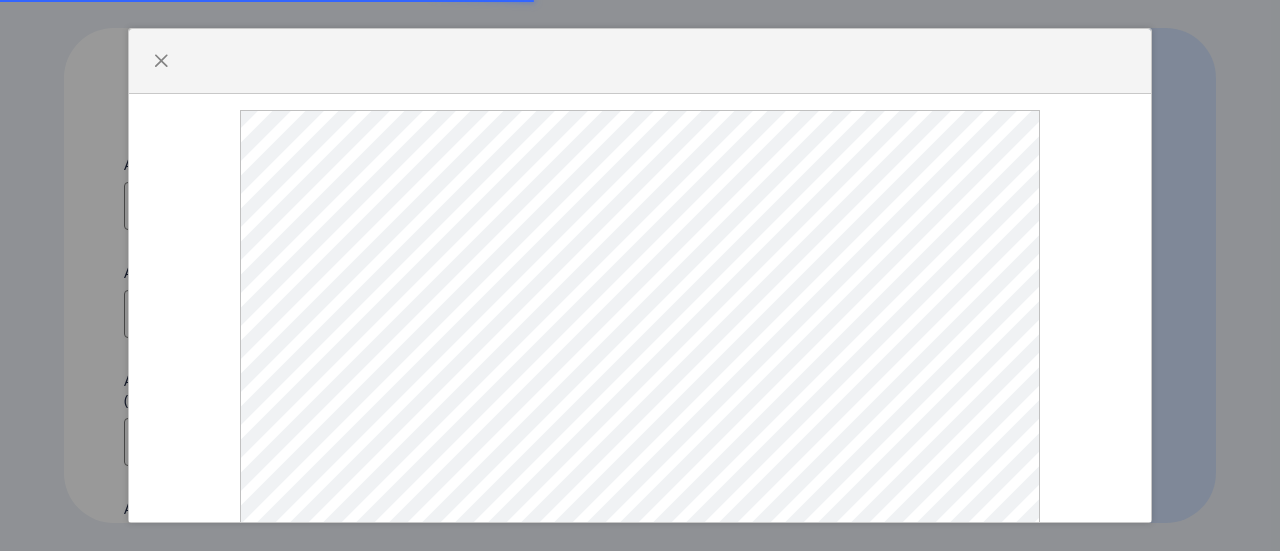 select 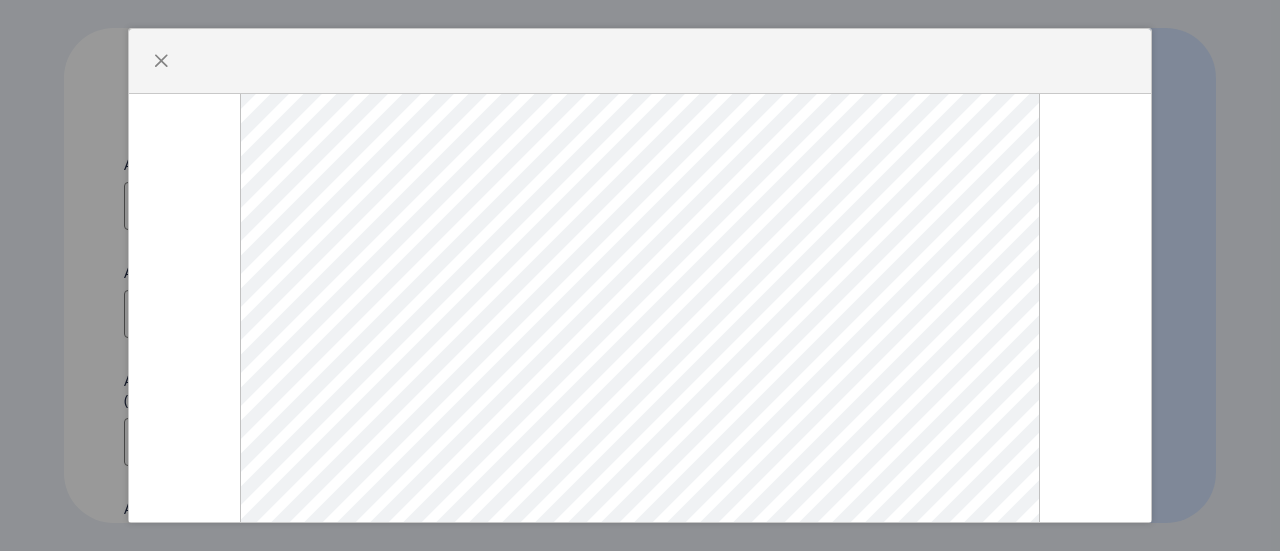 scroll, scrollTop: 86, scrollLeft: 0, axis: vertical 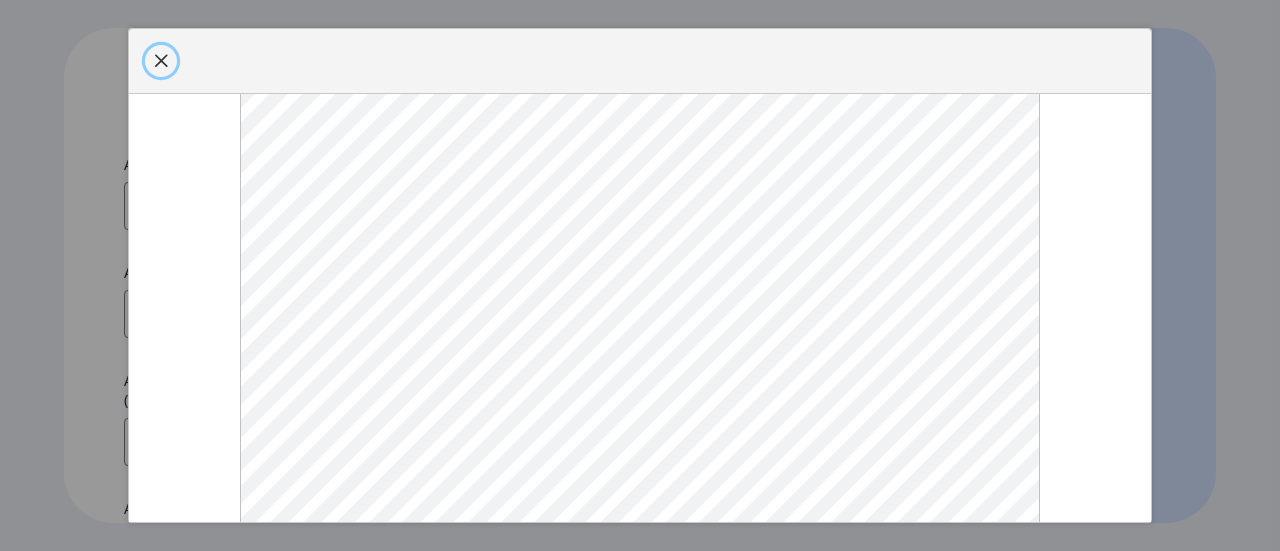 click 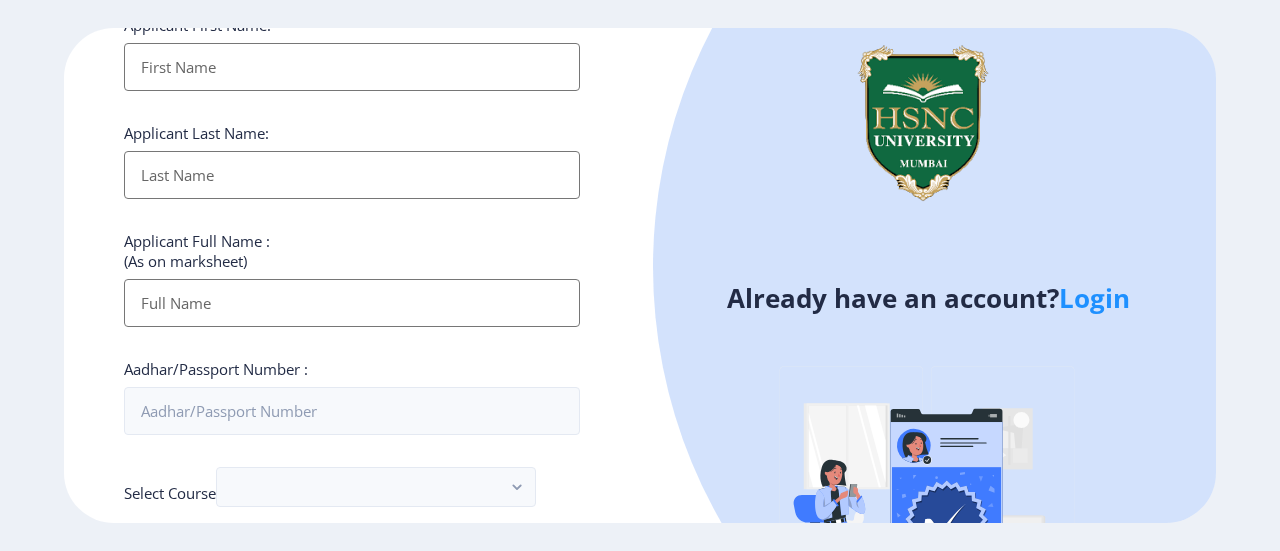 scroll, scrollTop: 0, scrollLeft: 0, axis: both 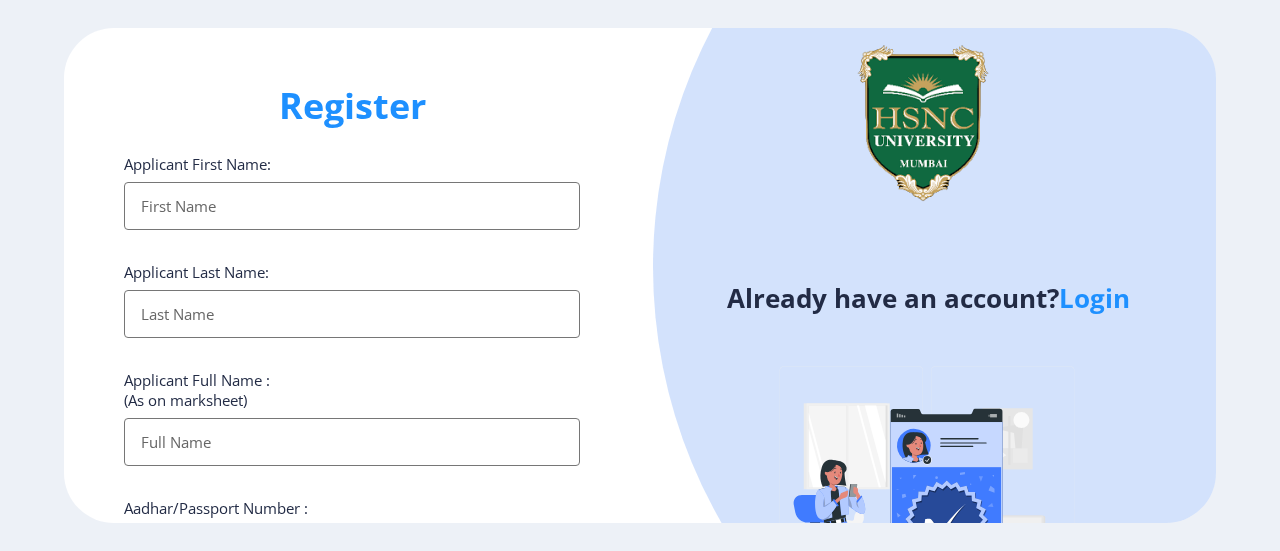 click on "Applicant First Name:" at bounding box center (352, 206) 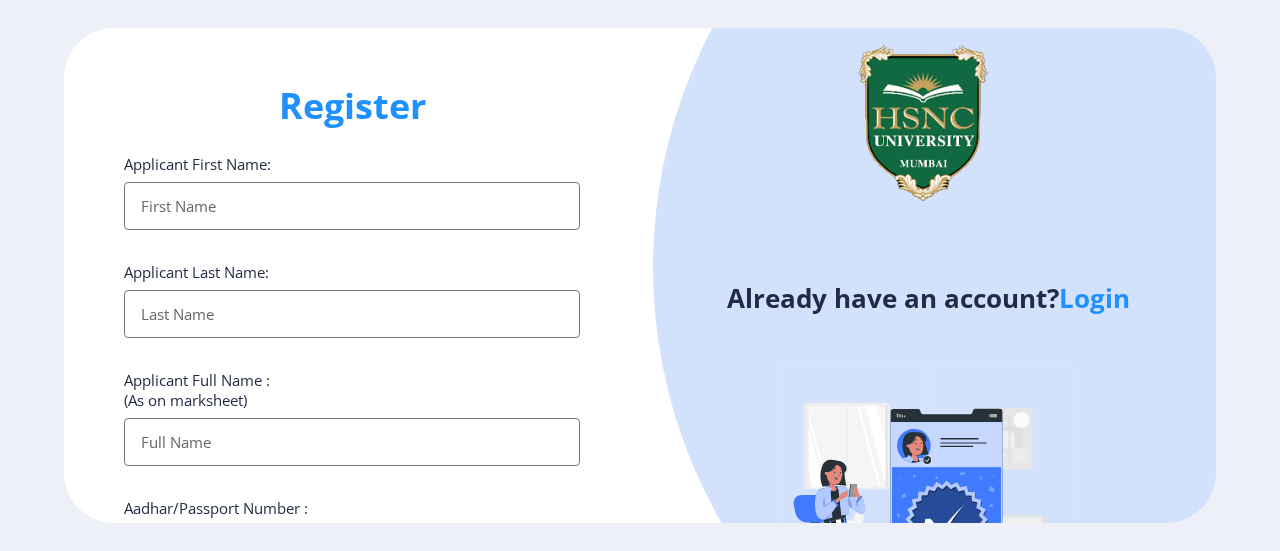 type on "[PERSON_NAME]" 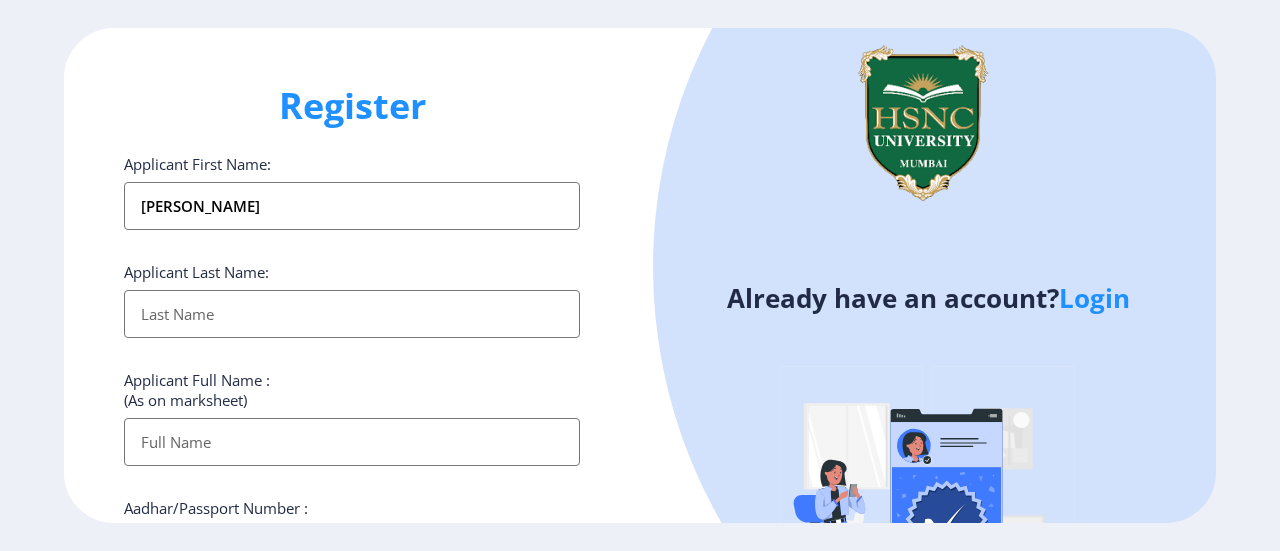 type on "Wala" 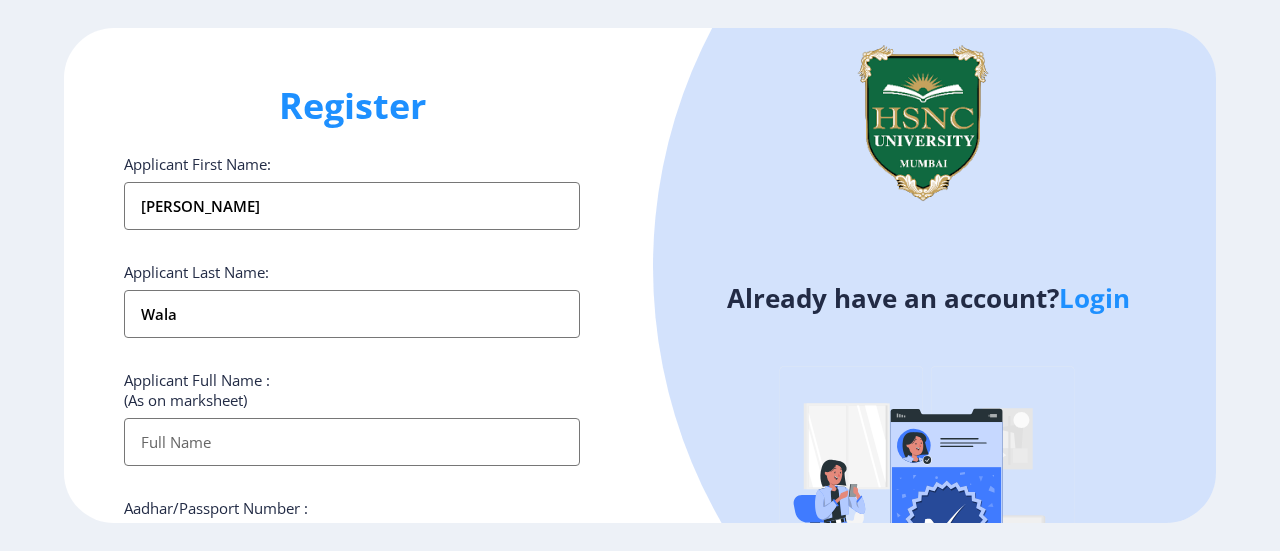 type on "[PERSON_NAME]" 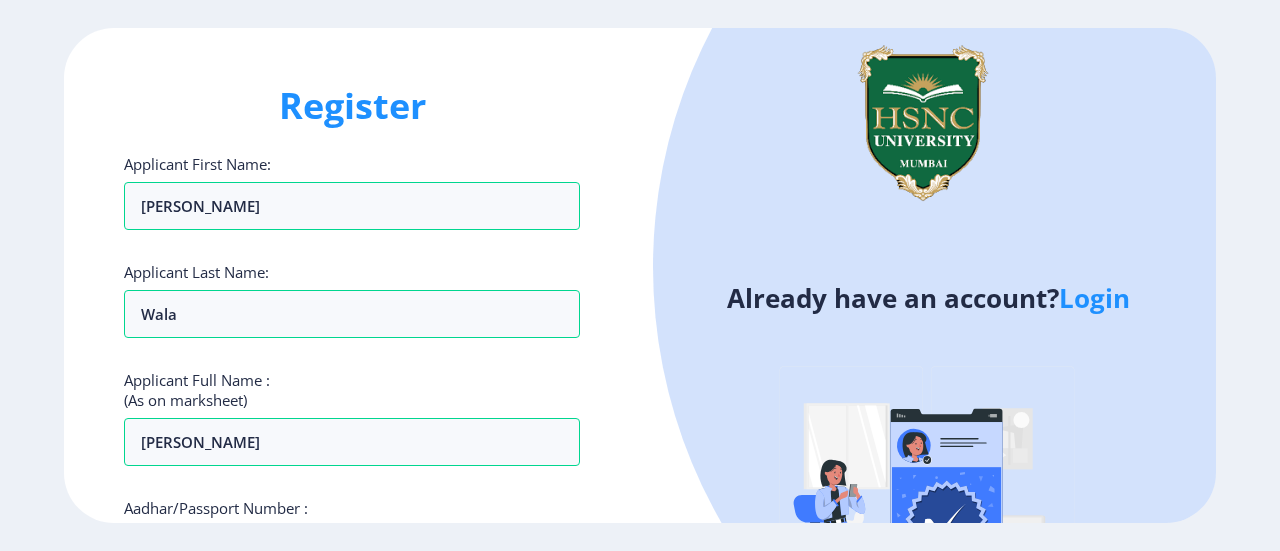 click on "Applicant Full Name : (As on marksheet) [PERSON_NAME]" 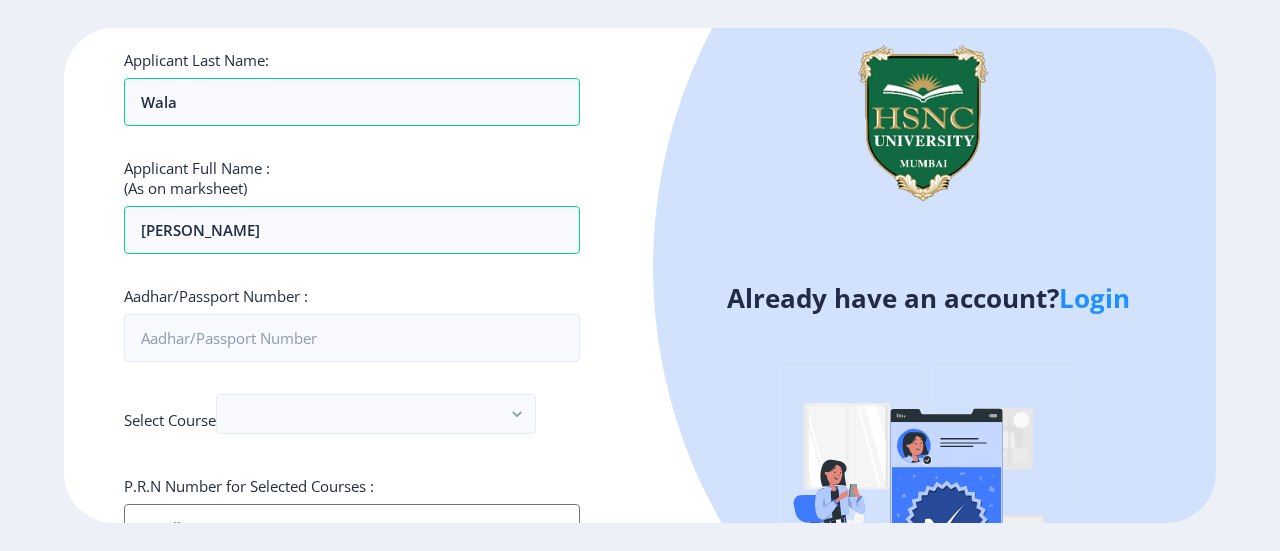 scroll, scrollTop: 318, scrollLeft: 0, axis: vertical 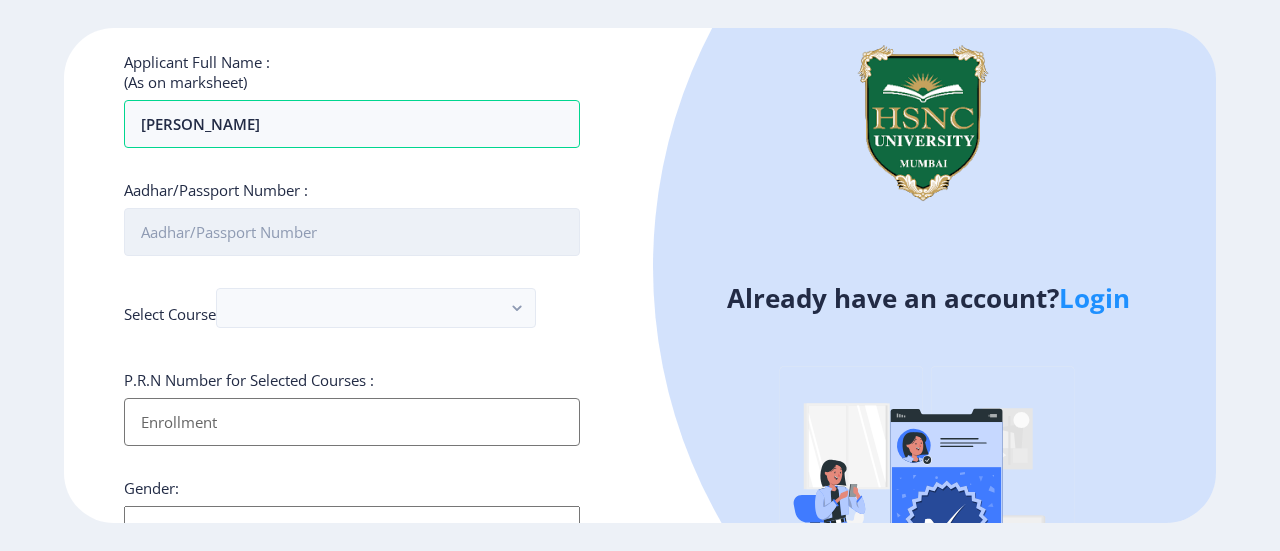 click on "Aadhar/Passport Number :" at bounding box center [352, 232] 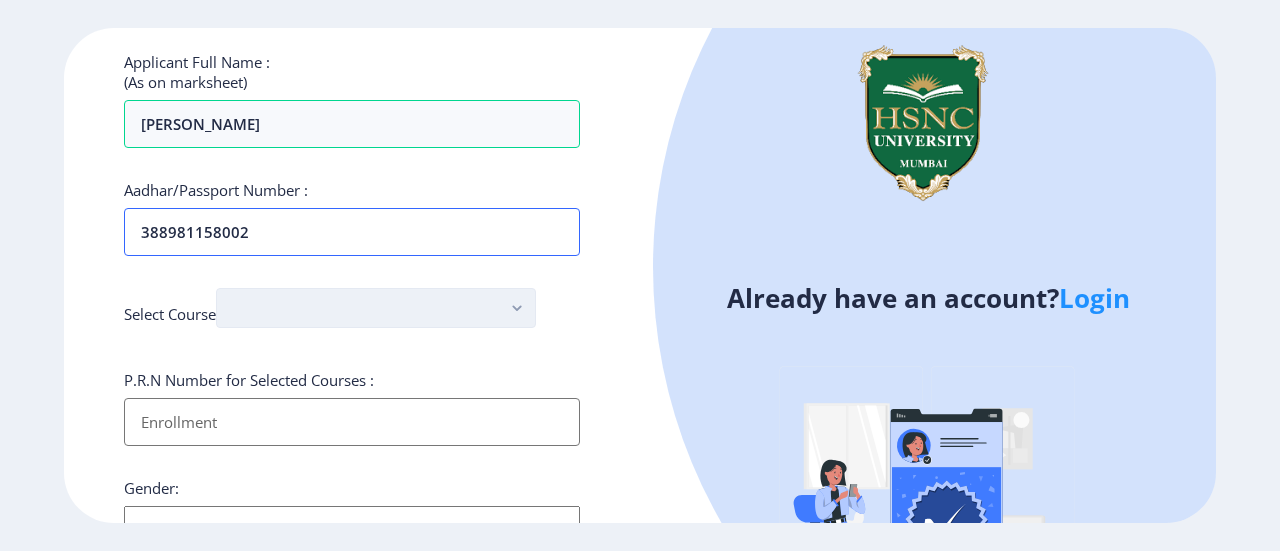 type on "388981158002" 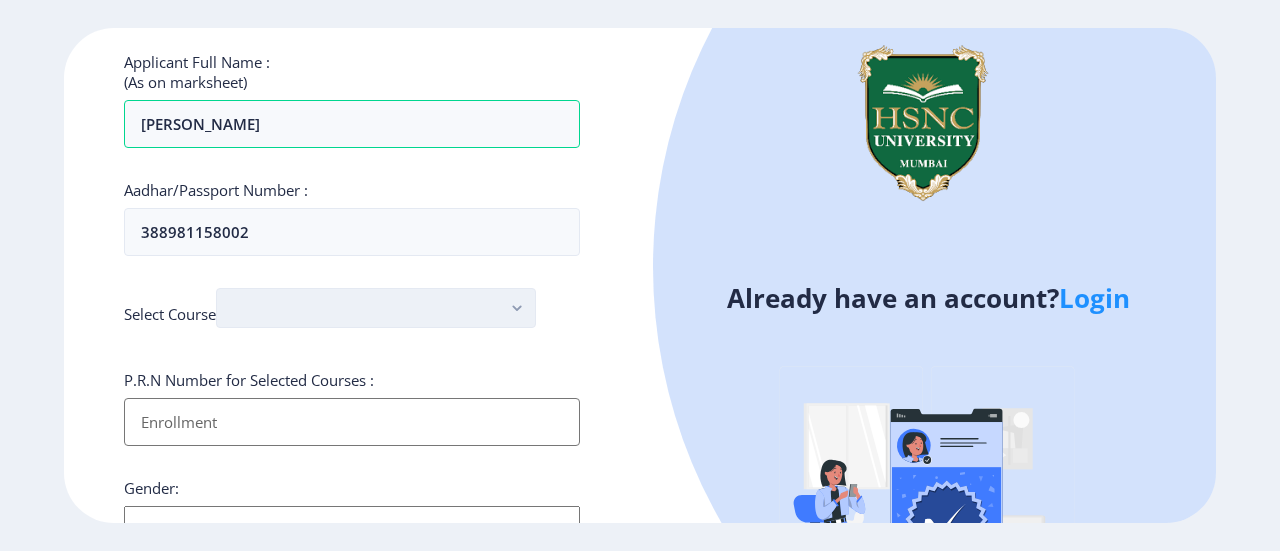 click 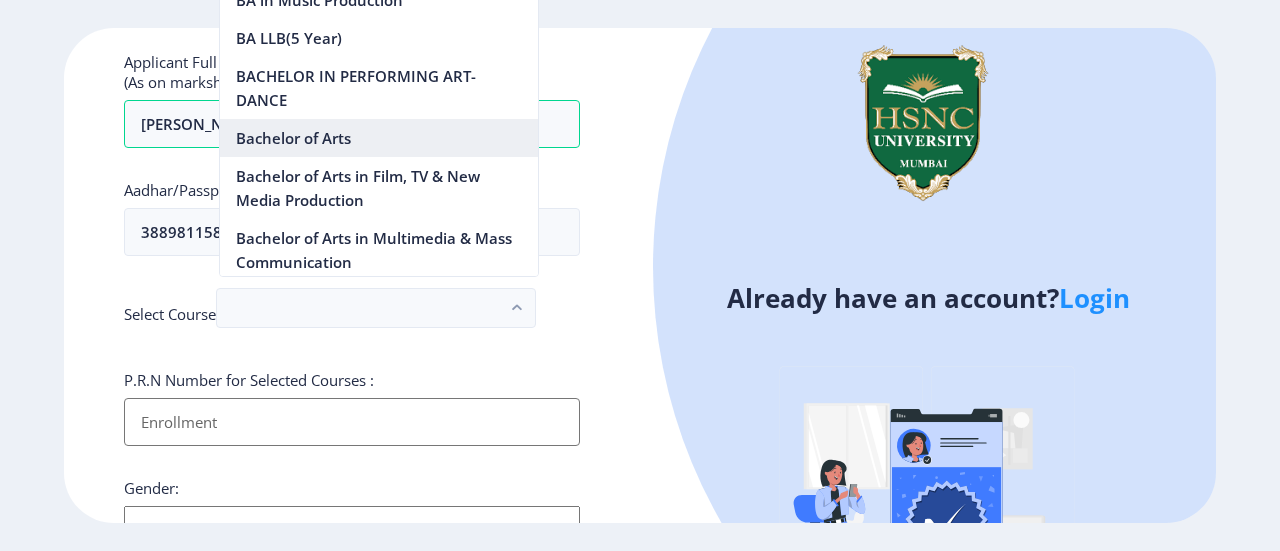 scroll, scrollTop: 123, scrollLeft: 0, axis: vertical 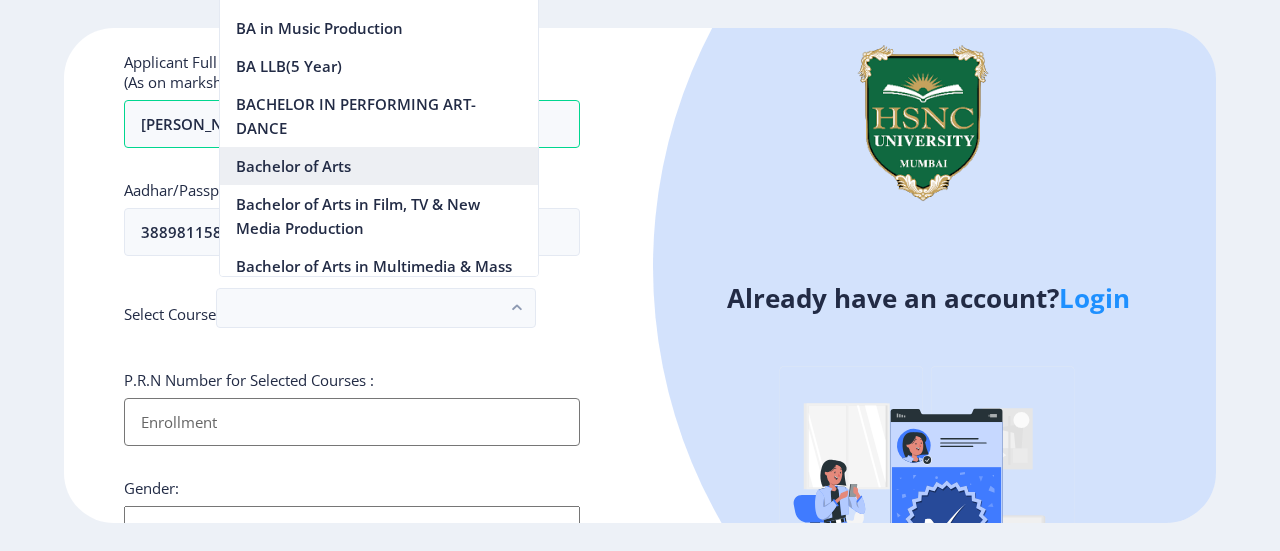 click on "Bachelor of Arts" at bounding box center (379, 166) 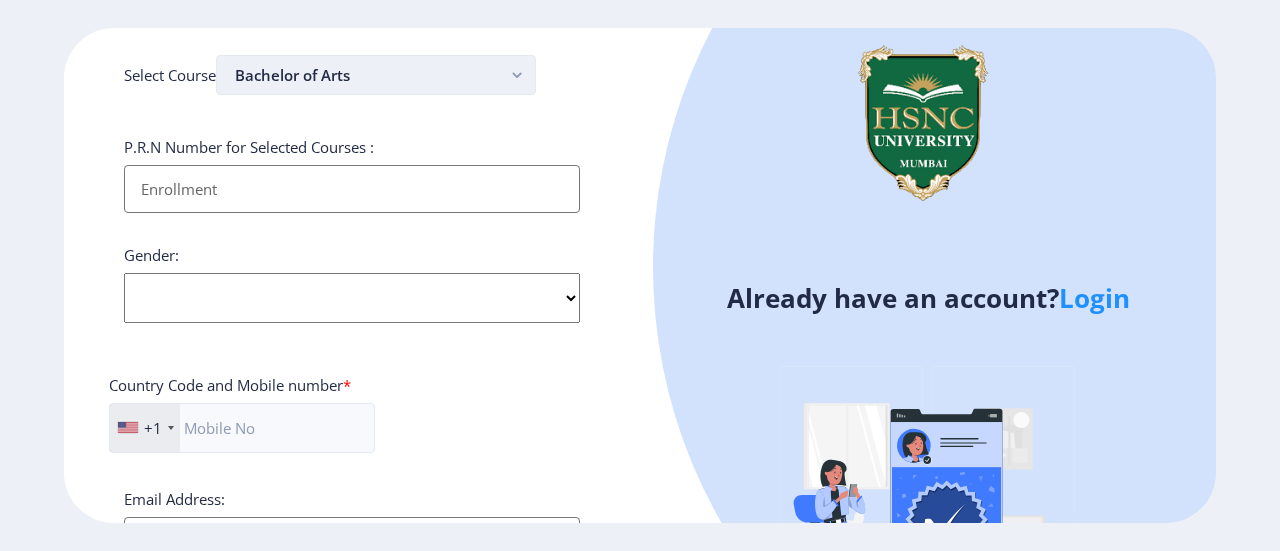 scroll, scrollTop: 552, scrollLeft: 0, axis: vertical 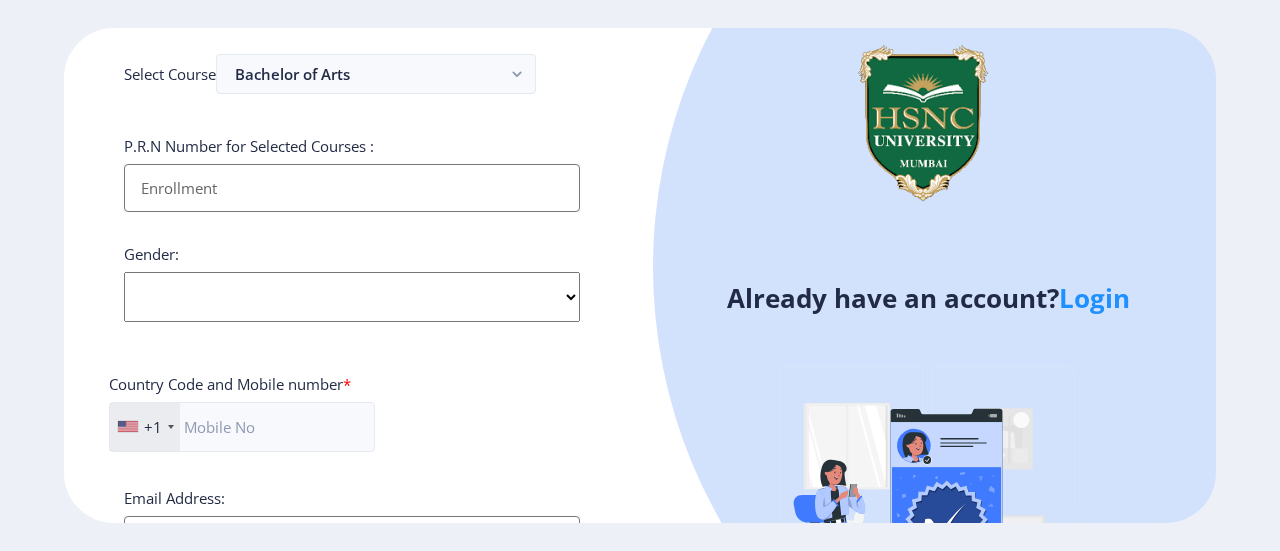 click on "Select Gender [DEMOGRAPHIC_DATA] [DEMOGRAPHIC_DATA] Other" 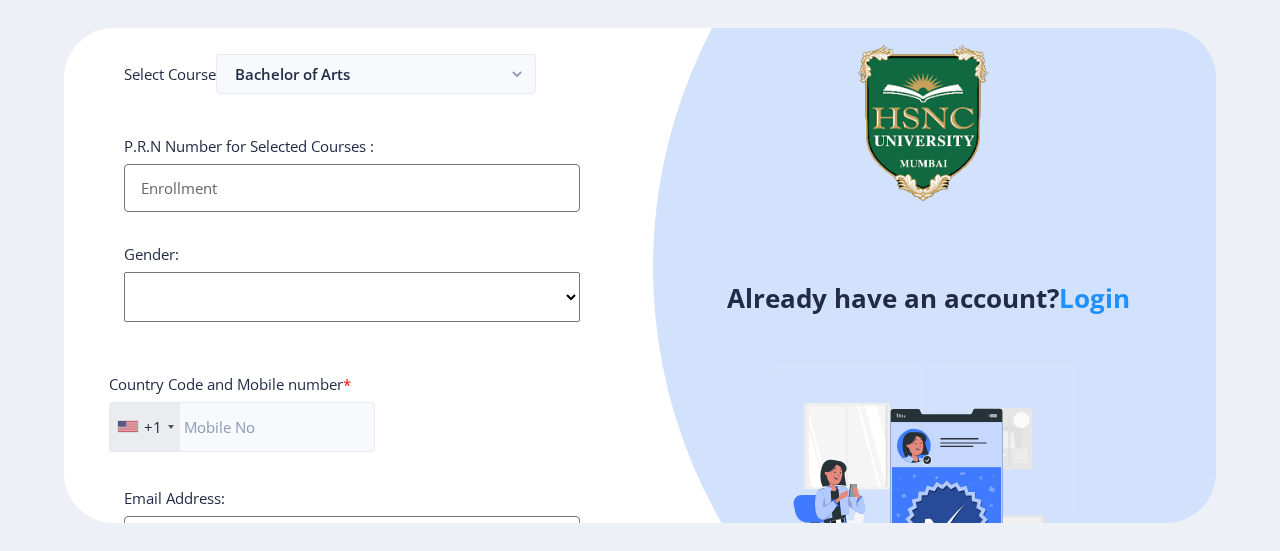 select on "[DEMOGRAPHIC_DATA]" 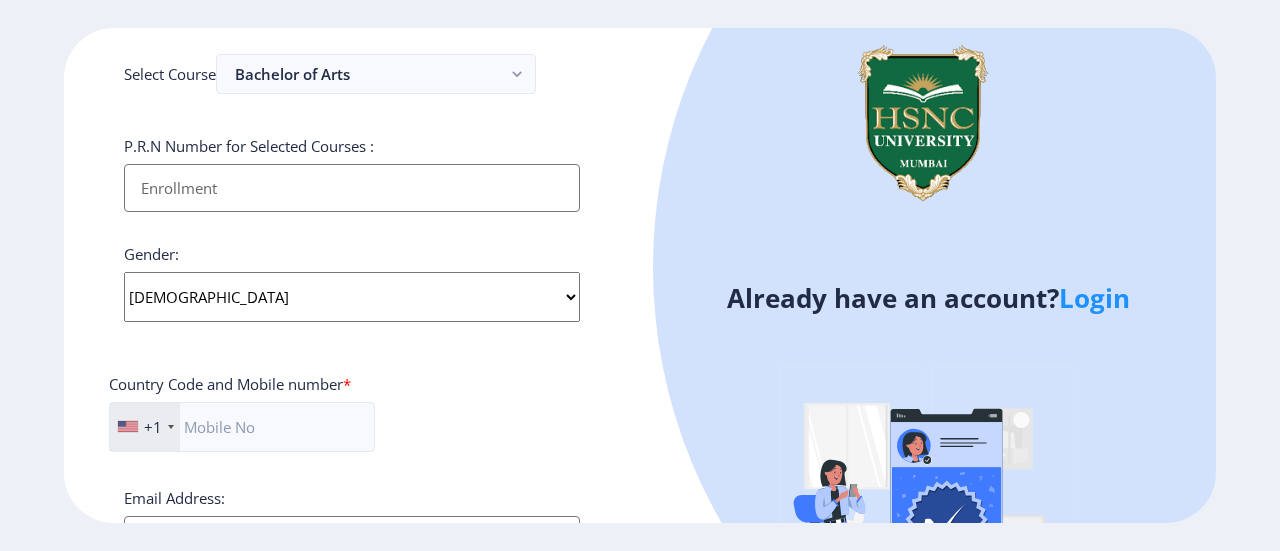 click on "Select Gender [DEMOGRAPHIC_DATA] [DEMOGRAPHIC_DATA] Other" 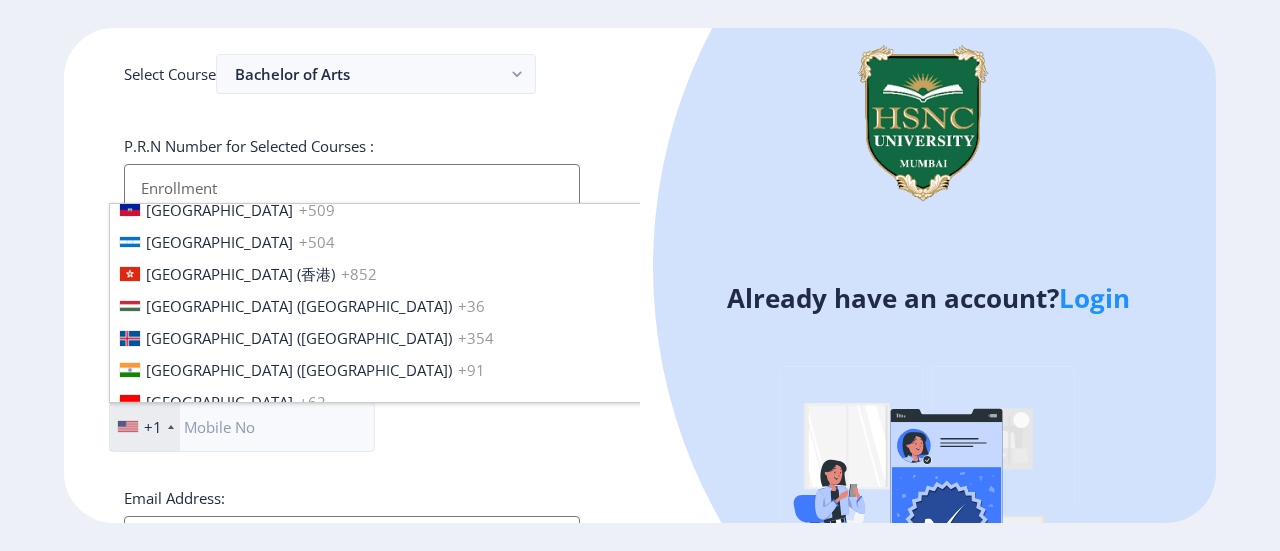 scroll, scrollTop: 3022, scrollLeft: 0, axis: vertical 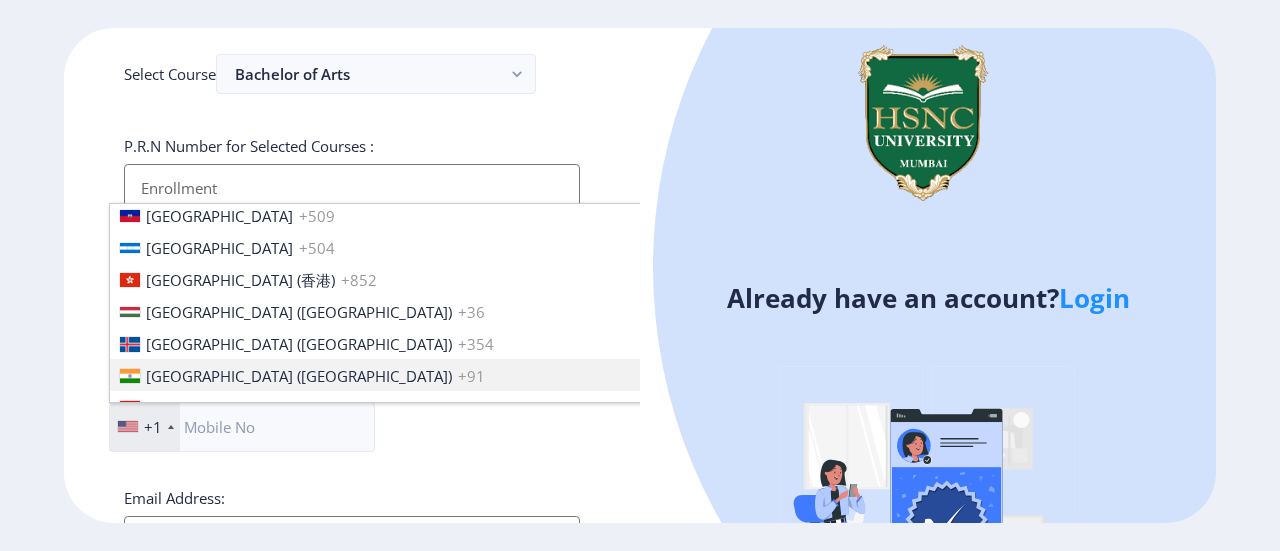 click on "[GEOGRAPHIC_DATA] ([GEOGRAPHIC_DATA])" at bounding box center [299, 376] 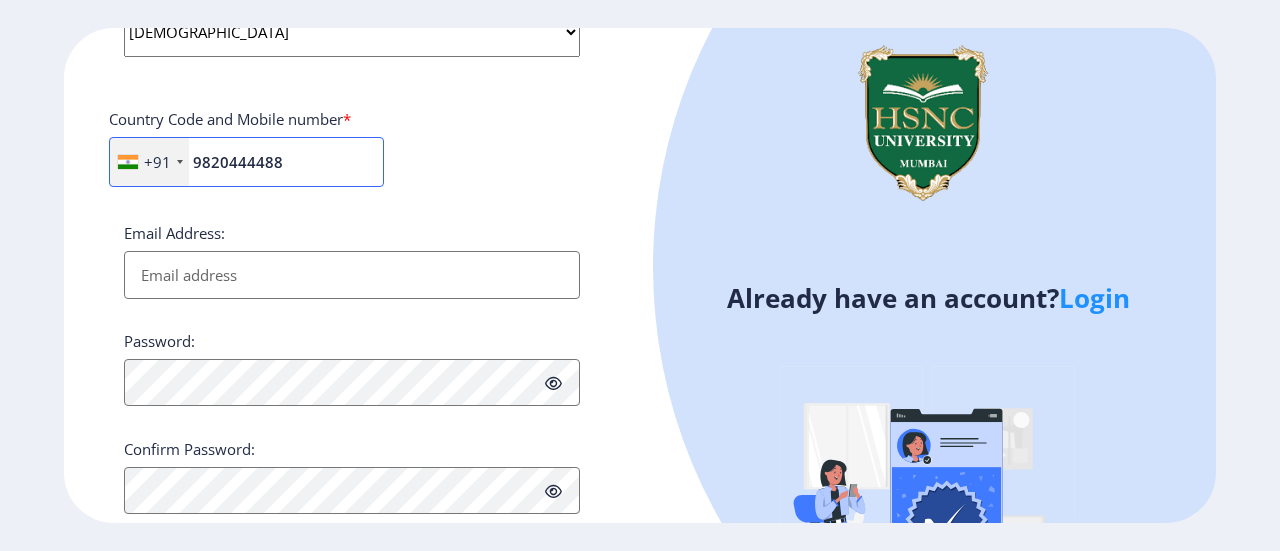 scroll, scrollTop: 819, scrollLeft: 0, axis: vertical 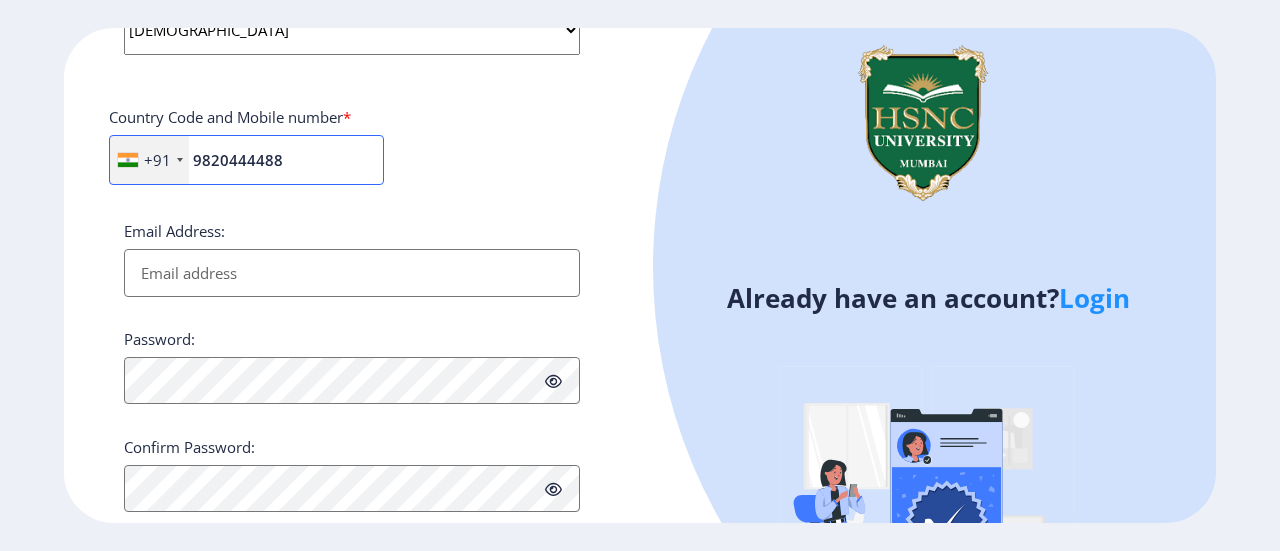 type on "9820444488" 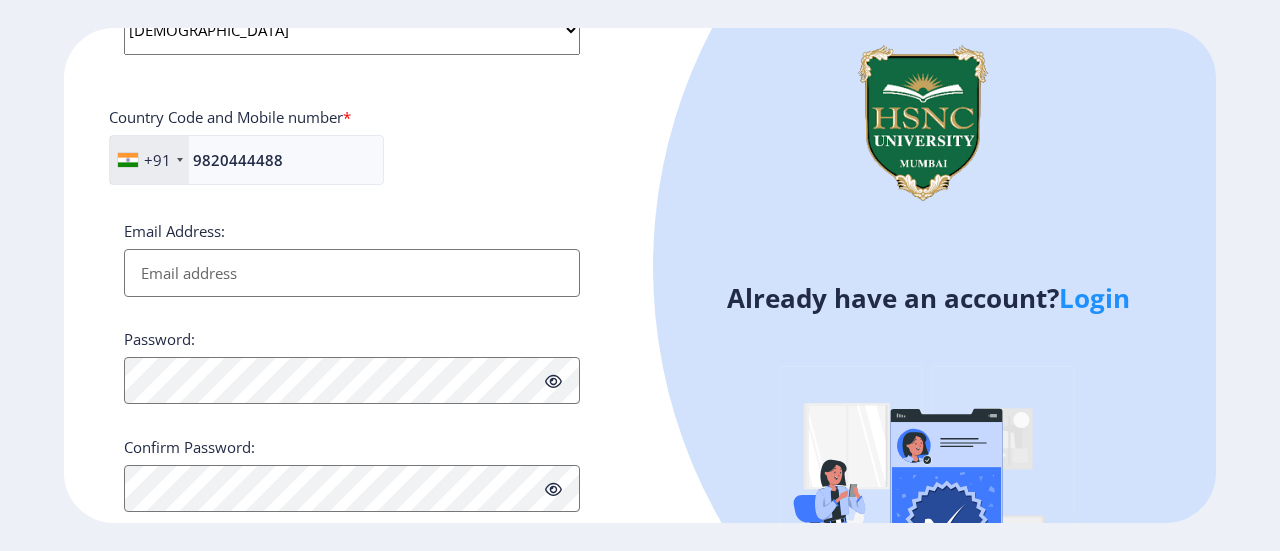 click on "Applicant First Name: [PERSON_NAME] Applicant Last Name: Wala Applicant Full Name : (As on marksheet) [PERSON_NAME] Wala Aadhar/Passport Number :  388981158002 Select Course Bachelor of Arts P.R.N Number for Selected Courses : Gender: Select Gender [DEMOGRAPHIC_DATA] [DEMOGRAPHIC_DATA] Other  Country Code and Mobile number  *  +91 [GEOGRAPHIC_DATA] +1 [GEOGRAPHIC_DATA] +44 [GEOGRAPHIC_DATA] (‫[GEOGRAPHIC_DATA]‬‎) +93 [GEOGRAPHIC_DATA] ([GEOGRAPHIC_DATA]) +355 [GEOGRAPHIC_DATA] (‫[GEOGRAPHIC_DATA]‬‎) +213 [US_STATE] +1 [GEOGRAPHIC_DATA] +376 [GEOGRAPHIC_DATA] +244 [GEOGRAPHIC_DATA] +1 [GEOGRAPHIC_DATA] +1 [GEOGRAPHIC_DATA] +54 [GEOGRAPHIC_DATA] ([GEOGRAPHIC_DATA]) +374 [GEOGRAPHIC_DATA] +297 [GEOGRAPHIC_DATA] +61 [GEOGRAPHIC_DATA] ([GEOGRAPHIC_DATA]) +43 [GEOGRAPHIC_DATA] ([GEOGRAPHIC_DATA]) +994 [GEOGRAPHIC_DATA] +1 [GEOGRAPHIC_DATA] ([GEOGRAPHIC_DATA][GEOGRAPHIC_DATA]‬‎) +973 [GEOGRAPHIC_DATA] ([GEOGRAPHIC_DATA]) +880 [GEOGRAPHIC_DATA] +1 [GEOGRAPHIC_DATA] ([GEOGRAPHIC_DATA]) +375 [GEOGRAPHIC_DATA] ([GEOGRAPHIC_DATA]) +32 [GEOGRAPHIC_DATA] +501 [GEOGRAPHIC_DATA] ([GEOGRAPHIC_DATA]) +229 [GEOGRAPHIC_DATA] +1 [GEOGRAPHIC_DATA] (འབྲུག) +975 [GEOGRAPHIC_DATA] +591 [GEOGRAPHIC_DATA] ([GEOGRAPHIC_DATA]) +387 [GEOGRAPHIC_DATA] +267 [GEOGRAPHIC_DATA] ([GEOGRAPHIC_DATA]) +55 [GEOGRAPHIC_DATA] +1" 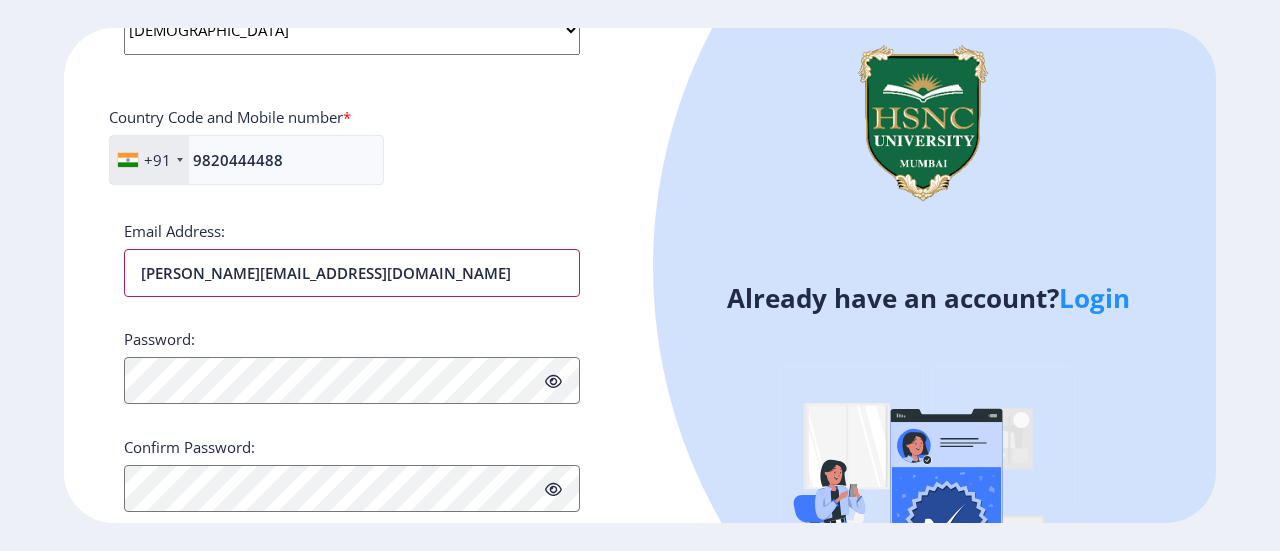 type on "[PERSON_NAME][EMAIL_ADDRESS][DOMAIN_NAME]" 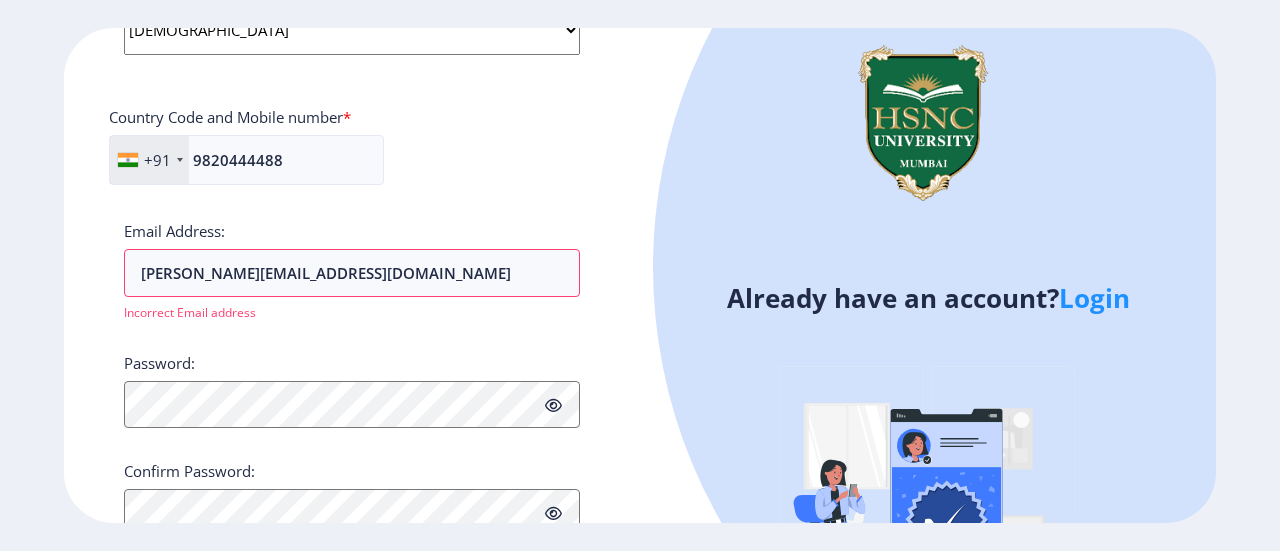 click on "Password:" 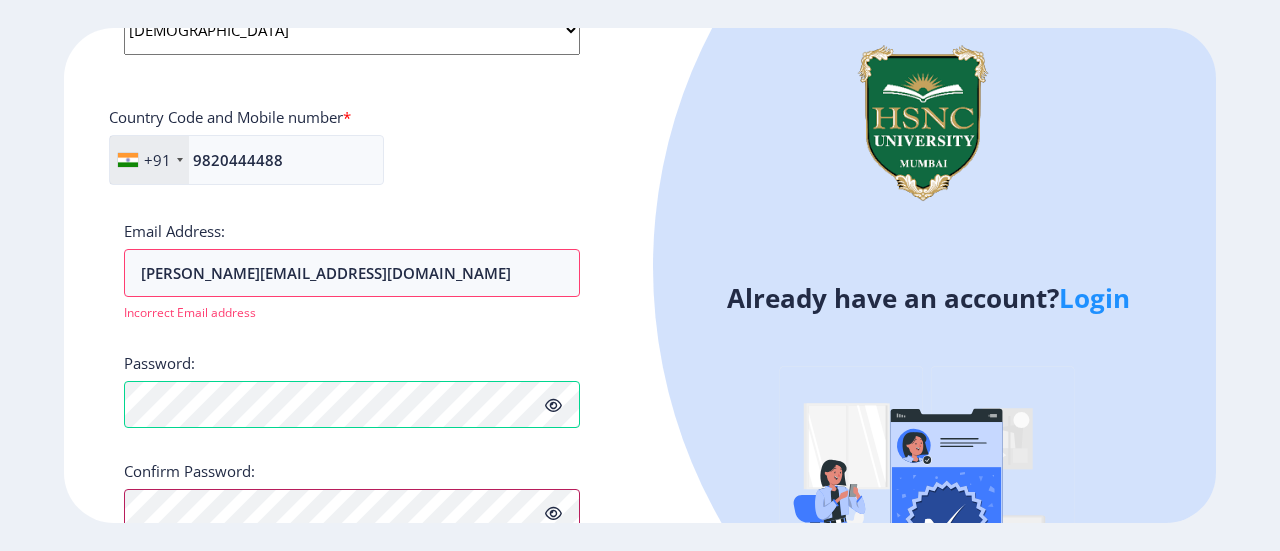 scroll, scrollTop: 913, scrollLeft: 0, axis: vertical 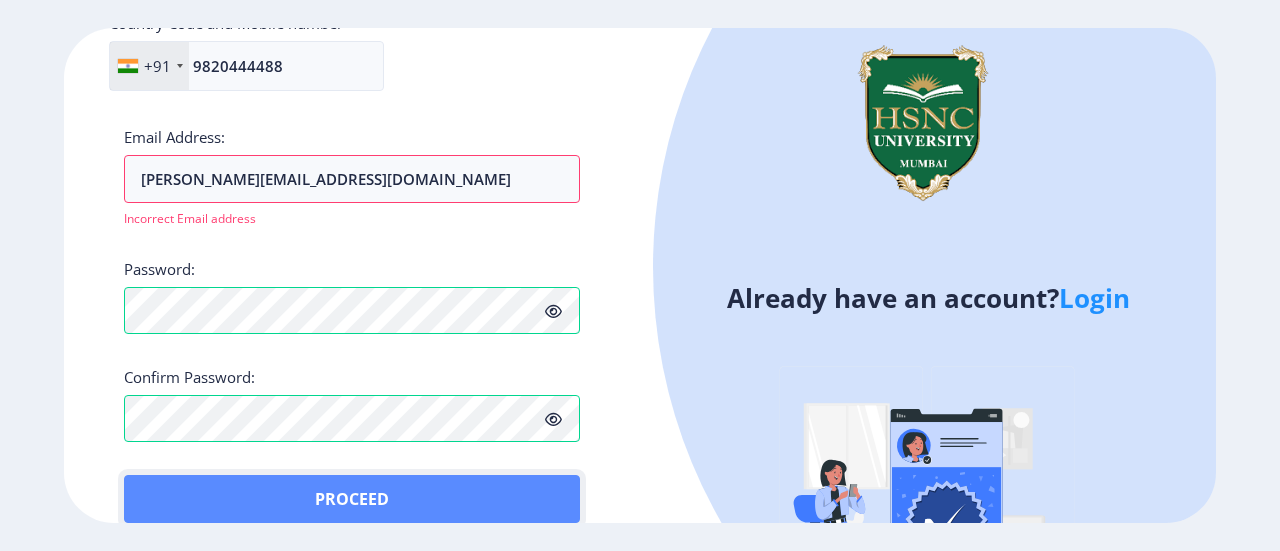click on "Proceed" 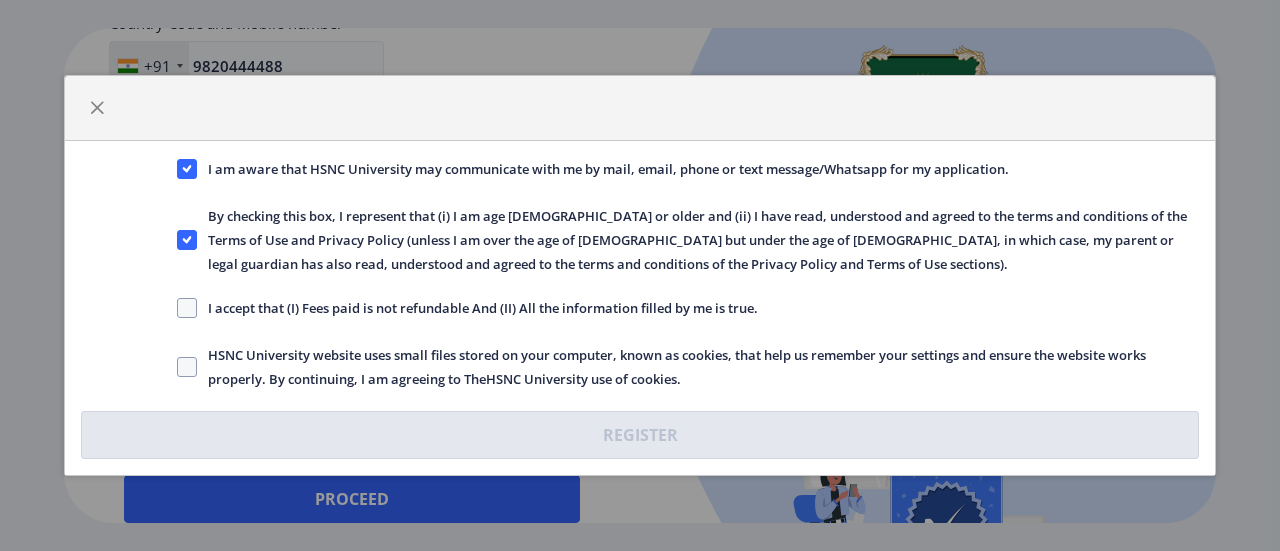 click on "I accept that (I) Fees paid is not refundable And (II) All the information filled by me is true." 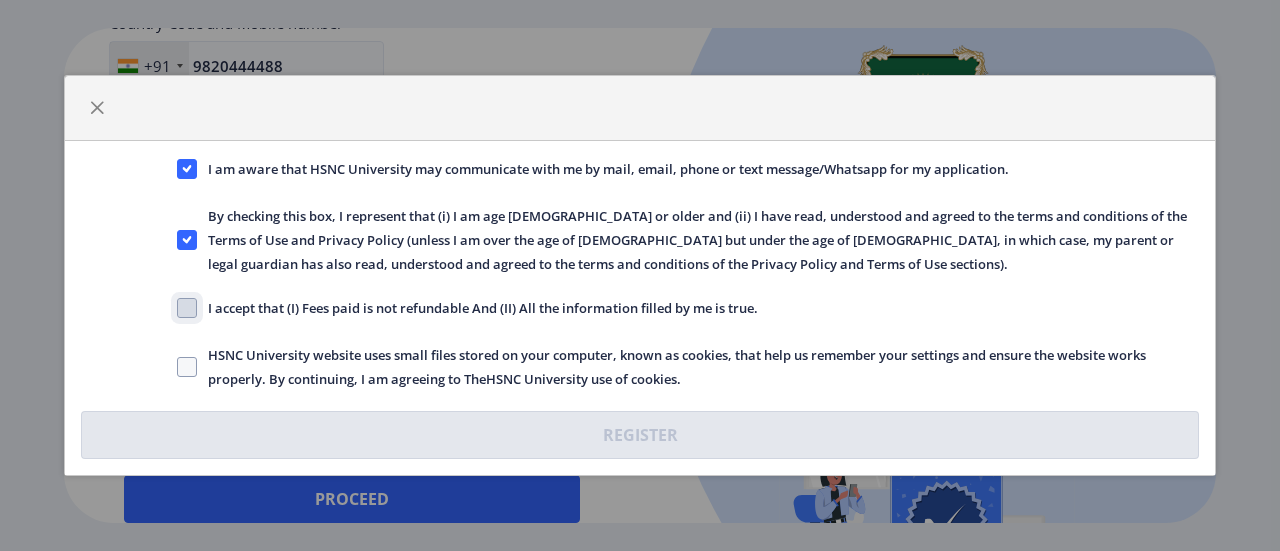click on "I accept that (I) Fees paid is not refundable And (II) All the information filled by me is true." 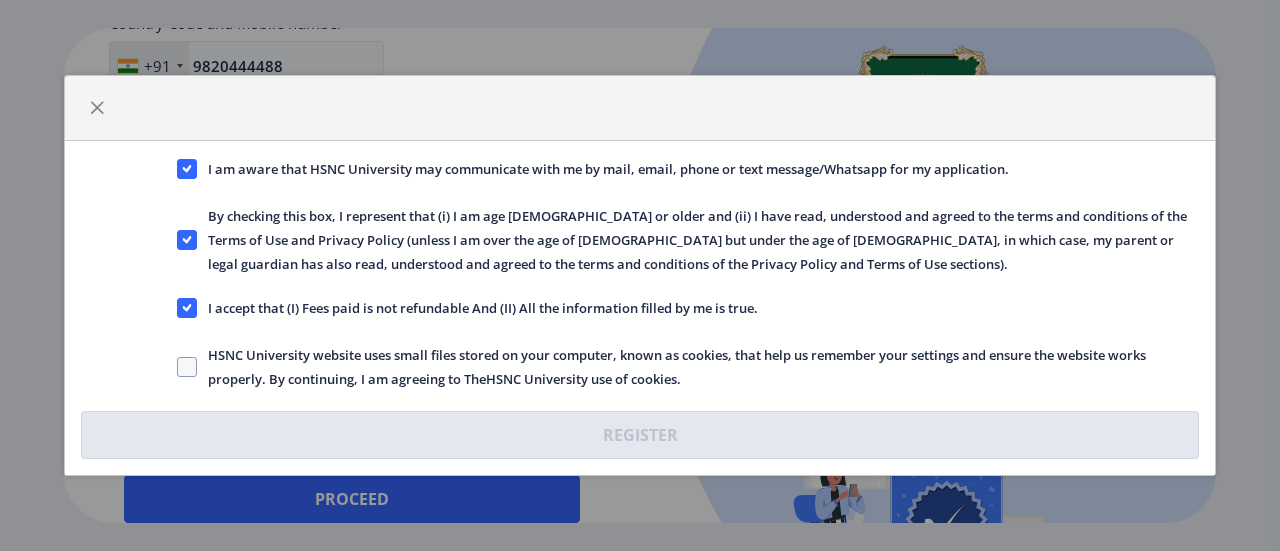 click on "HSNC University website uses small files stored on your computer, known as cookies, that help us remember your settings and ensure the website works properly. By continuing, I am agreeing to TheHSNC University use of cookies." 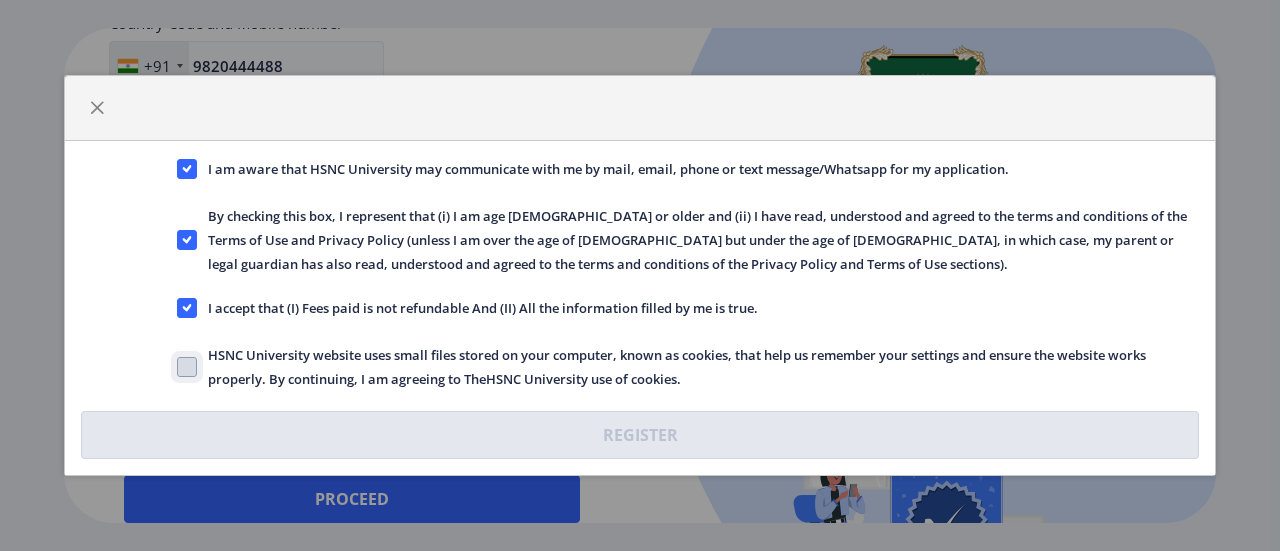 click on "HSNC University website uses small files stored on your computer, known as cookies, that help us remember your settings and ensure the website works properly. By continuing, I am agreeing to TheHSNC University use of cookies." 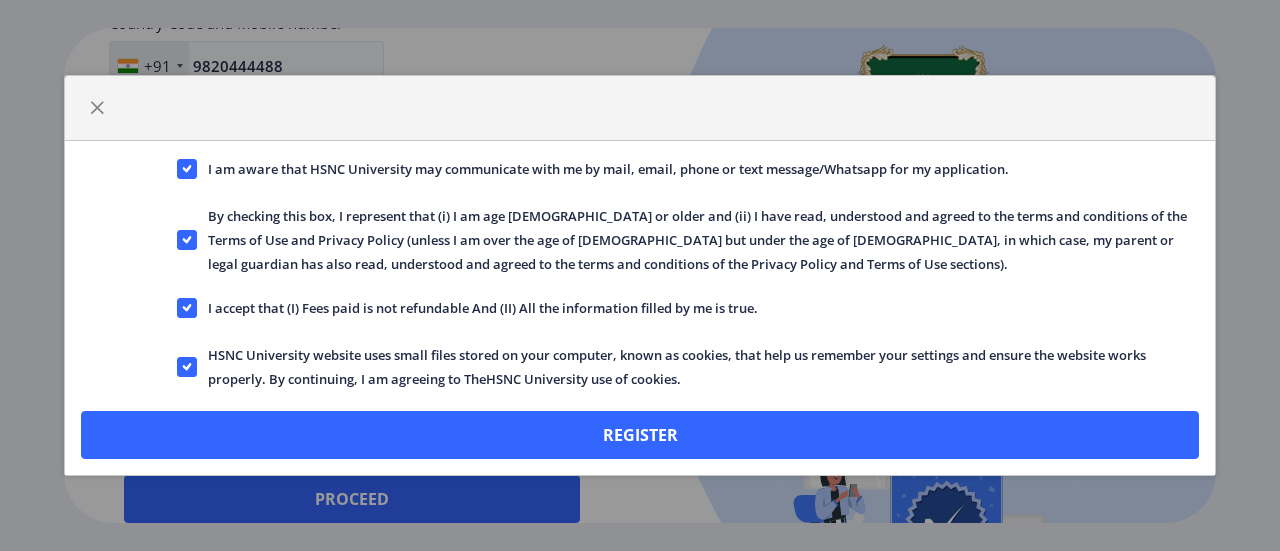 click on "HSNC University website uses small files stored on your computer, known as cookies, that help us remember your settings and ensure the website works properly. By continuing, I am agreeing to TheHSNC University use of cookies." 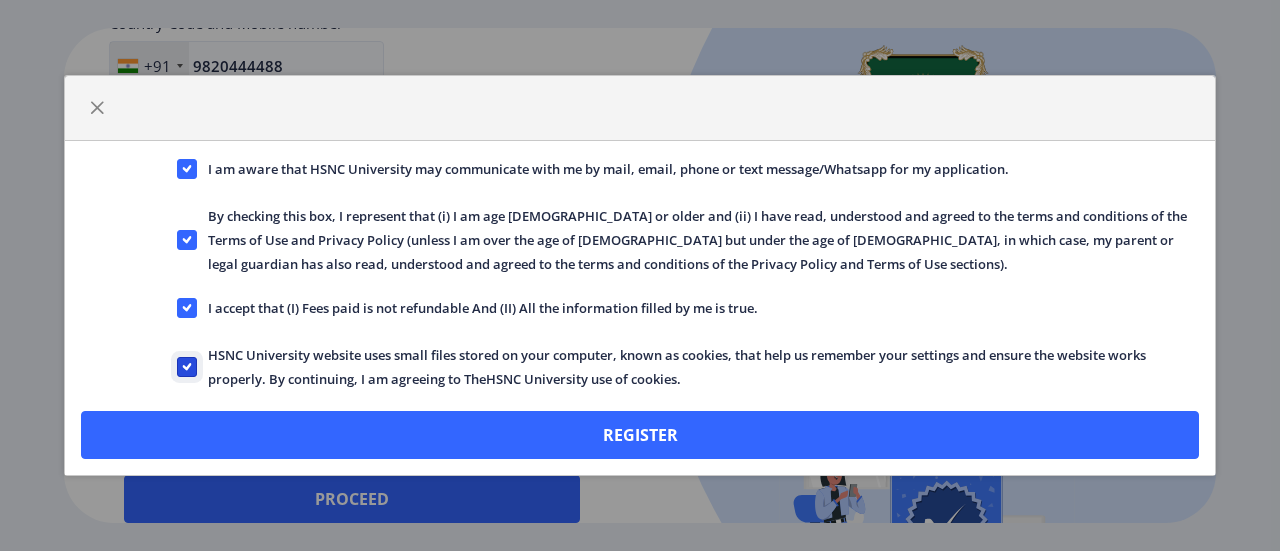 click on "HSNC University website uses small files stored on your computer, known as cookies, that help us remember your settings and ensure the website works properly. By continuing, I am agreeing to TheHSNC University use of cookies." 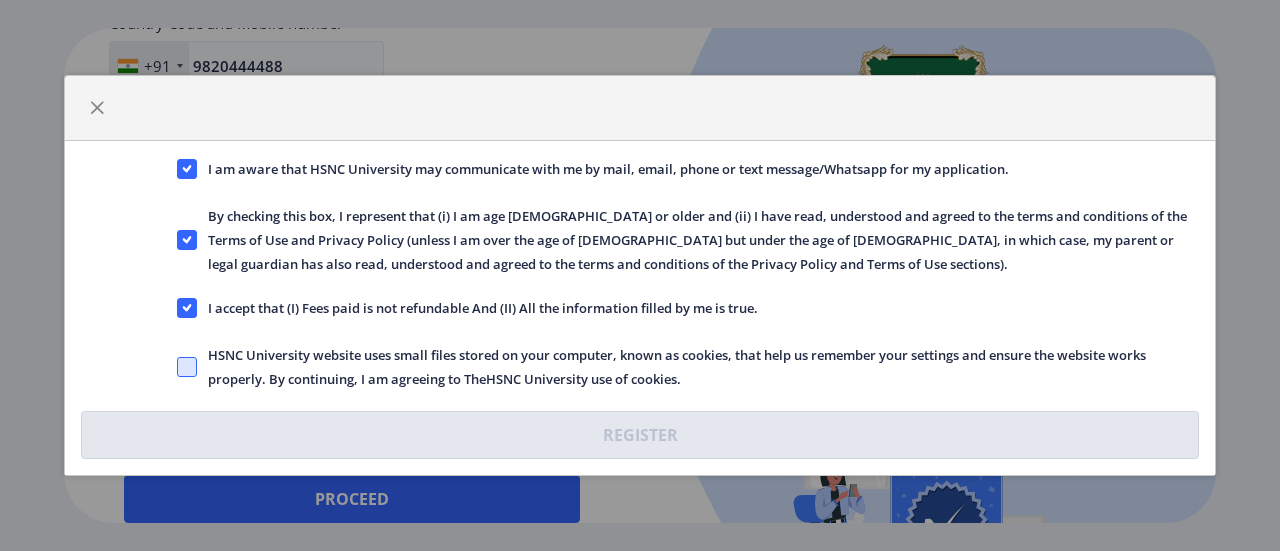 click 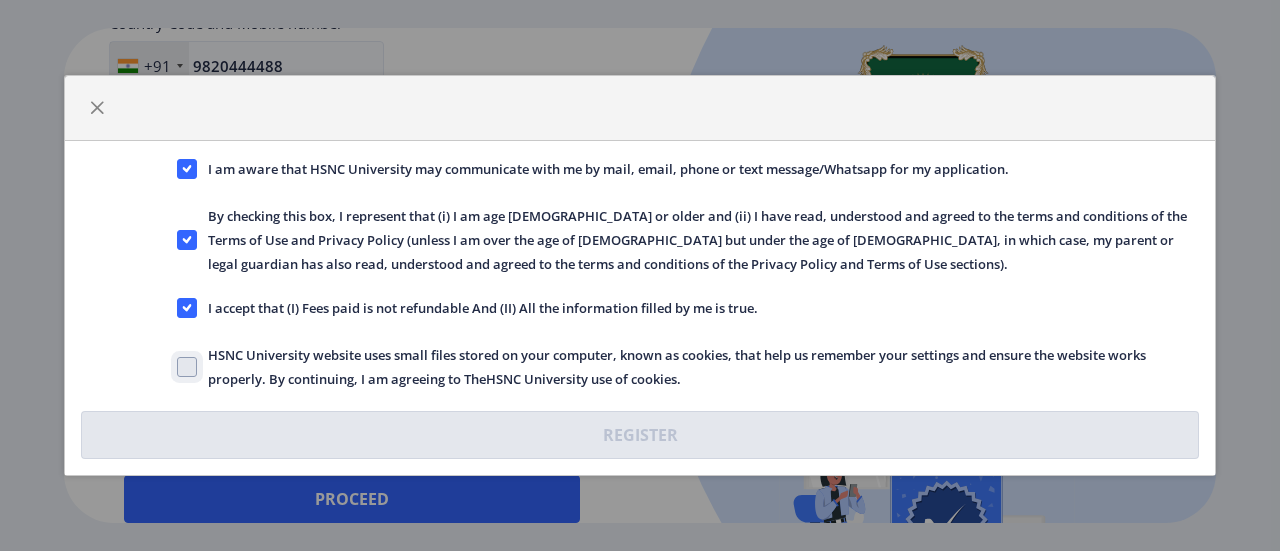 click on "HSNC University website uses small files stored on your computer, known as cookies, that help us remember your settings and ensure the website works properly. By continuing, I am agreeing to TheHSNC University use of cookies." 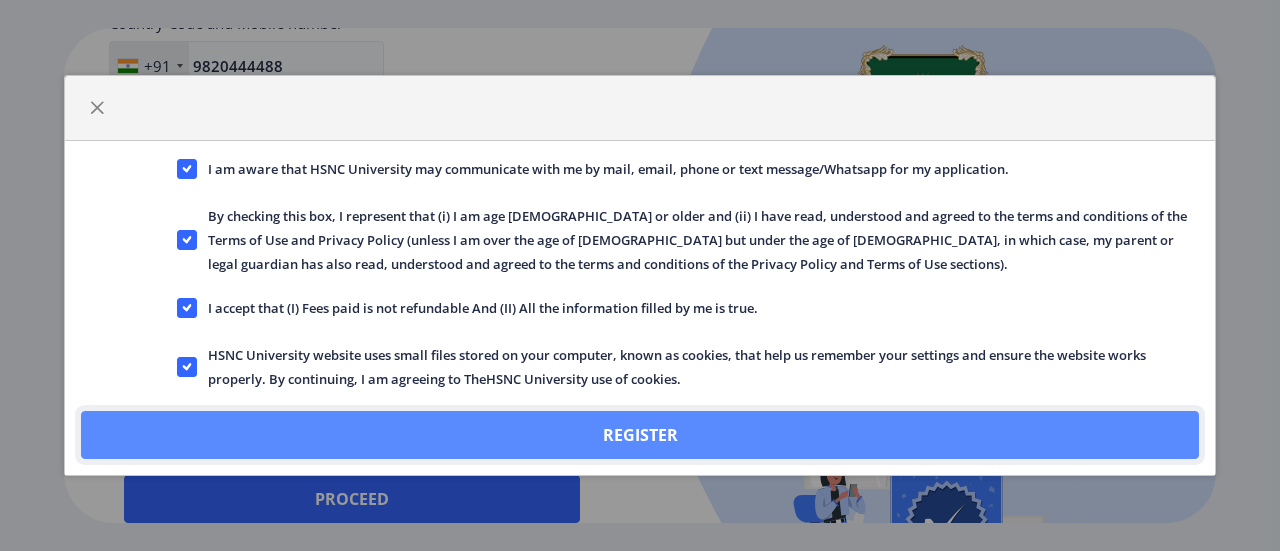 click on "Register" 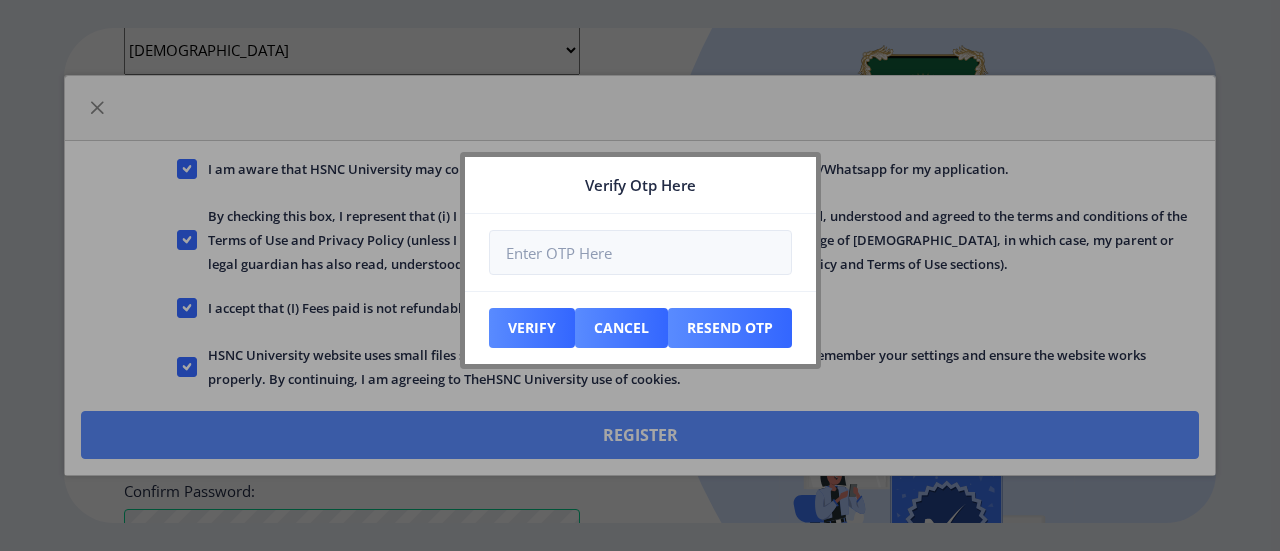 scroll, scrollTop: 1026, scrollLeft: 0, axis: vertical 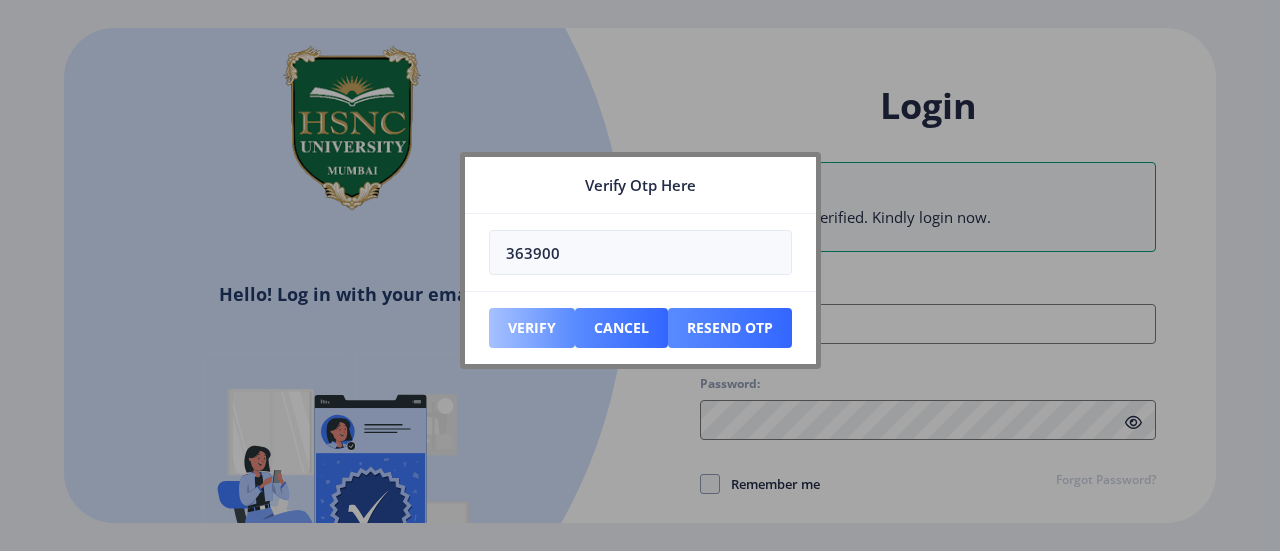 type on "363900" 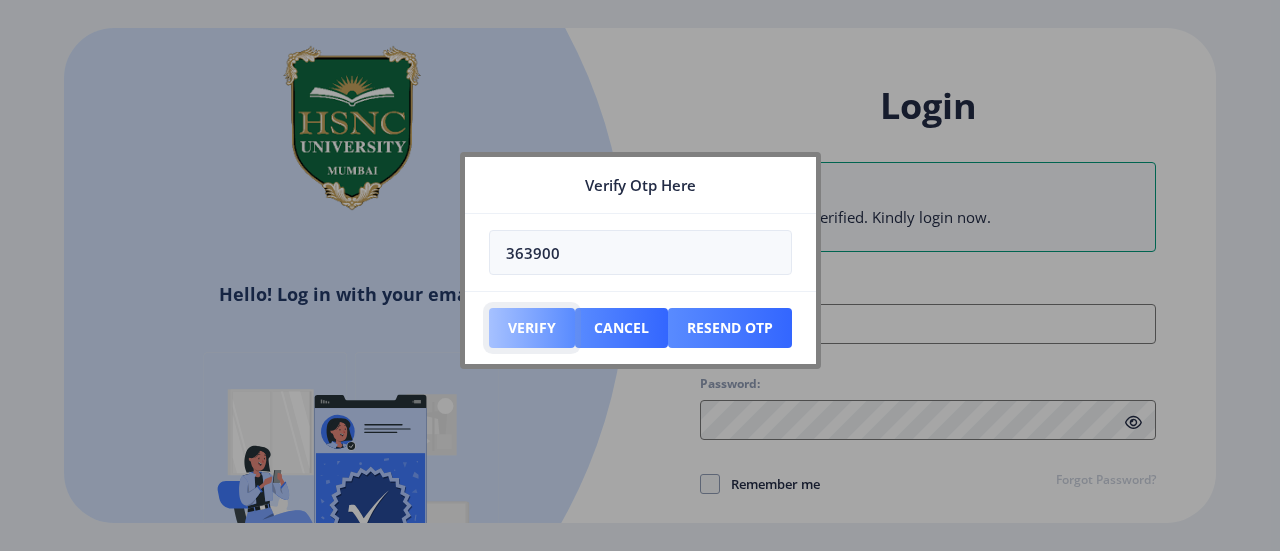 click on "Verify" at bounding box center [532, 328] 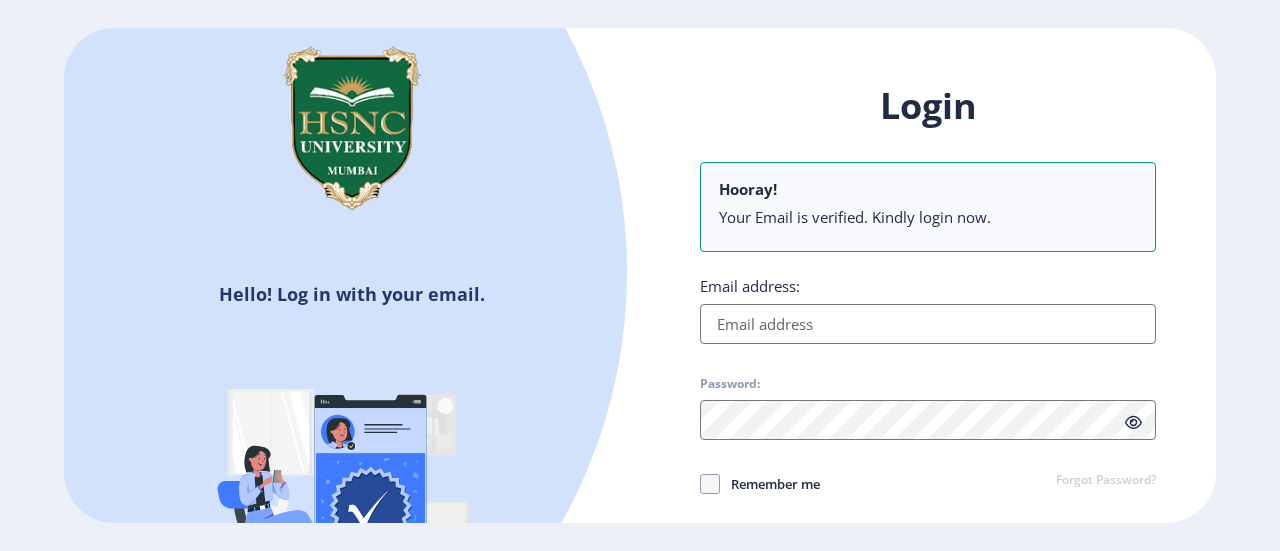 type on "[PERSON_NAME][EMAIL_ADDRESS][DOMAIN_NAME]" 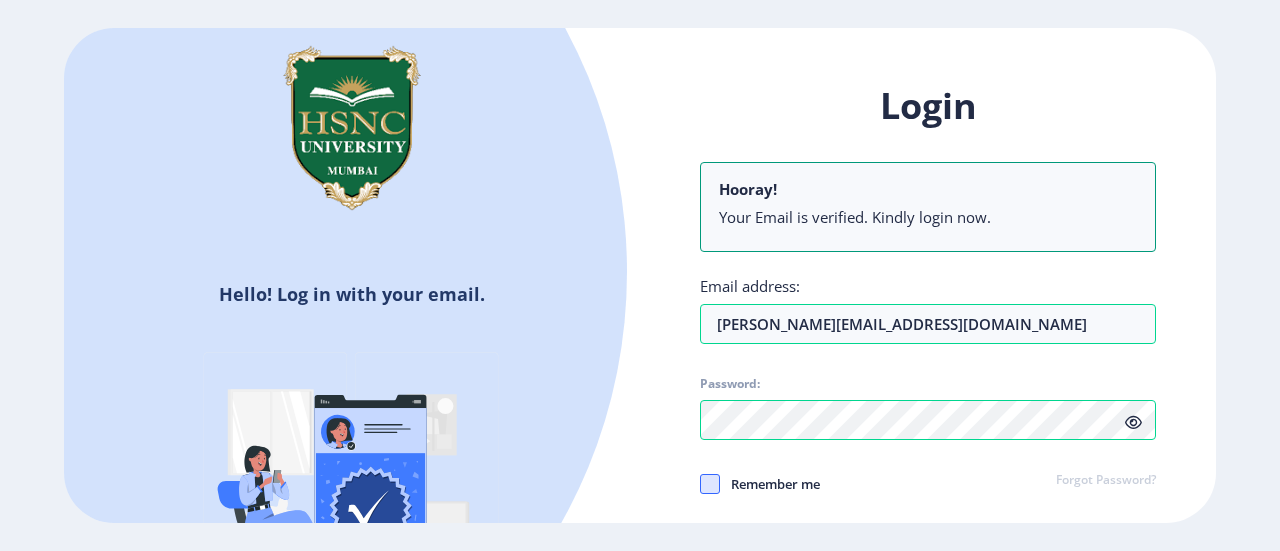 click 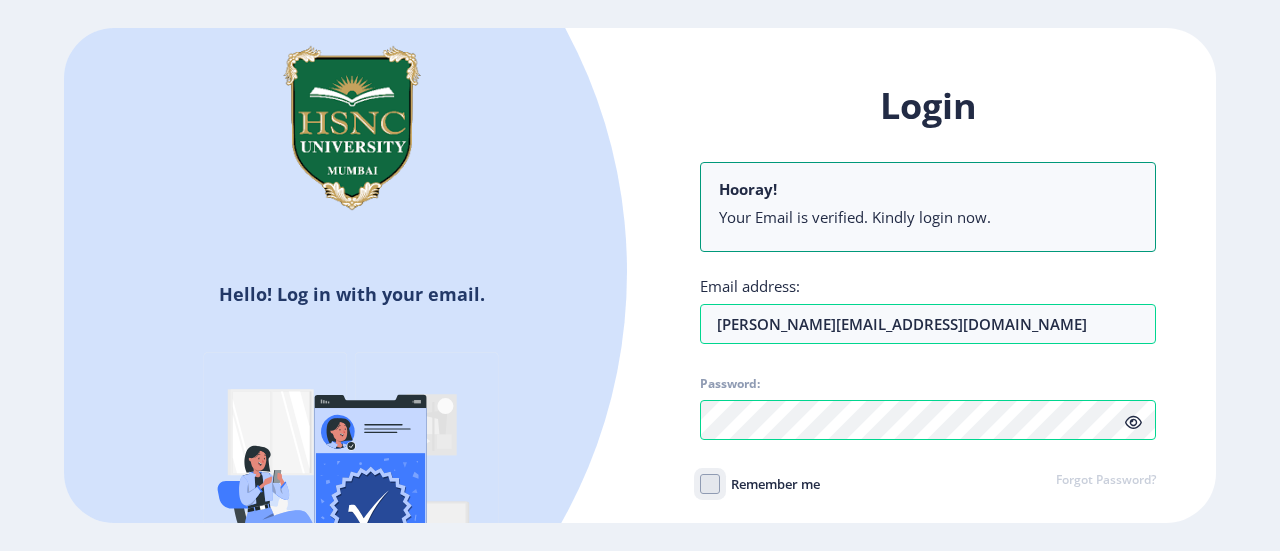 click on "Remember me" 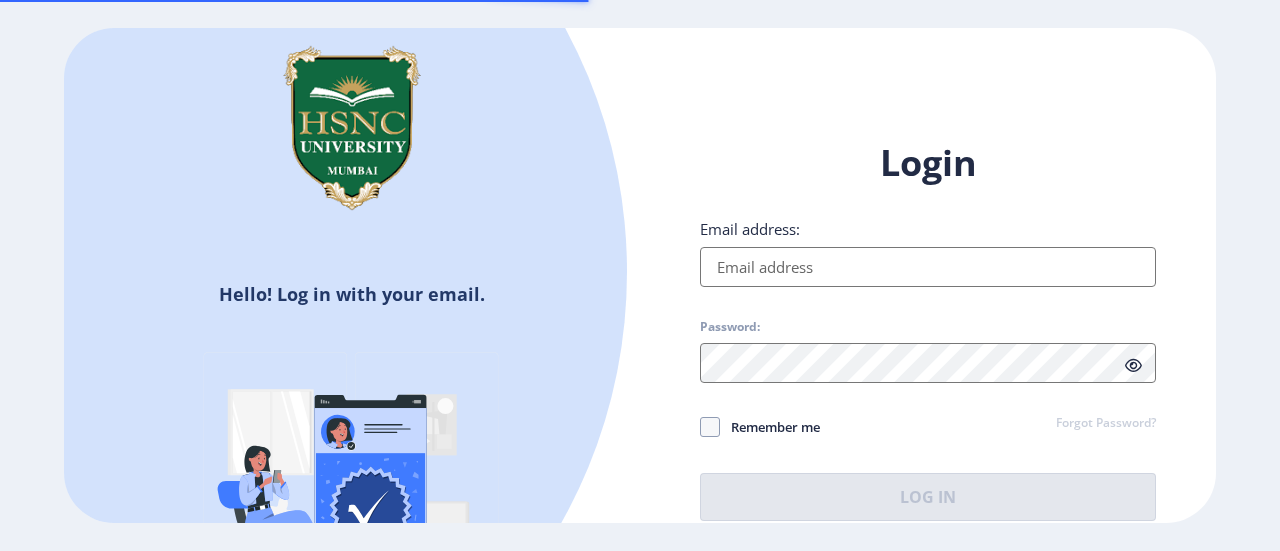 scroll, scrollTop: 0, scrollLeft: 0, axis: both 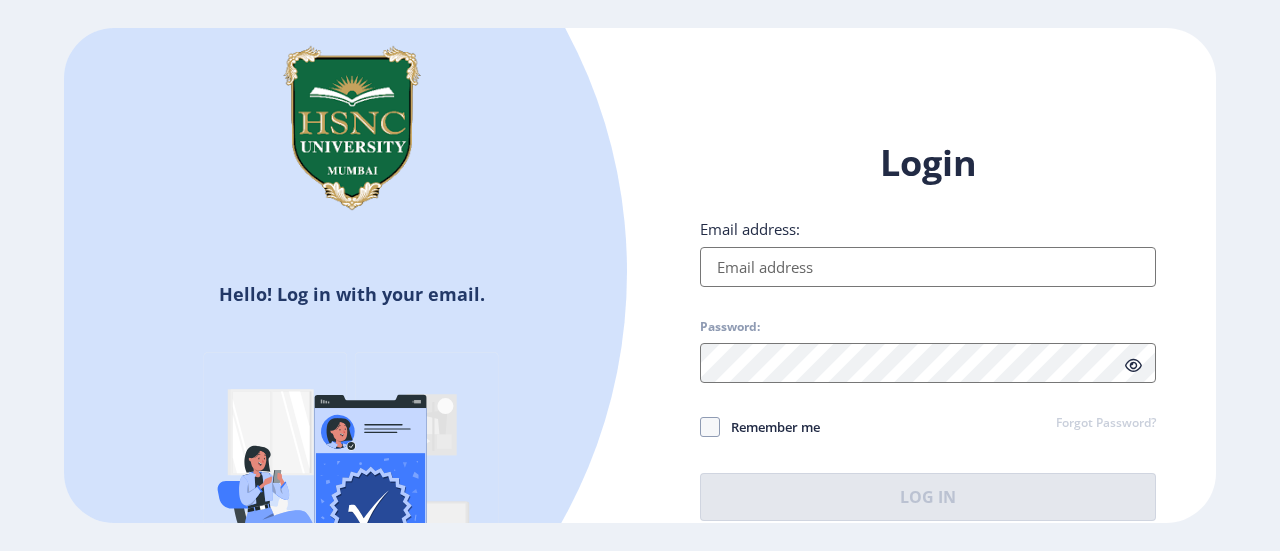 type on "[PERSON_NAME][EMAIL_ADDRESS][DOMAIN_NAME]" 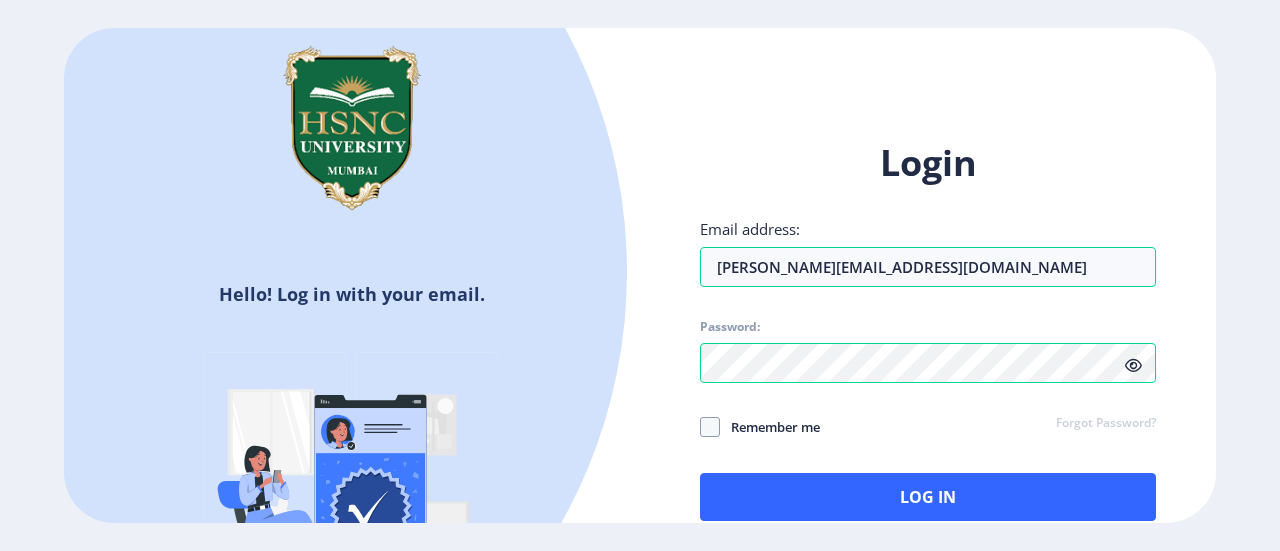 click 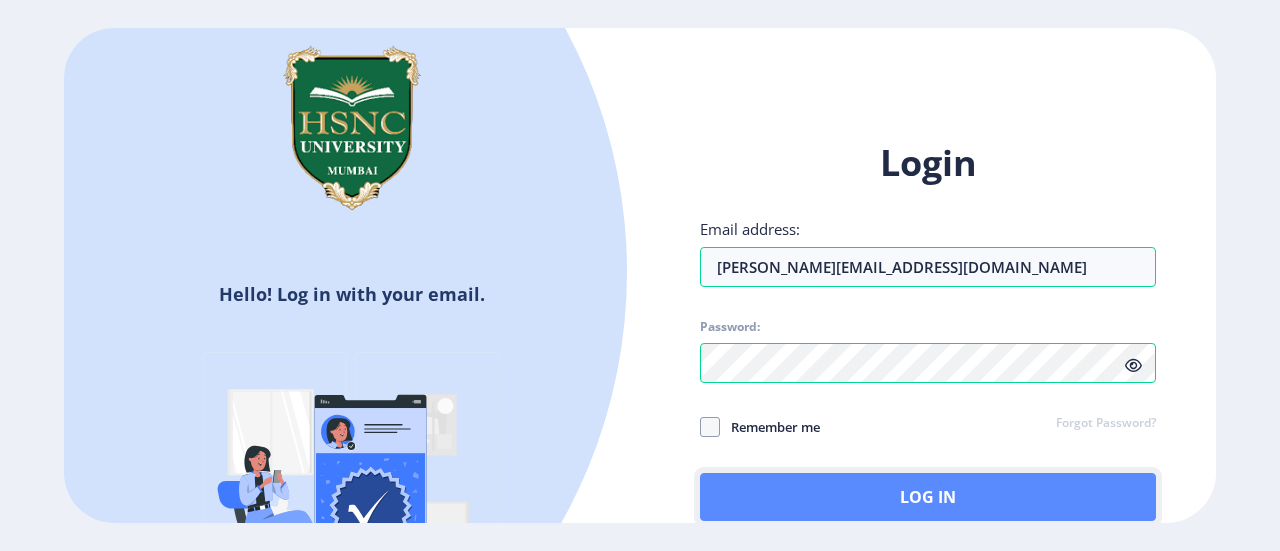 click on "Log In" 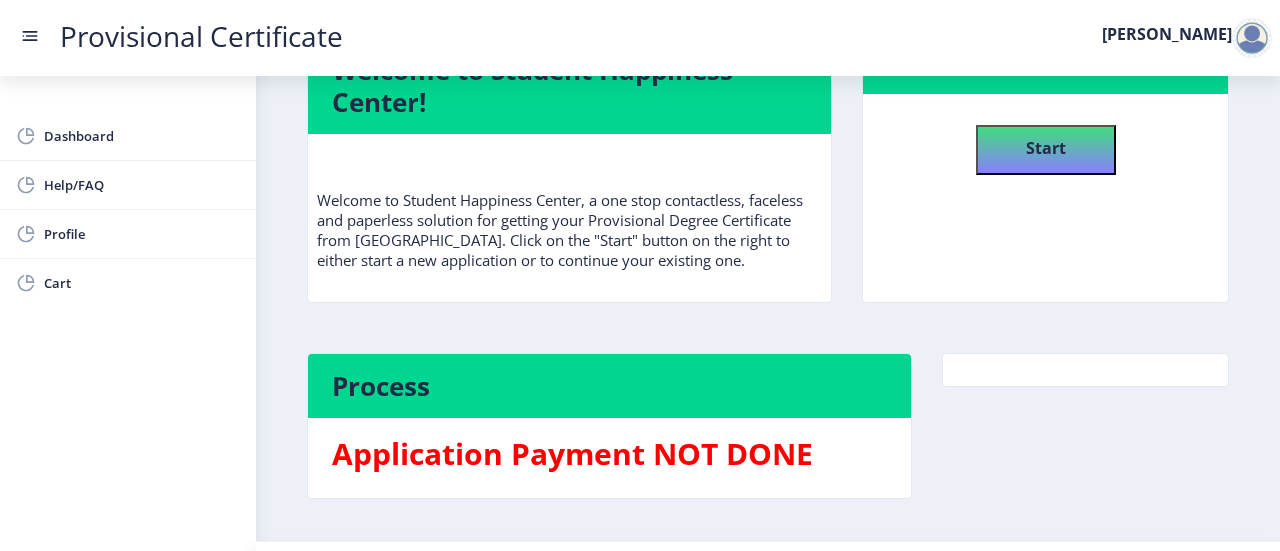 scroll, scrollTop: 0, scrollLeft: 0, axis: both 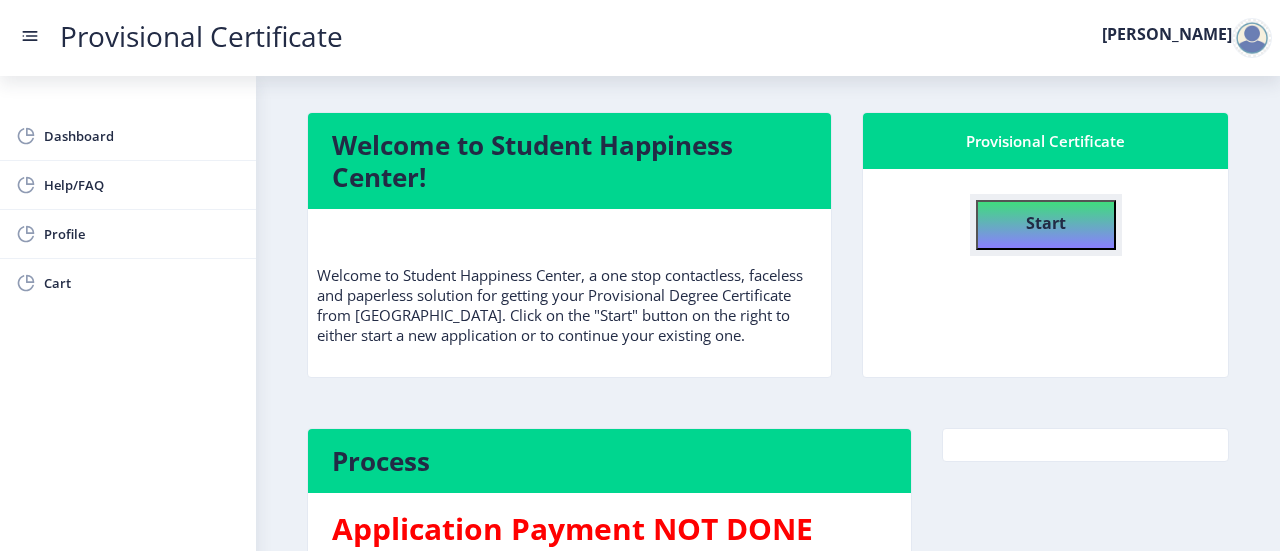 click on "Start" 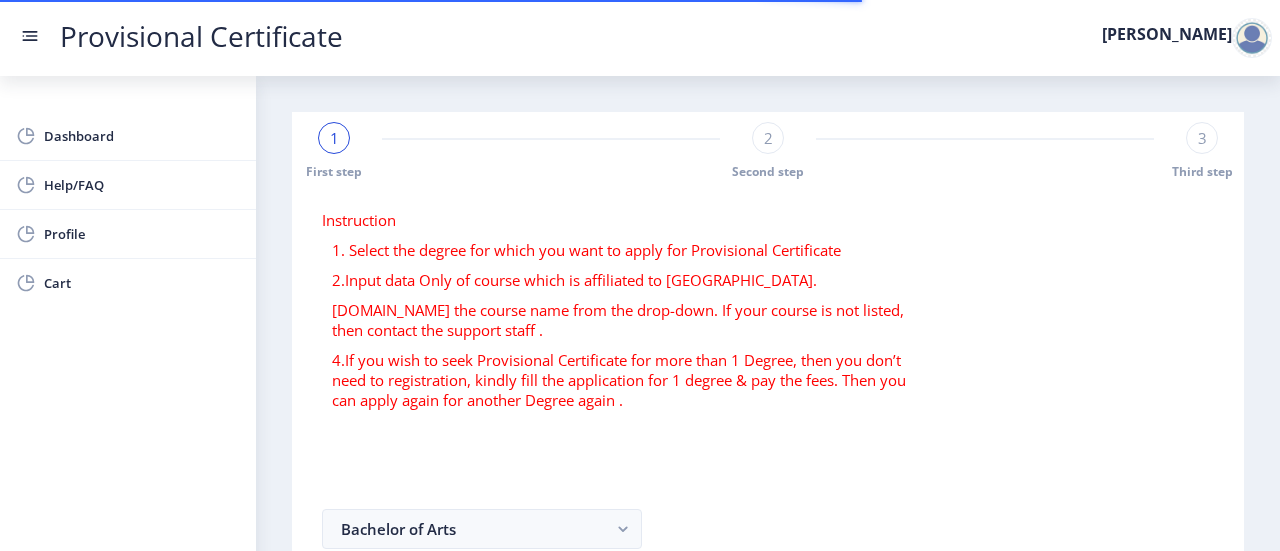 select 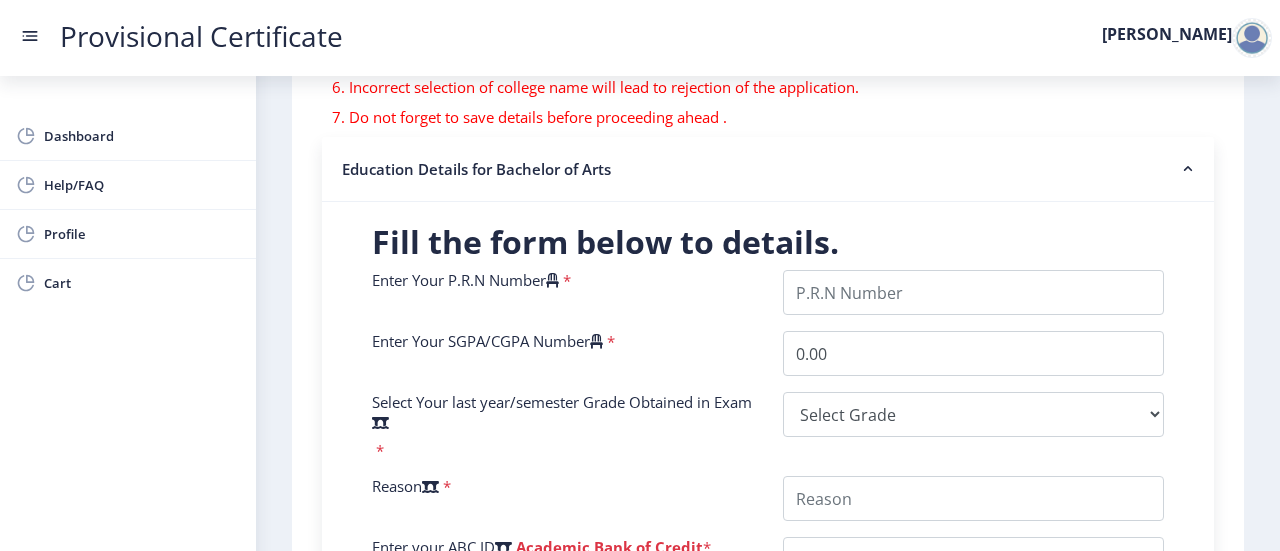 scroll, scrollTop: 381, scrollLeft: 0, axis: vertical 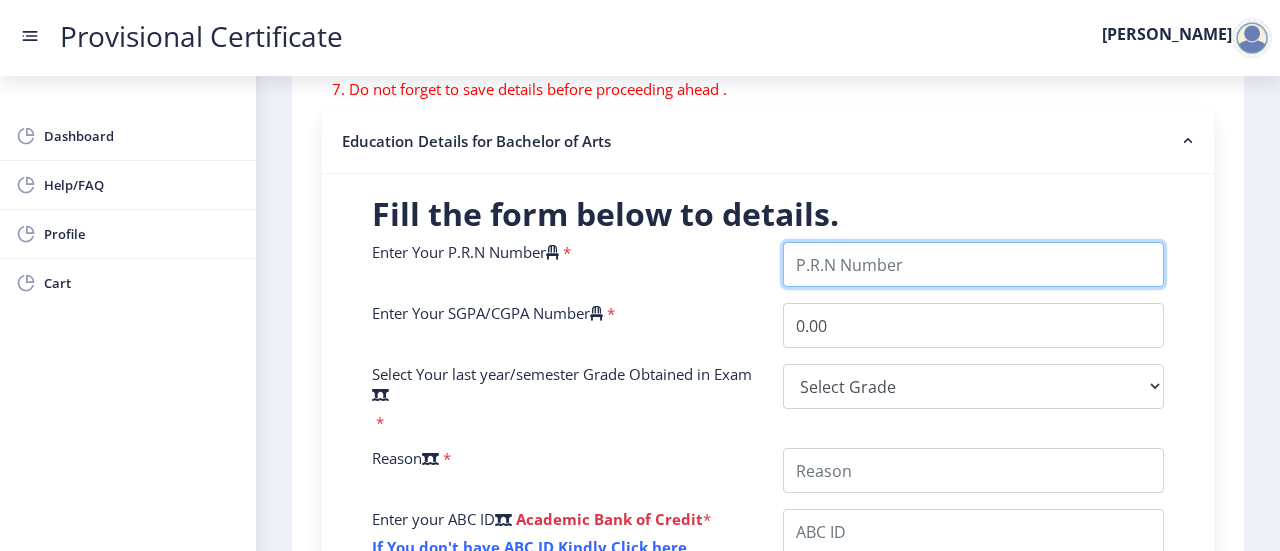 click on "Enter Your P.R.N Number" at bounding box center (973, 264) 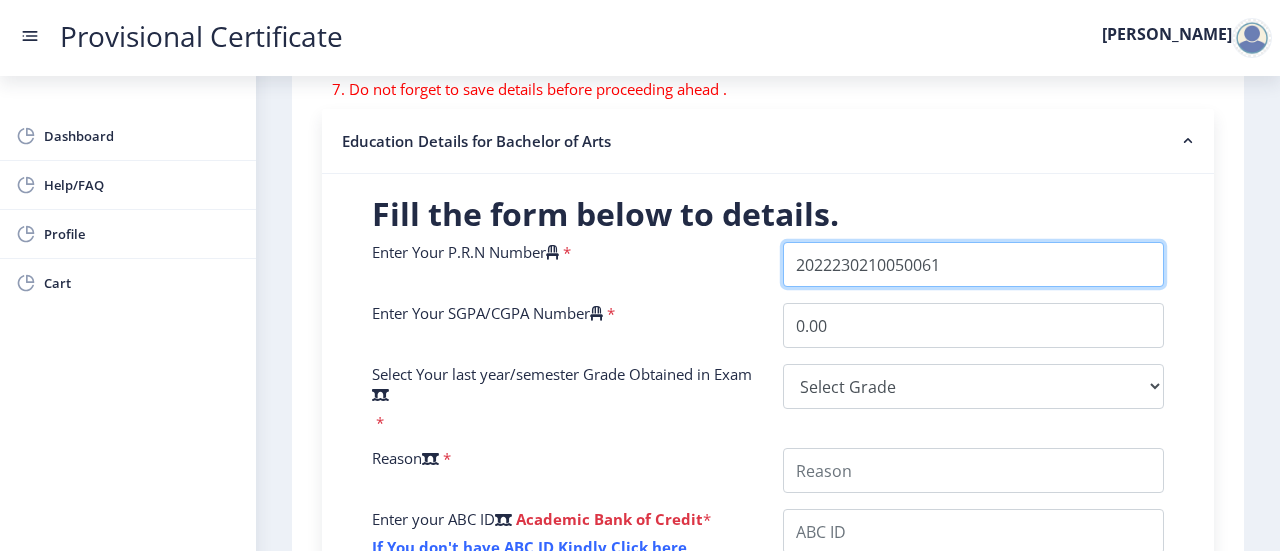 type on "2022230210050061" 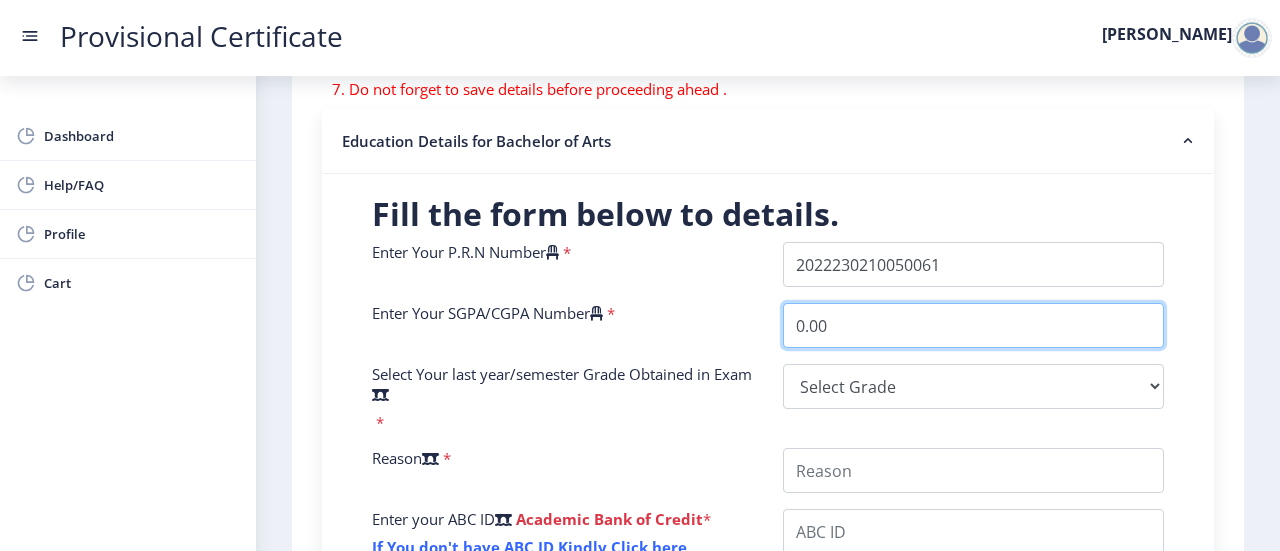 click on "0.00" at bounding box center (973, 325) 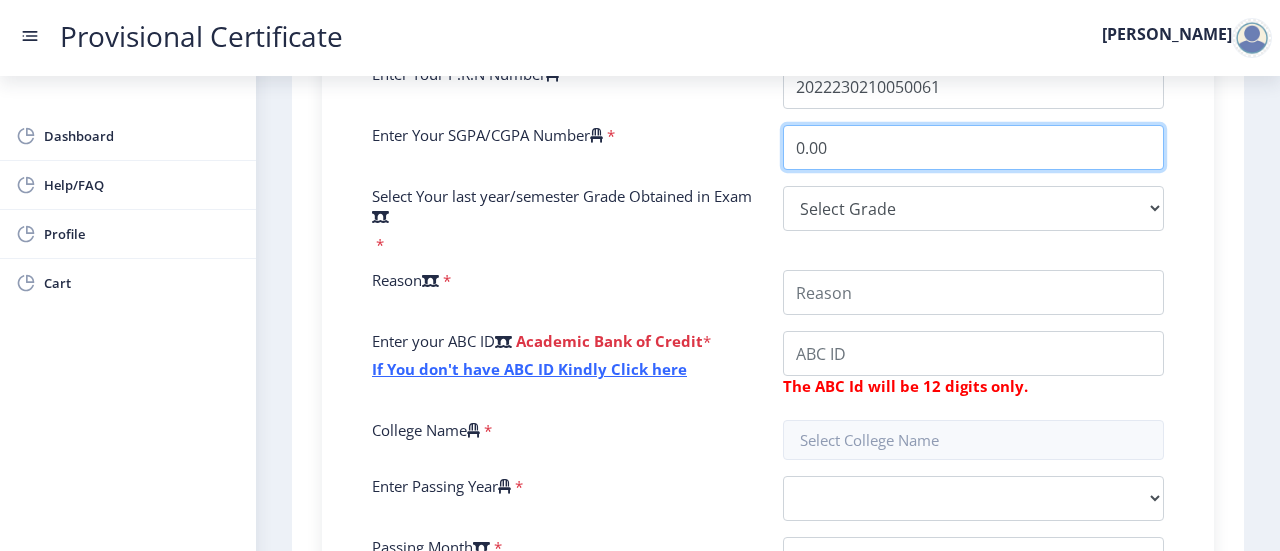scroll, scrollTop: 560, scrollLeft: 0, axis: vertical 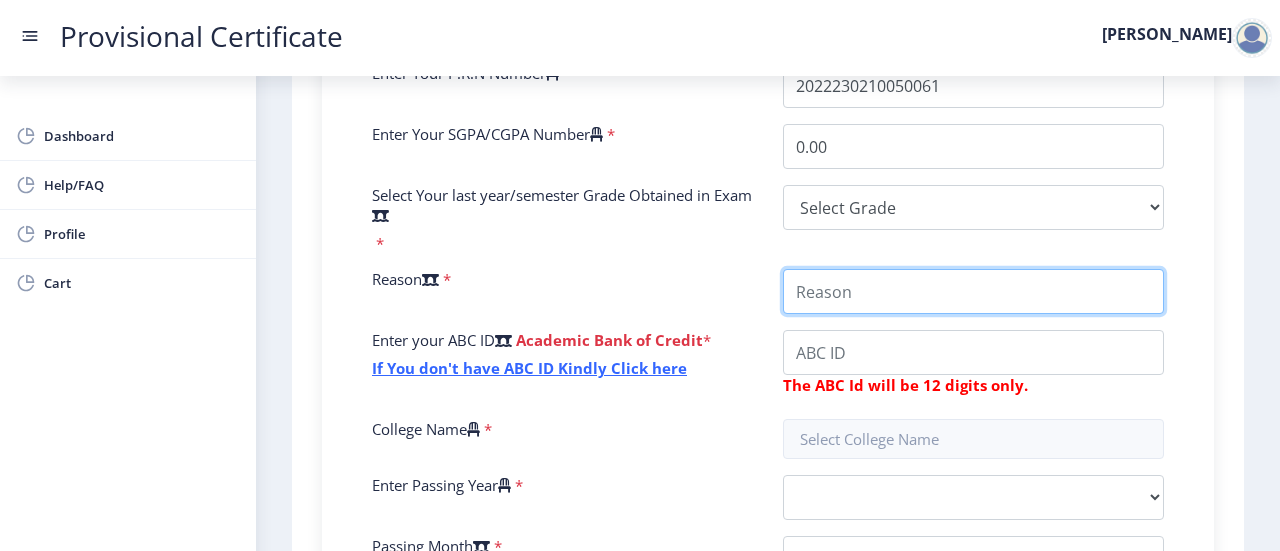 click on "College Name" at bounding box center [973, 291] 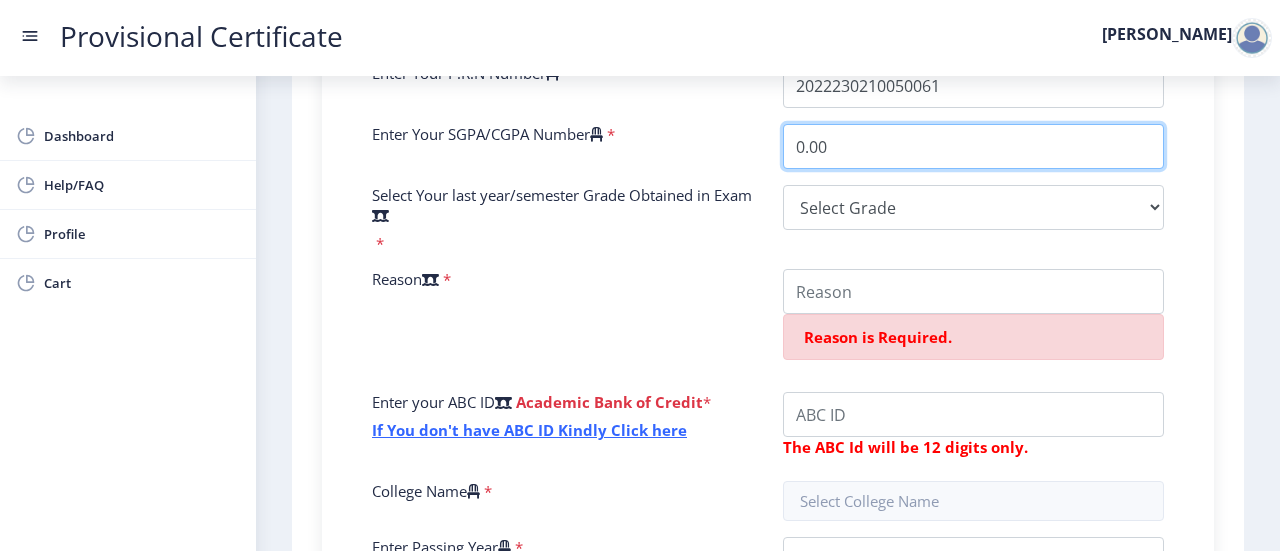 click on "0.00" at bounding box center (973, 146) 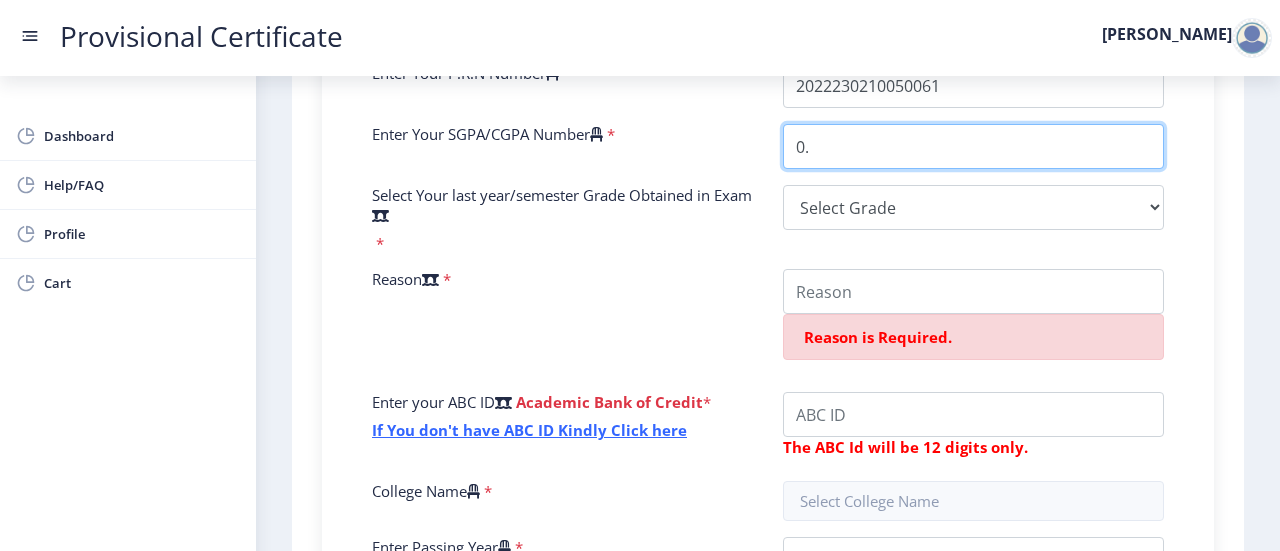 type on "0" 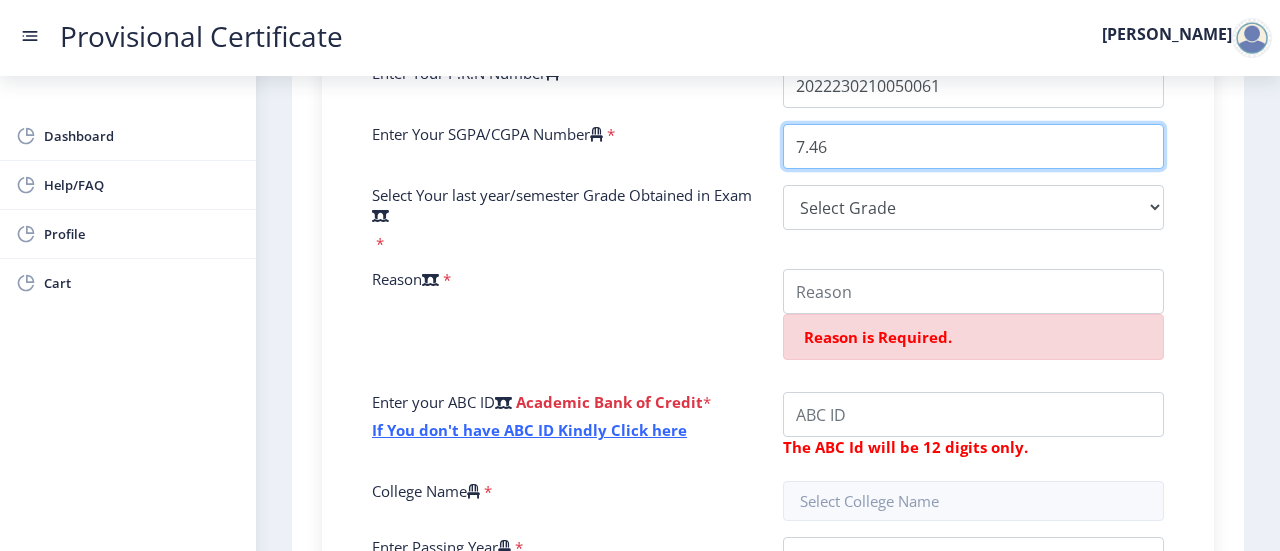 type on "7.46" 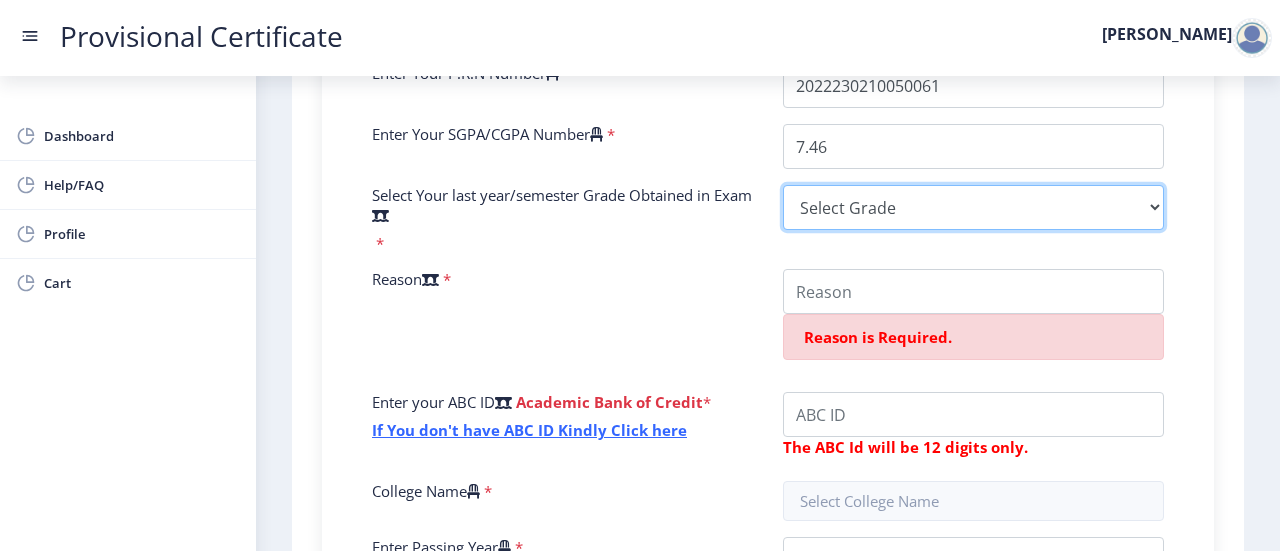 click on "Select Grade  O   A+   A   B+   B   C   D   F(Fail)" at bounding box center [973, 207] 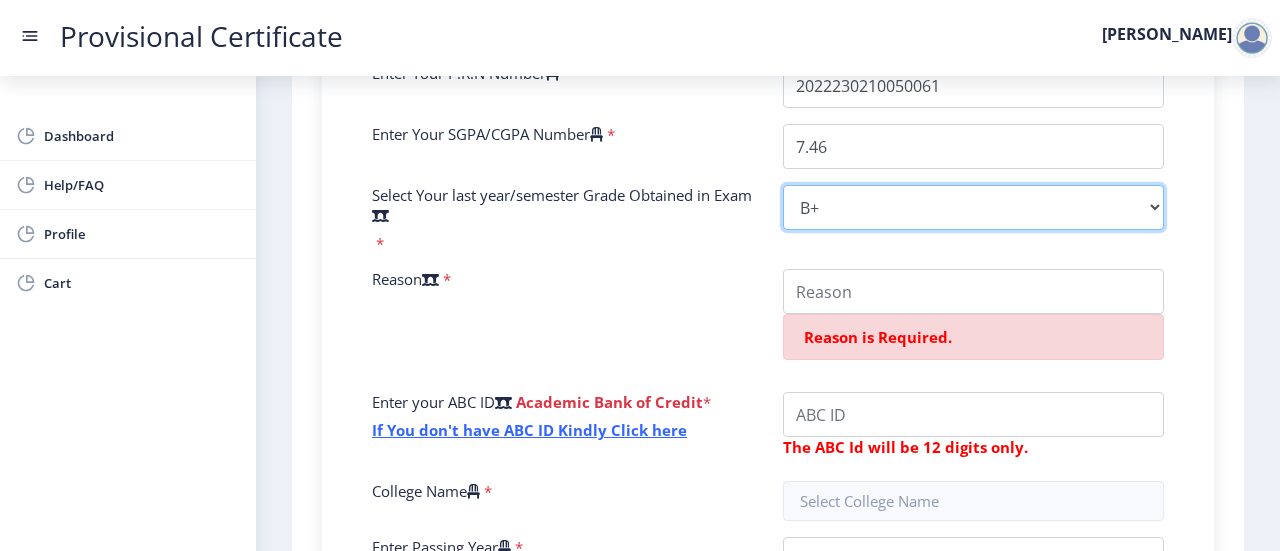 click on "Select Grade  O   A+   A   B+   B   C   D   F(Fail)" at bounding box center [973, 207] 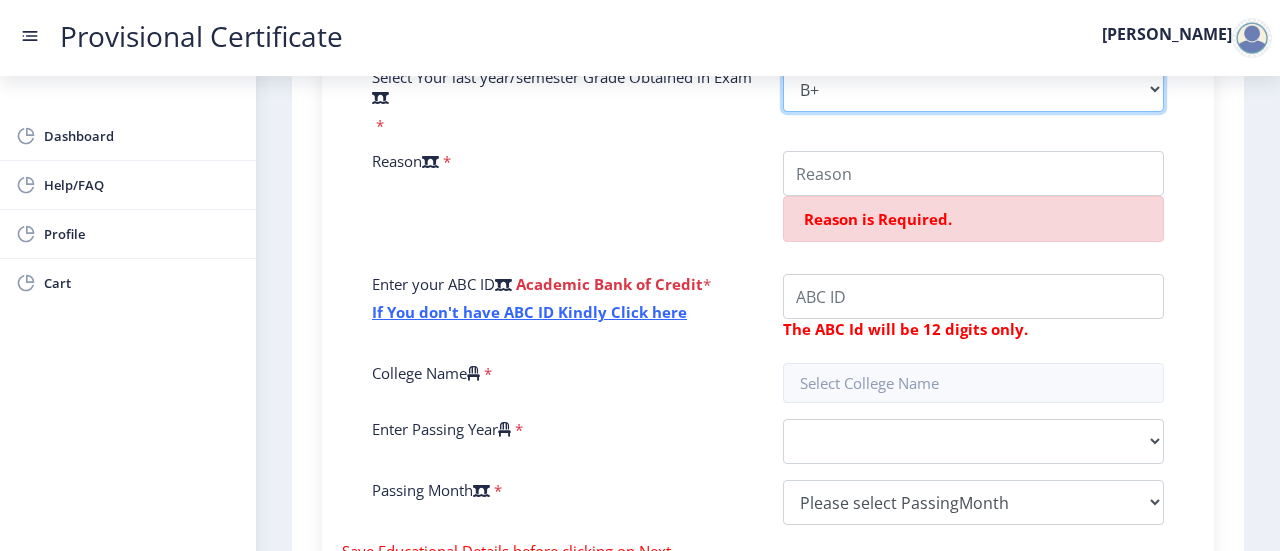 scroll, scrollTop: 680, scrollLeft: 0, axis: vertical 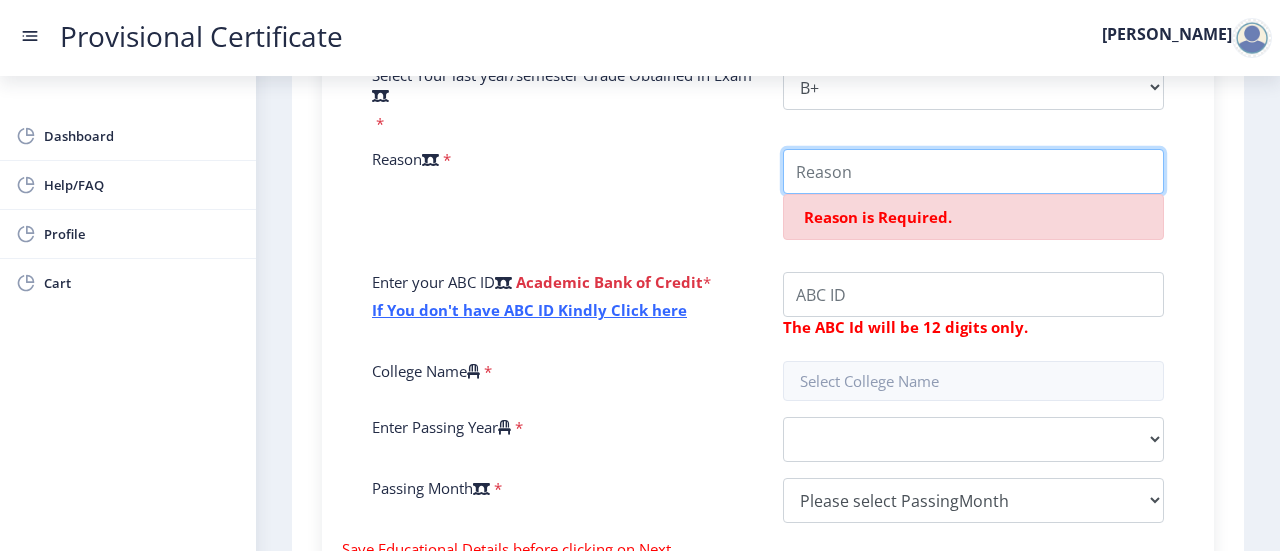 click on "College Name" at bounding box center (973, 171) 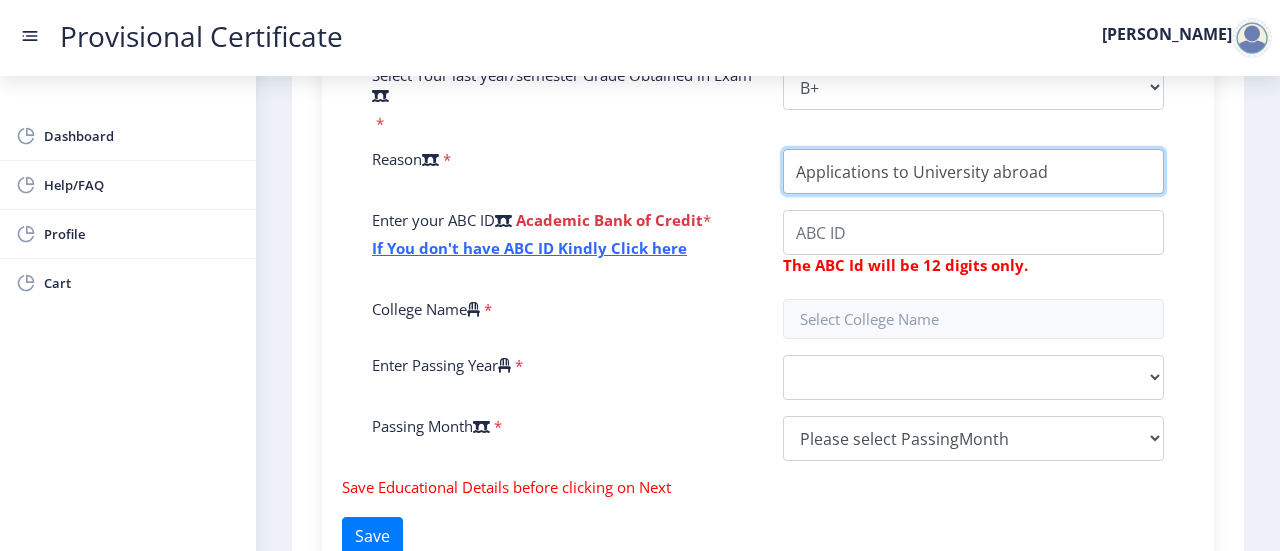 type on "Applications to University abroad" 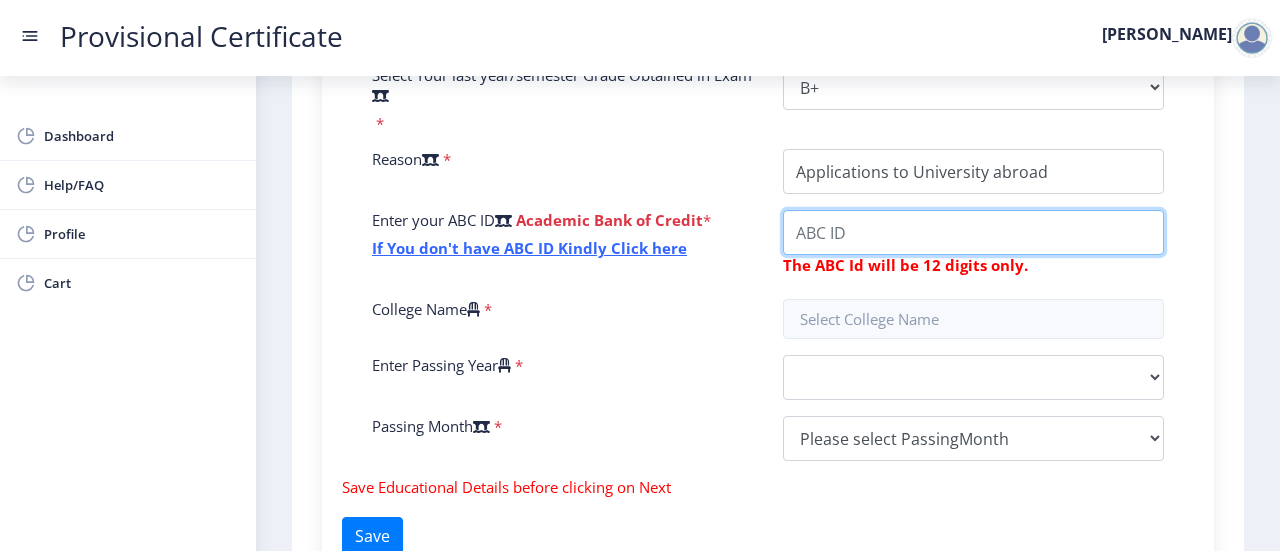 click on "College Name" at bounding box center [973, 232] 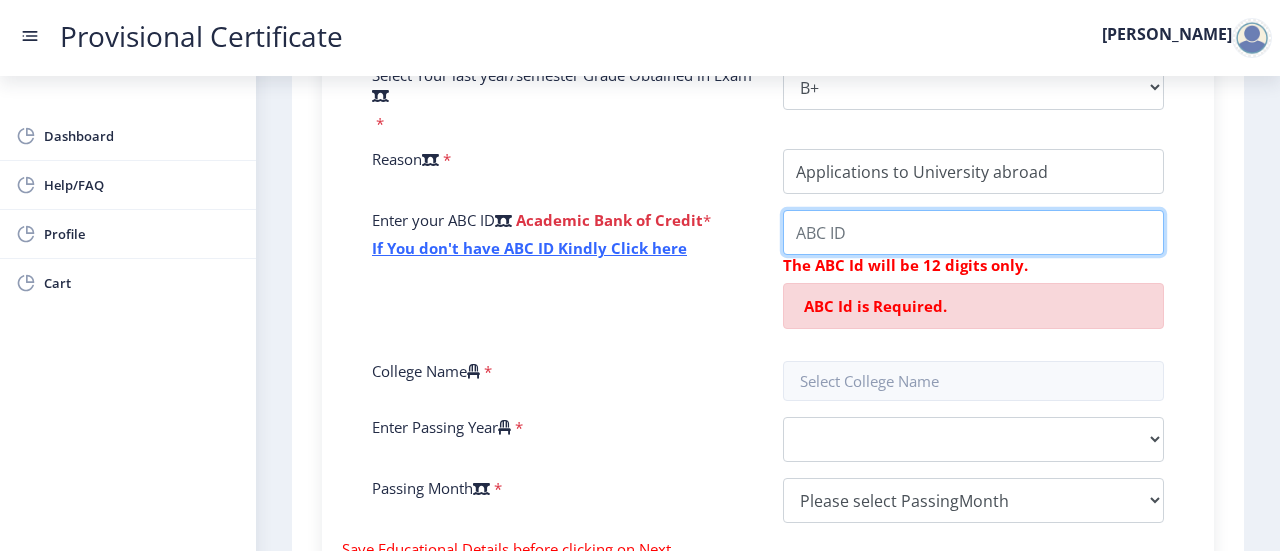 paste on "811-920-882-" 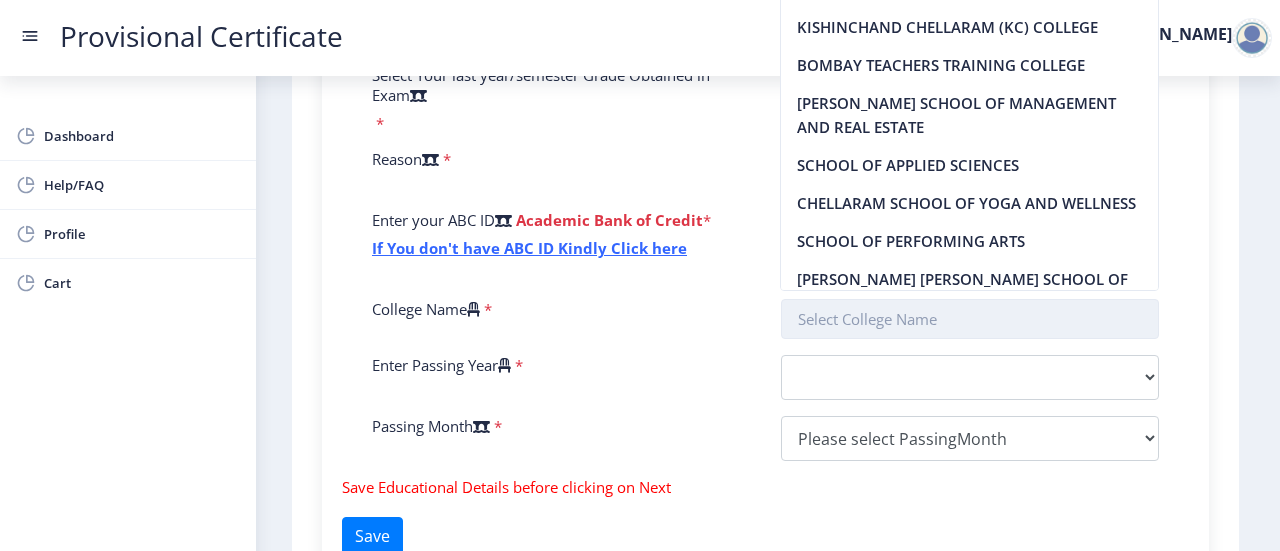 click 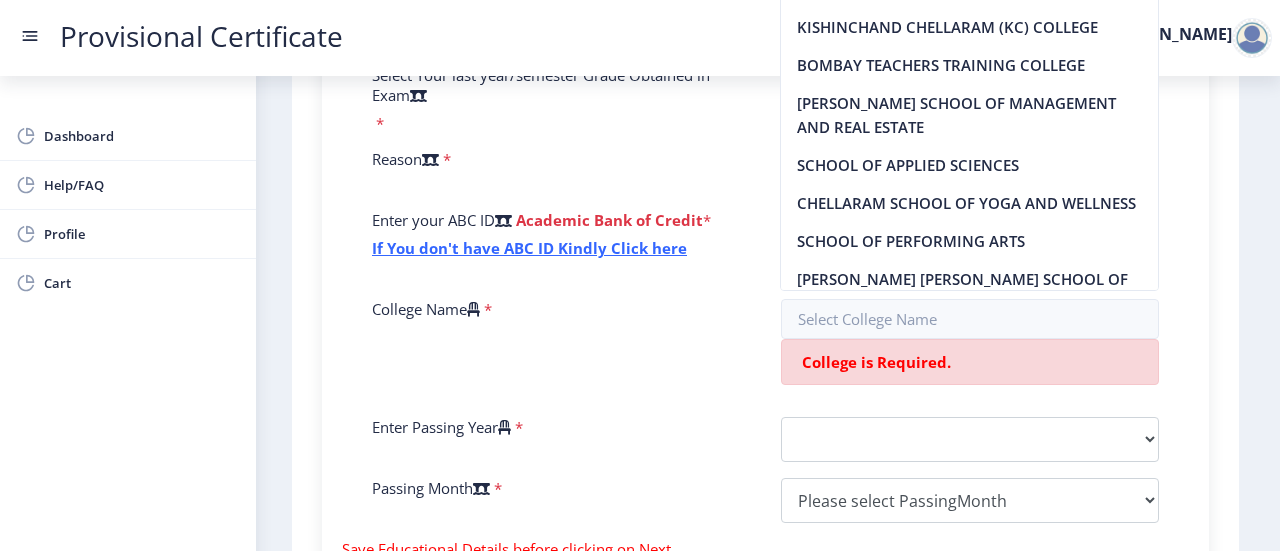 click on "Fill the form below to details.   Enter Your P.R.N Number   *  Enter Your SGPA/CGPA Number   * 7.46 Select Your last year/semester Grade Obtained in Exam   * Select Grade  O   A+   A   B+   B   C   D   F(Fail)  Reason   * Enter your ABC ID   Academic Bank of Credit  * If You don't have ABC ID Kindly Click here  The ABC Id will be 12 digits only.  College Name   * College is Required. Enter Passing Year   *  2025   2024   2023   2022   2021   2020   2019   2018   2017   2016   2015   2014   2013   2012   2011   2010   2009   2008   2007   2006   2005   2004   2003   2002   2001   2000   1999   1998   1997   1996   1995   1994   1993   1992   1991   1990   1989   1988   1987   1986   1985   1984   1983   1982   1981   1980   1979   1978   1977   1976   1975   1974   1973   1972   1971   1970   1969   1968   1967  Passing Month   *  Please select PassingMonth  (01) January (02) February (03) March (04) April (05) May (06) June (07) July (08) August (09) September (10) October (11) November" 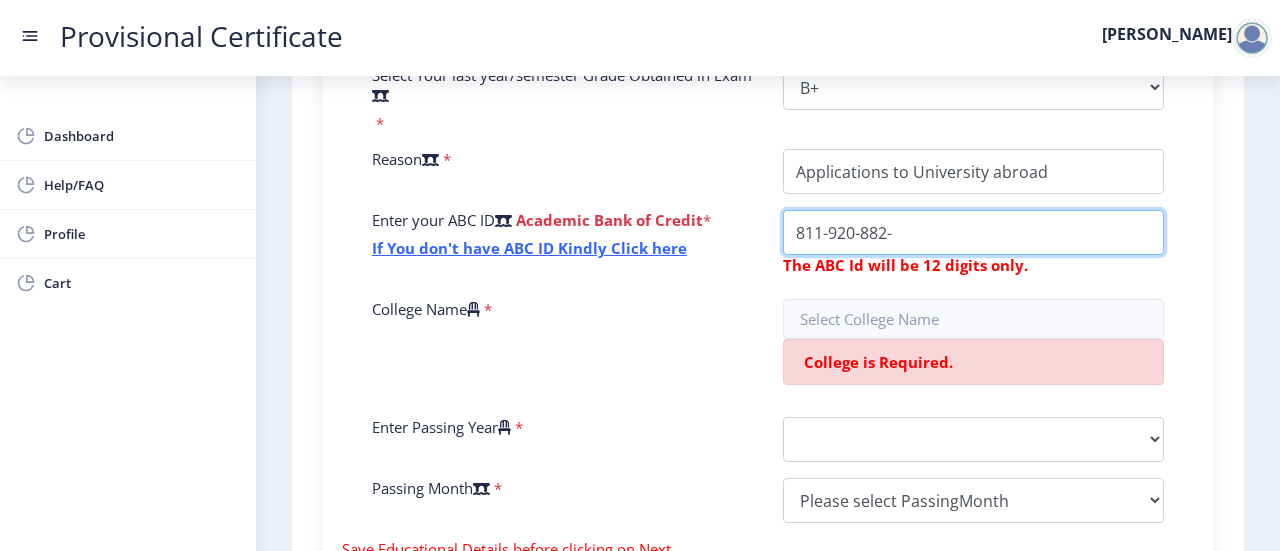 click on "College Name" at bounding box center (973, 171) 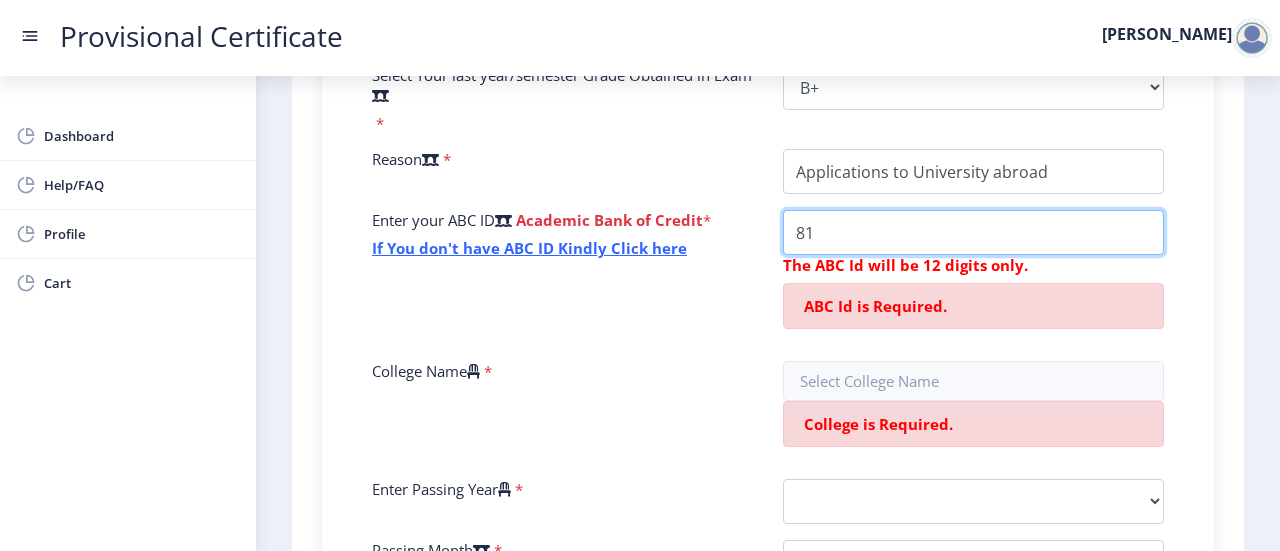 type on "8" 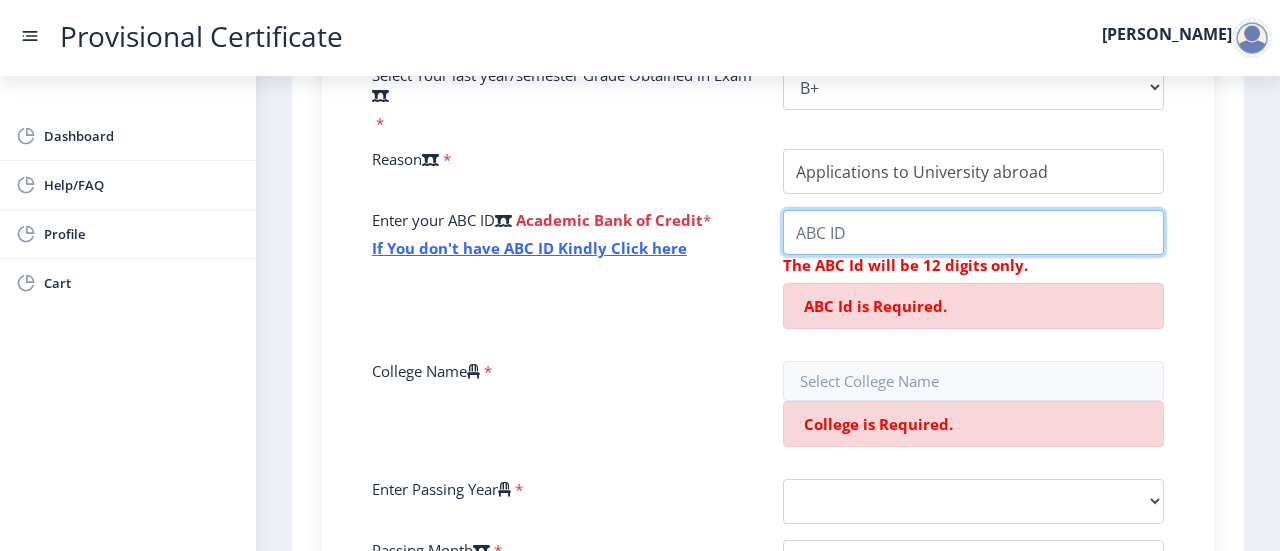 paste on "811-920-882-" 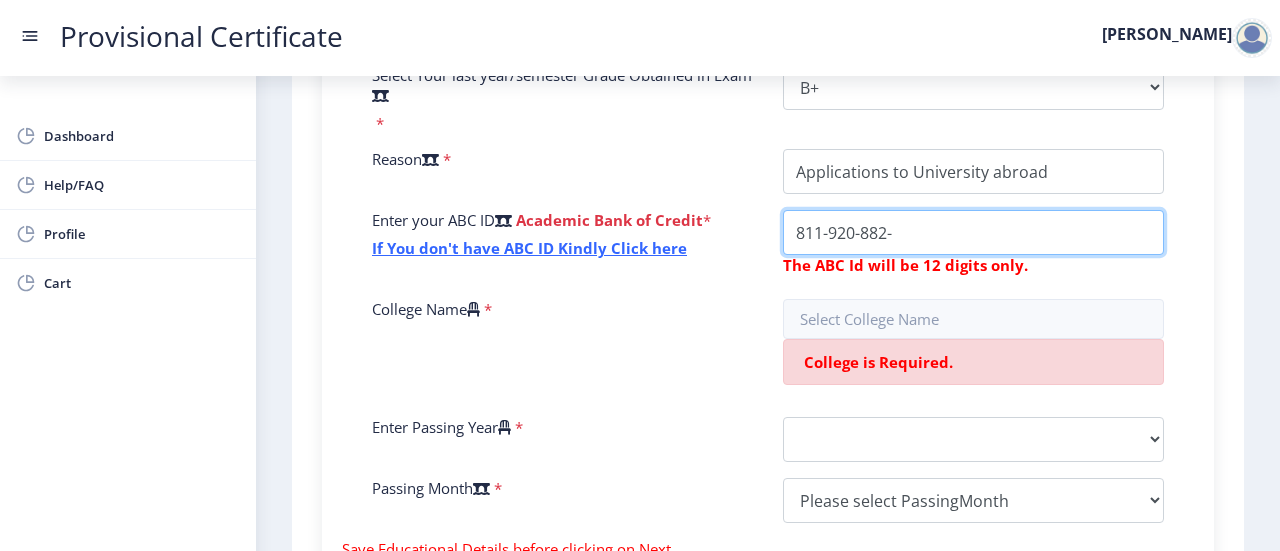 click on "College Name" at bounding box center (973, 171) 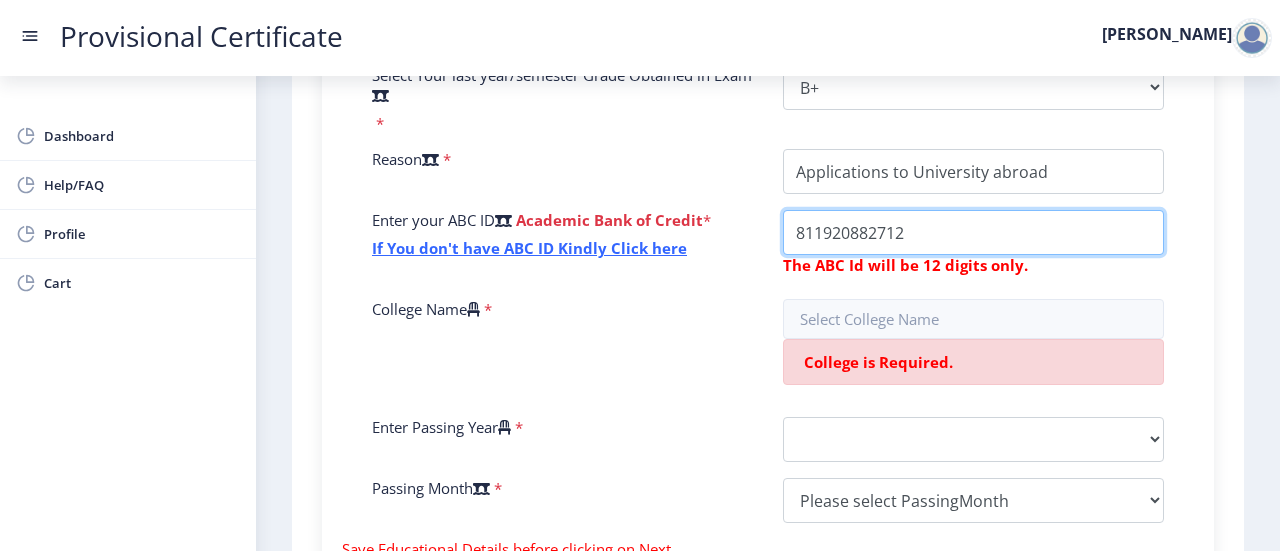 type on "811920882712" 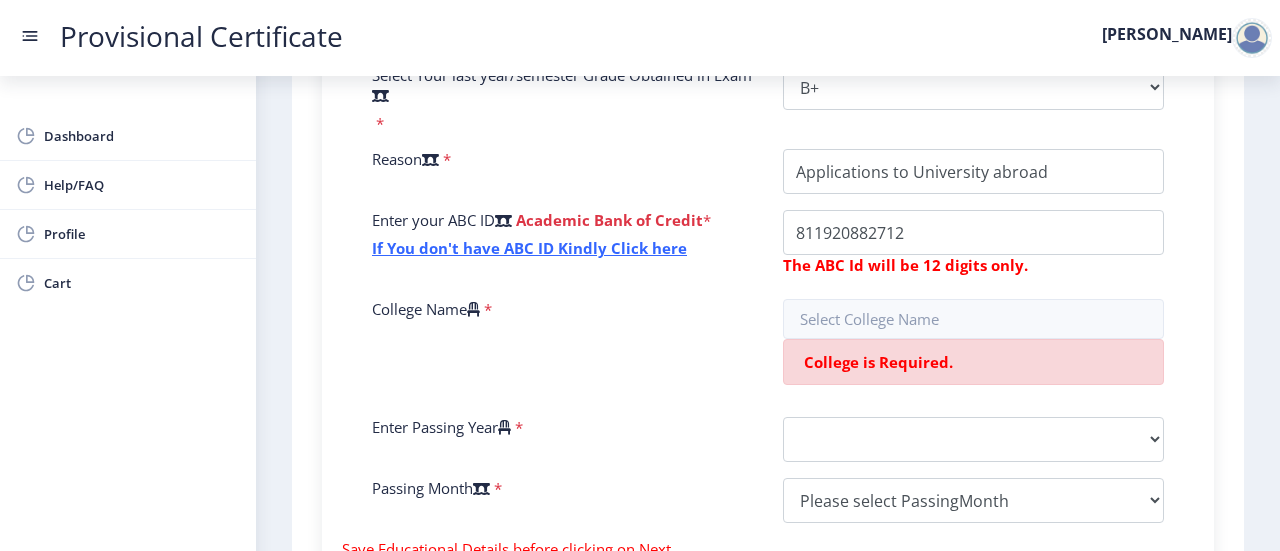 click on "College Name   *" 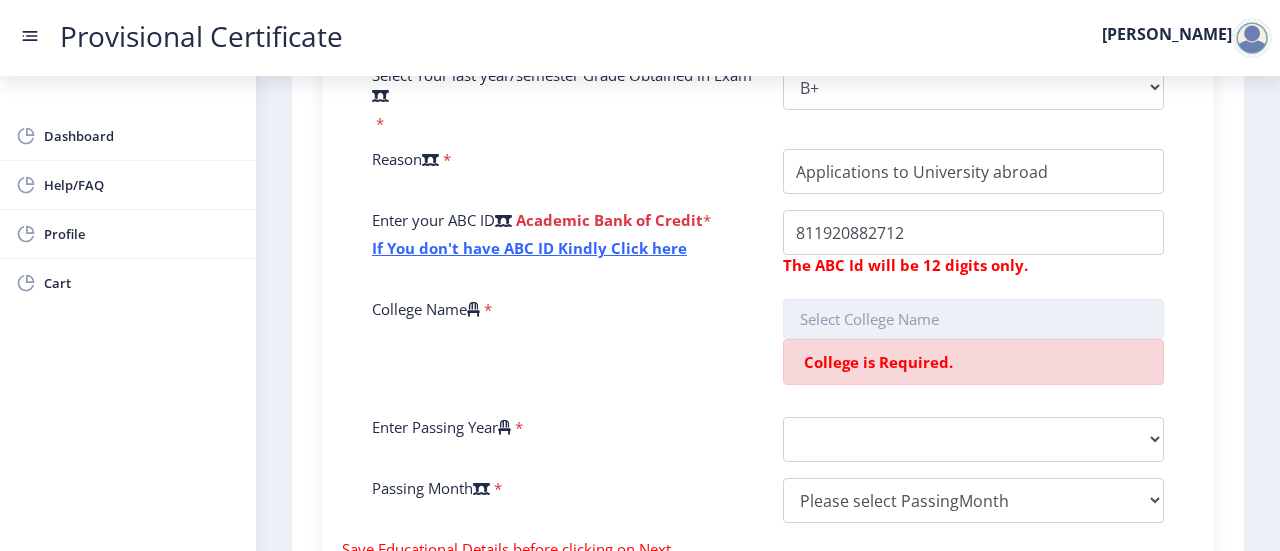 click 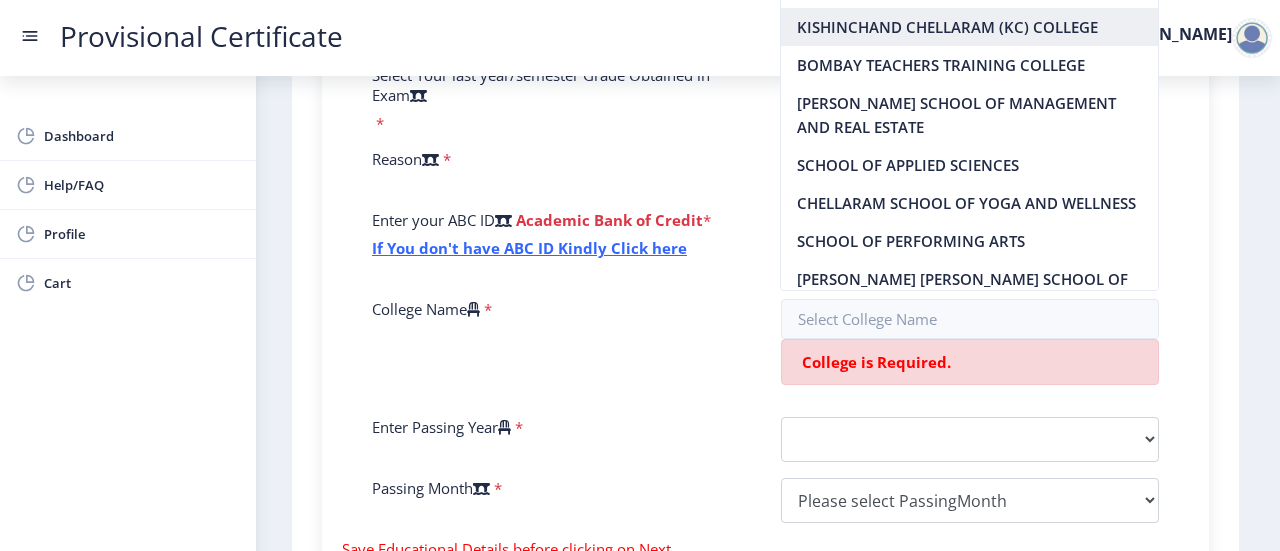 click on "KISHINCHAND CHELLARAM (KC) COLLEGE" at bounding box center (969, 27) 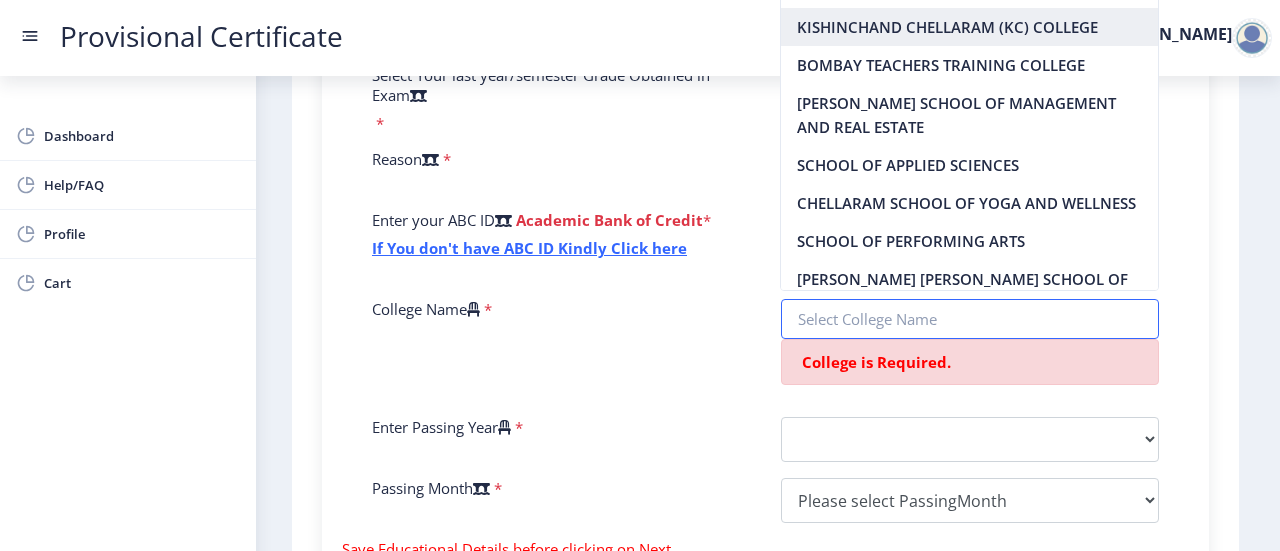 type on "KISHINCHAND CHELLARAM (KC) COLLEGE" 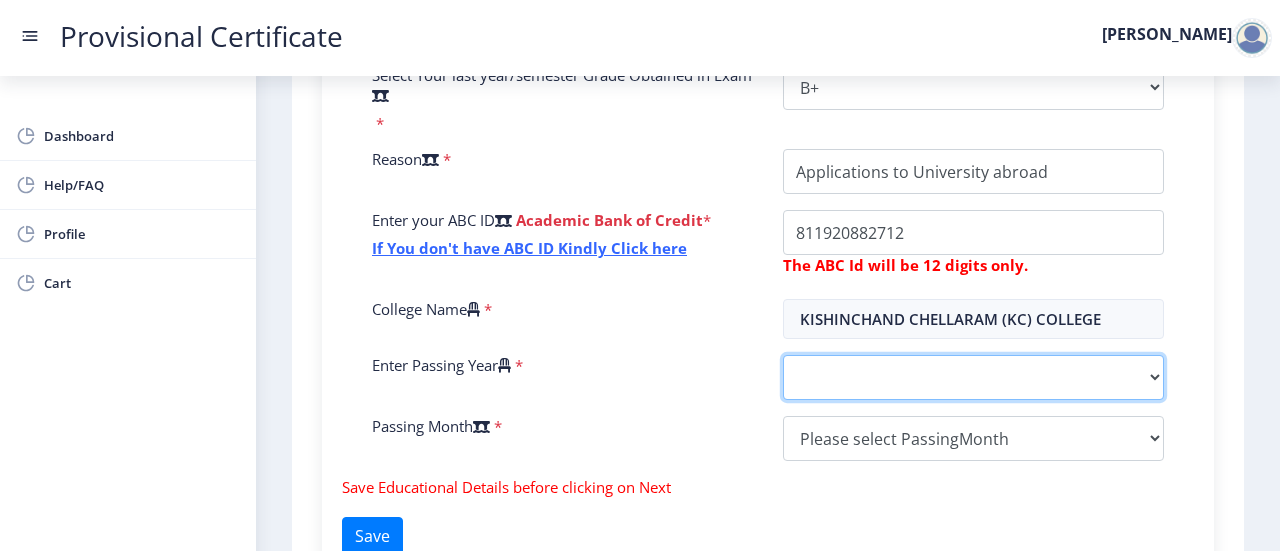 click on "2025   2024   2023   2022   2021   2020   2019   2018   2017   2016   2015   2014   2013   2012   2011   2010   2009   2008   2007   2006   2005   2004   2003   2002   2001   2000   1999   1998   1997   1996   1995   1994   1993   1992   1991   1990   1989   1988   1987   1986   1985   1984   1983   1982   1981   1980   1979   1978   1977   1976   1975   1974   1973   1972   1971   1970   1969   1968   1967" 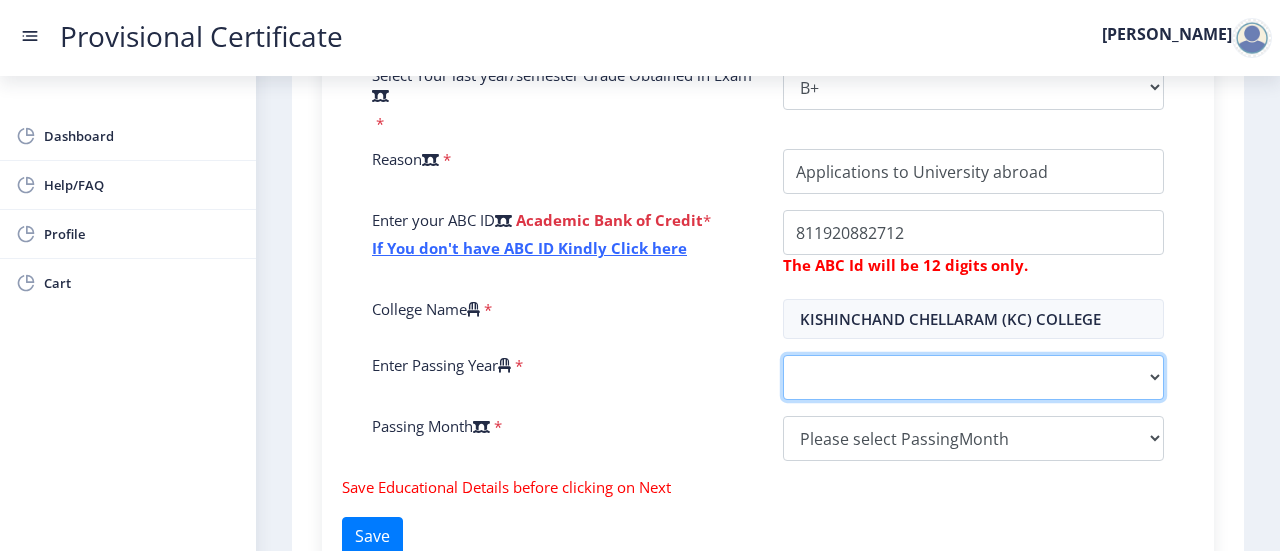 select on "2025" 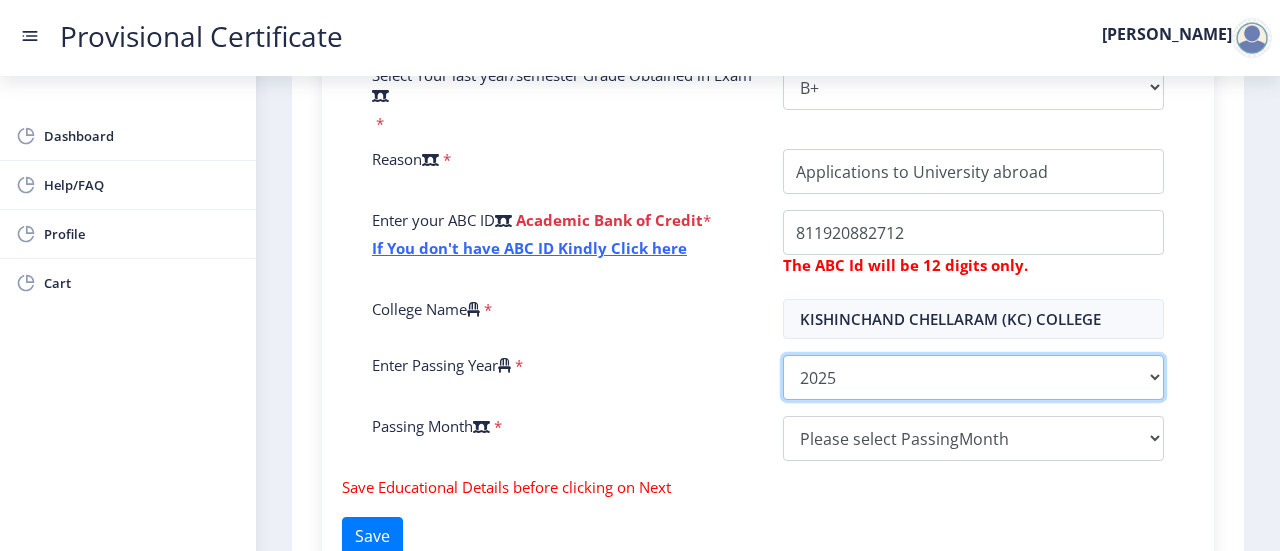 click on "2025   2024   2023   2022   2021   2020   2019   2018   2017   2016   2015   2014   2013   2012   2011   2010   2009   2008   2007   2006   2005   2004   2003   2002   2001   2000   1999   1998   1997   1996   1995   1994   1993   1992   1991   1990   1989   1988   1987   1986   1985   1984   1983   1982   1981   1980   1979   1978   1977   1976   1975   1974   1973   1972   1971   1970   1969   1968   1967" 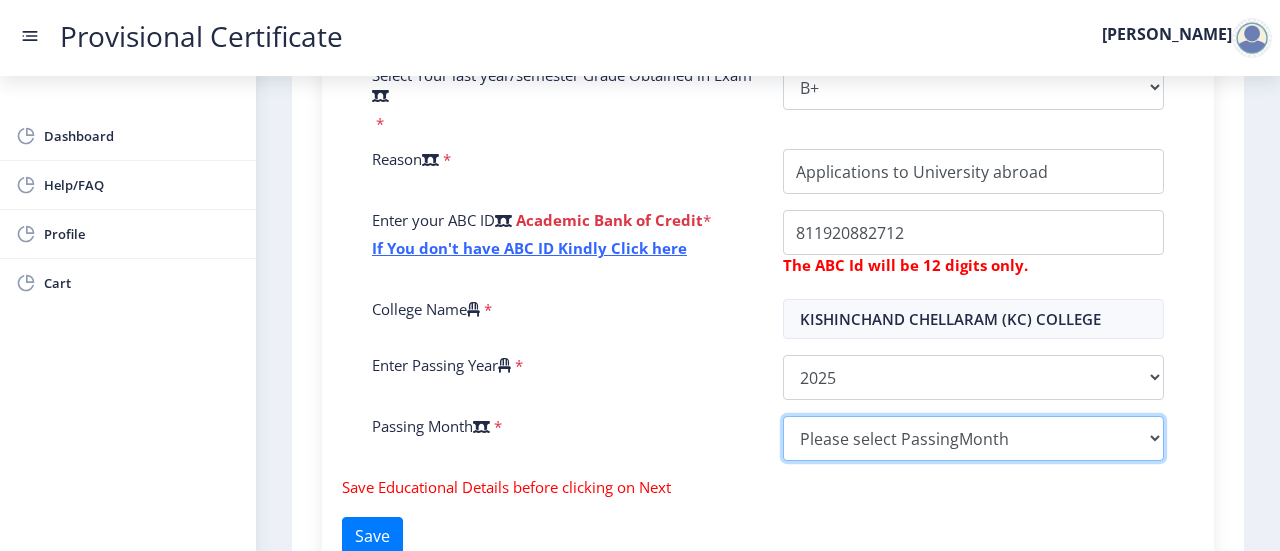 click on "Please select PassingMonth  (01) January (02) February (03) March (04) April (05) May (06) June (07) July (08) August (09) September (10) October (11) November (12) December" at bounding box center (973, 438) 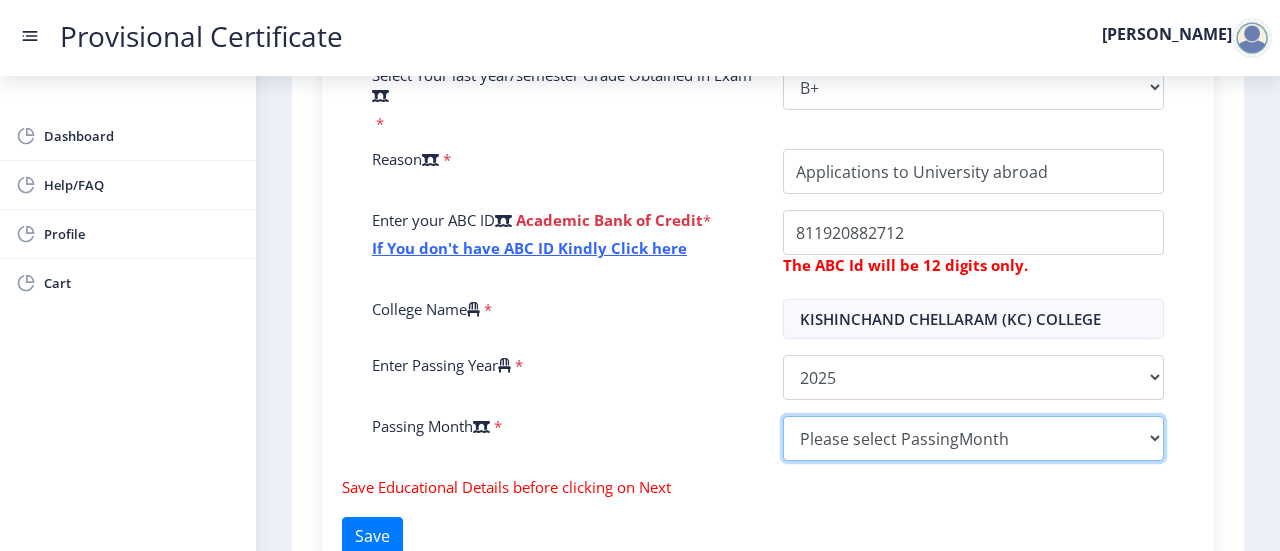 select on "April" 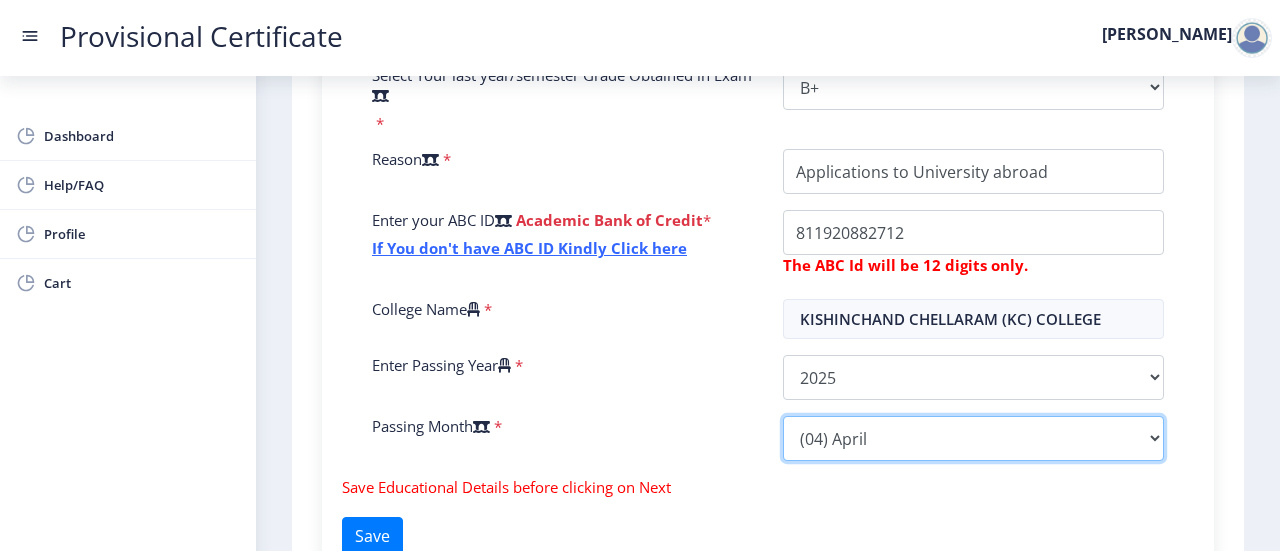 click on "Please select PassingMonth  (01) January (02) February (03) March (04) April (05) May (06) June (07) July (08) August (09) September (10) October (11) November (12) December" at bounding box center [973, 438] 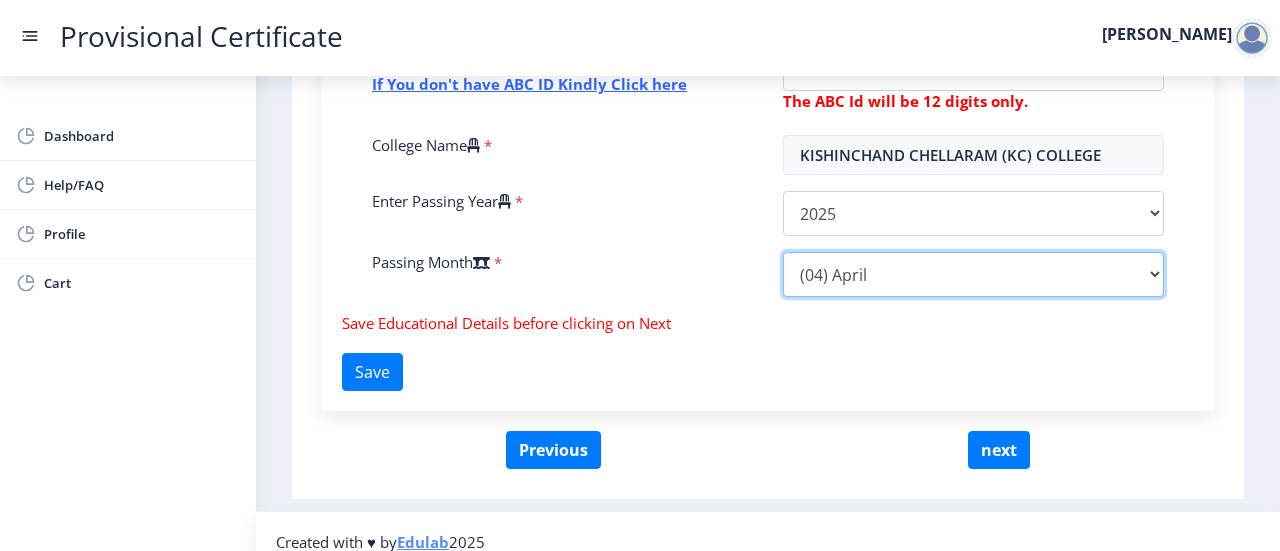 scroll, scrollTop: 862, scrollLeft: 0, axis: vertical 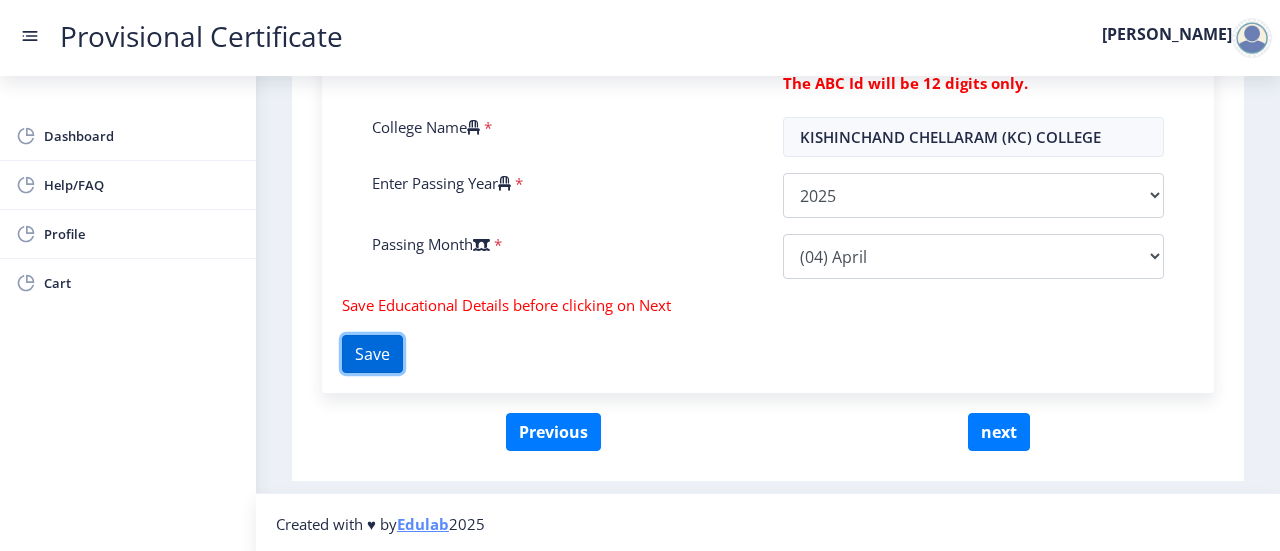 click on "Save" 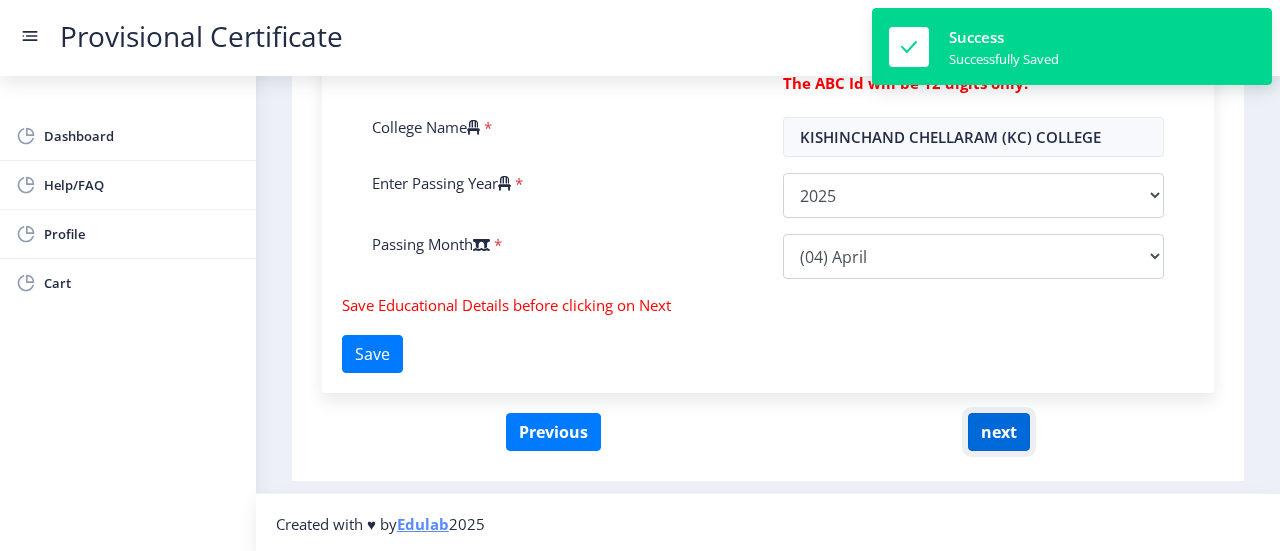 click on "next" 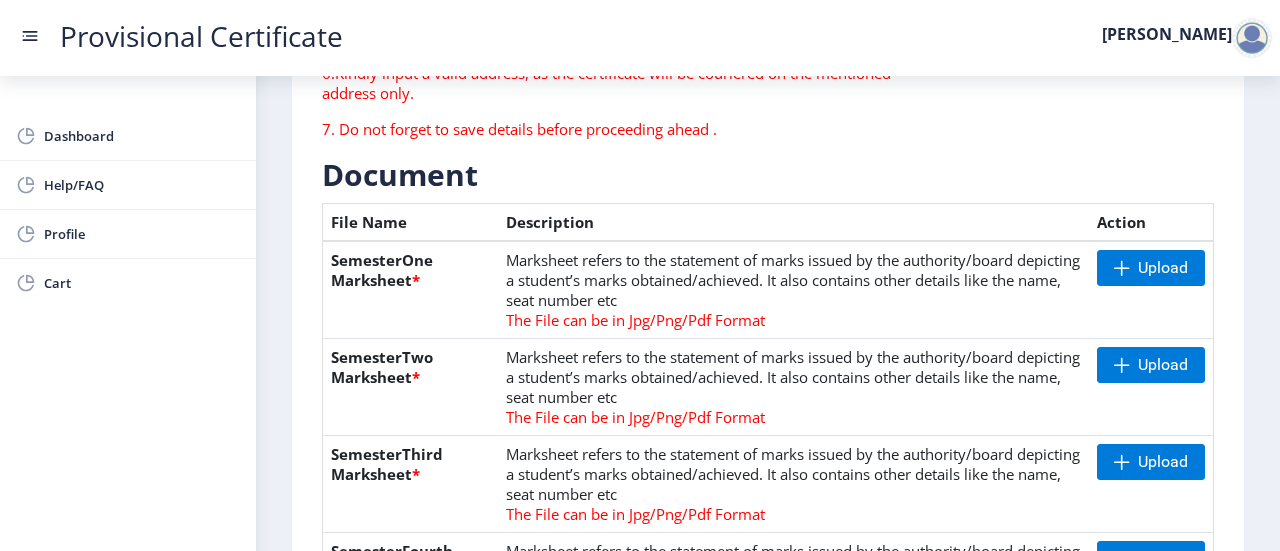 scroll, scrollTop: 379, scrollLeft: 0, axis: vertical 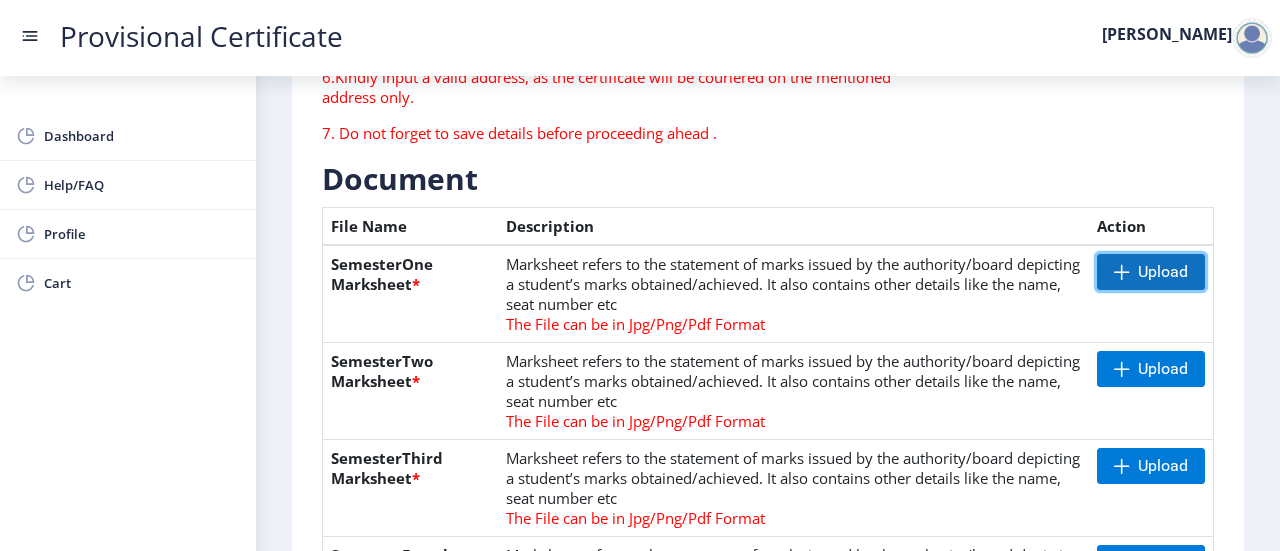 click 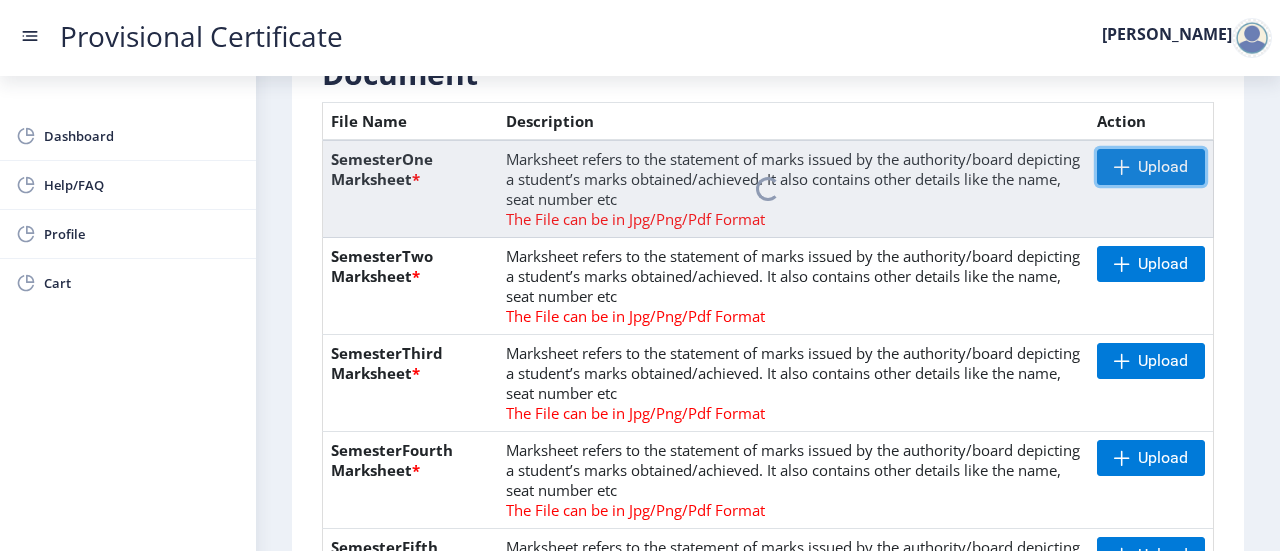 scroll, scrollTop: 491, scrollLeft: 0, axis: vertical 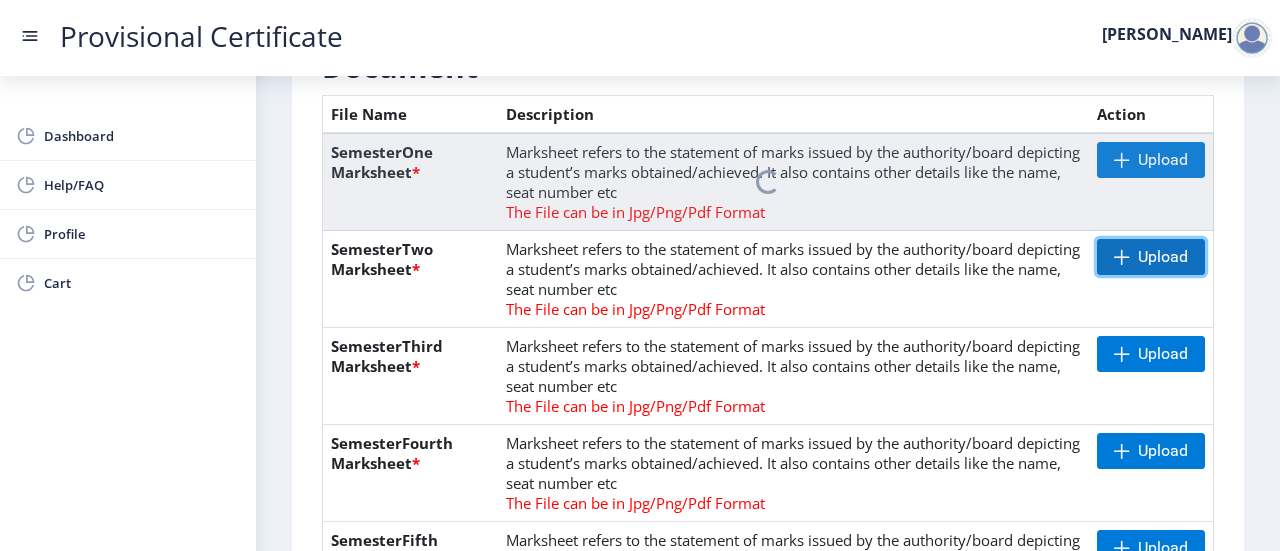 click 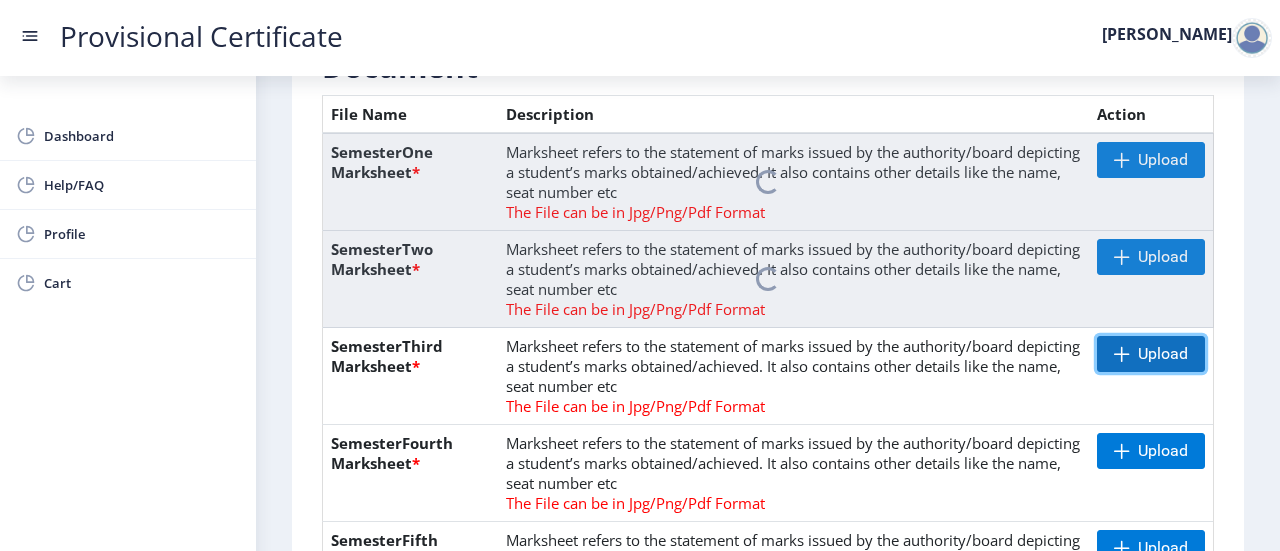 click on "Upload" 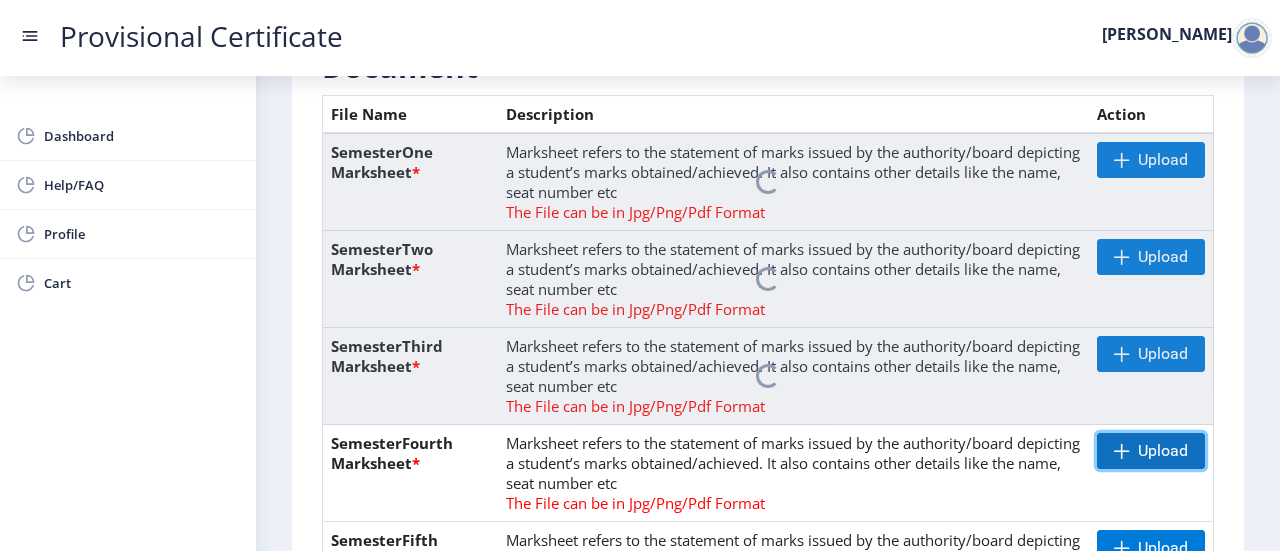 click on "Upload" 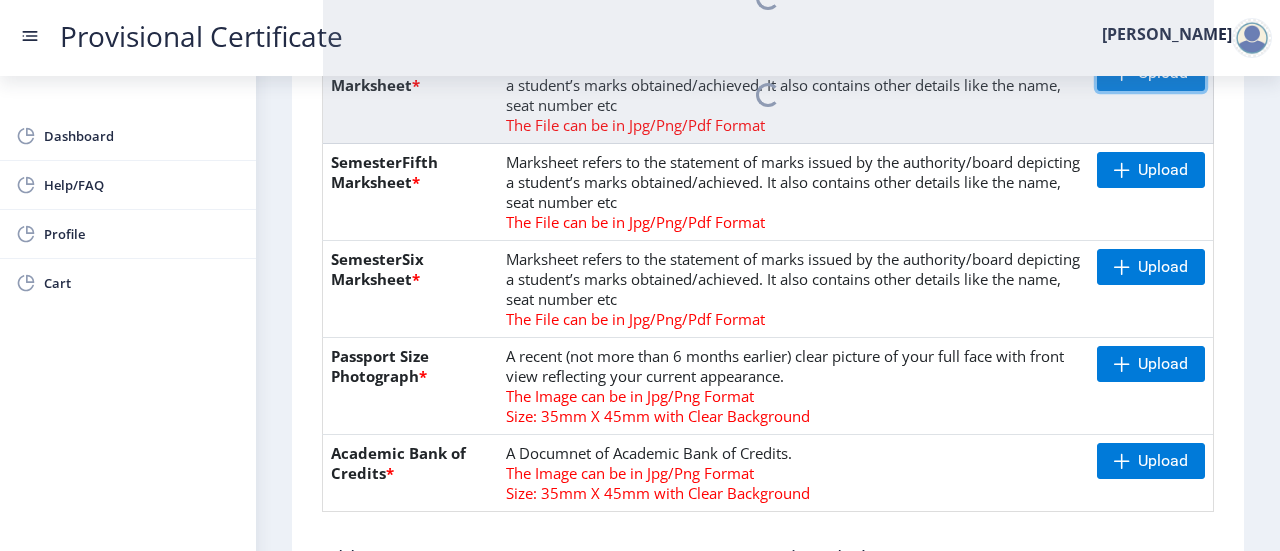 scroll, scrollTop: 872, scrollLeft: 0, axis: vertical 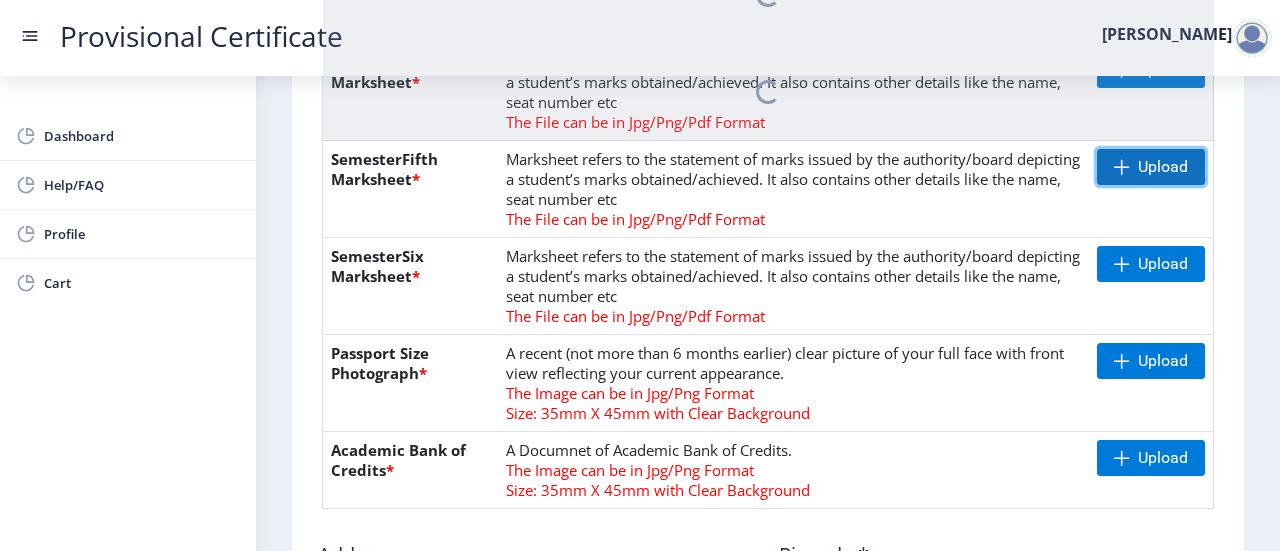 click on "Upload" 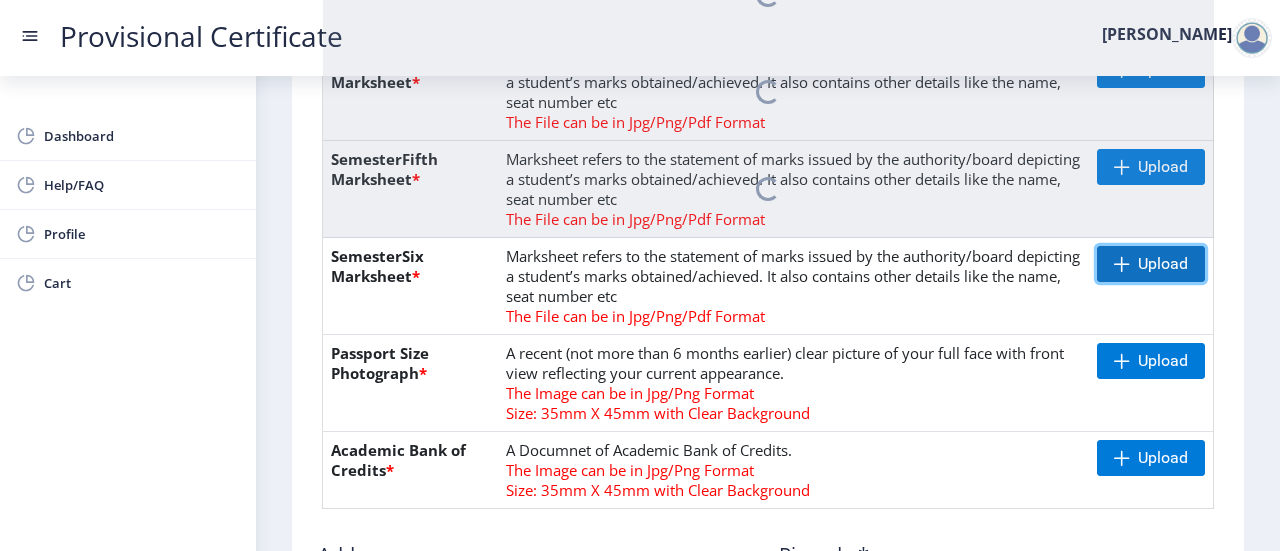 click on "Upload" 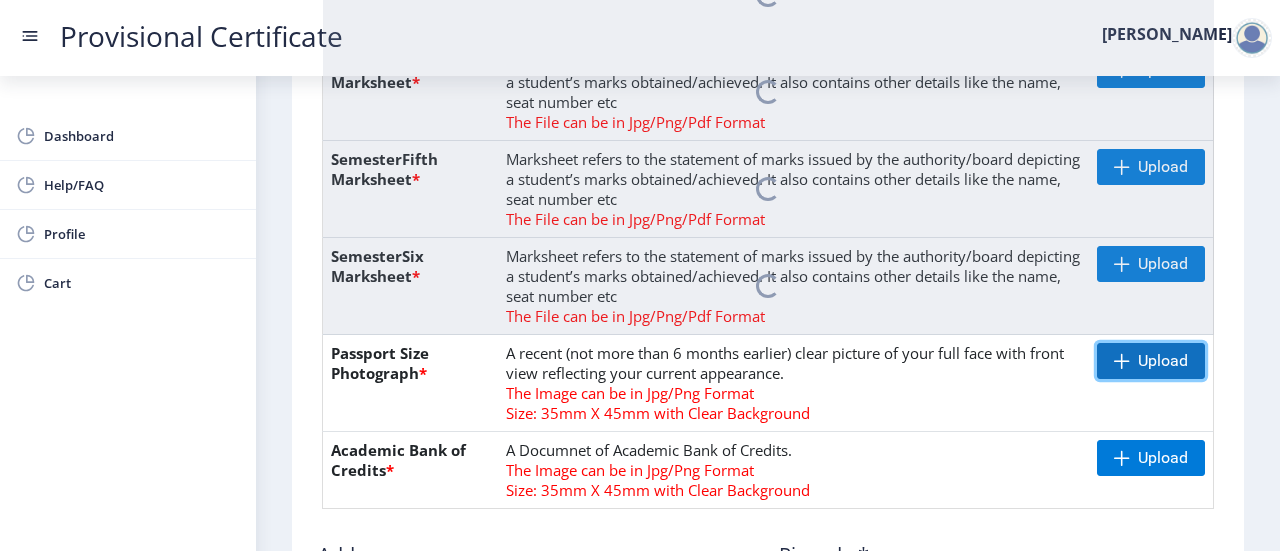 click 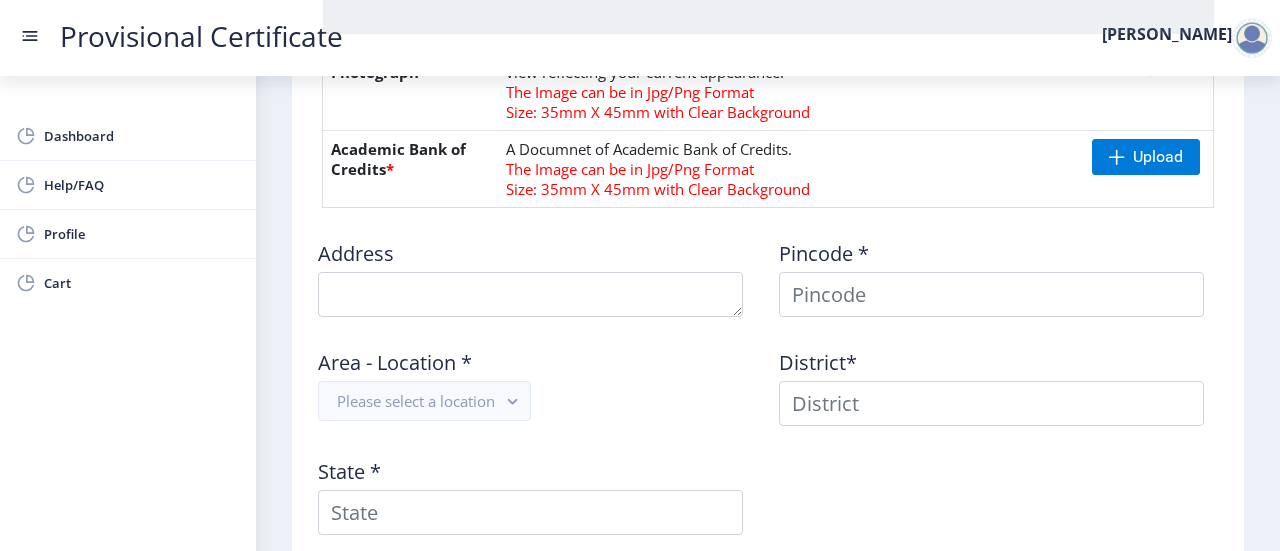 scroll, scrollTop: 1181, scrollLeft: 0, axis: vertical 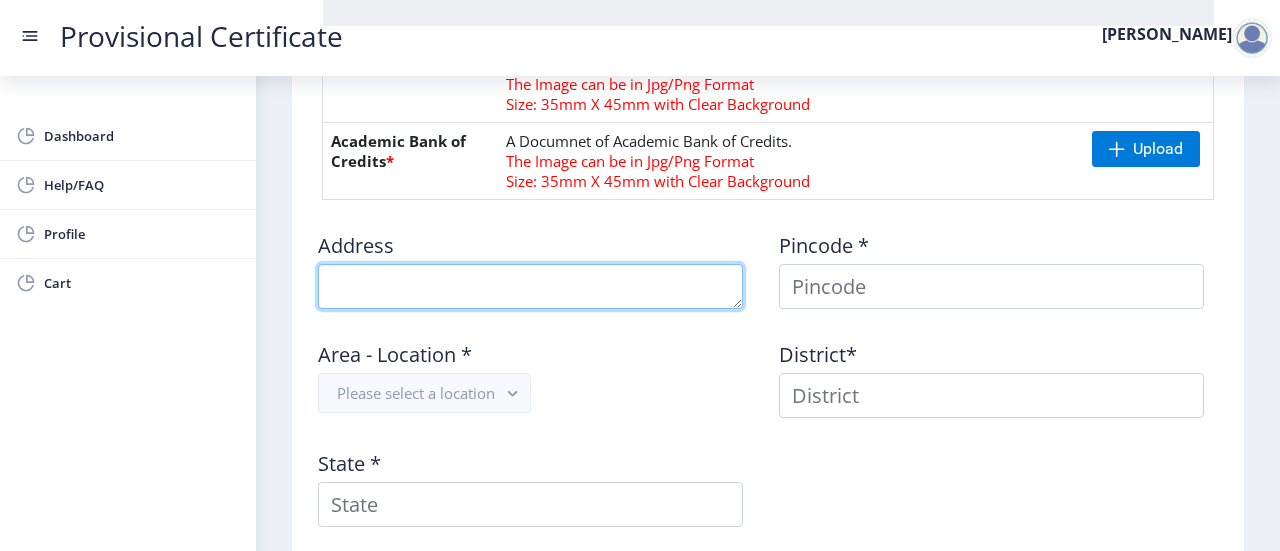 click at bounding box center (530, 286) 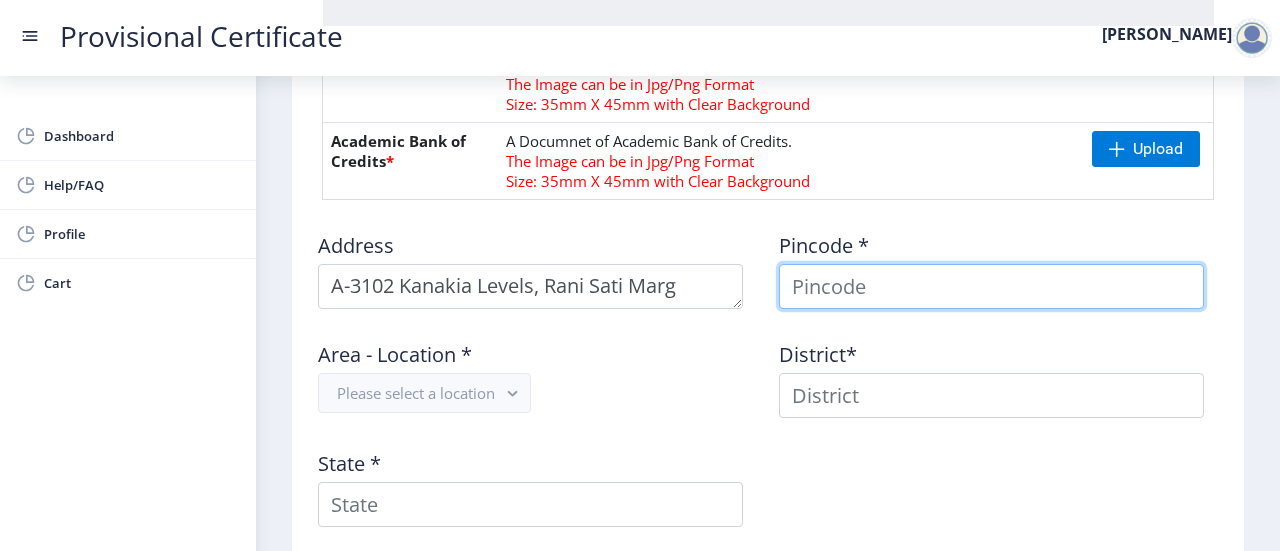 type on "[PERSON_NAME]" 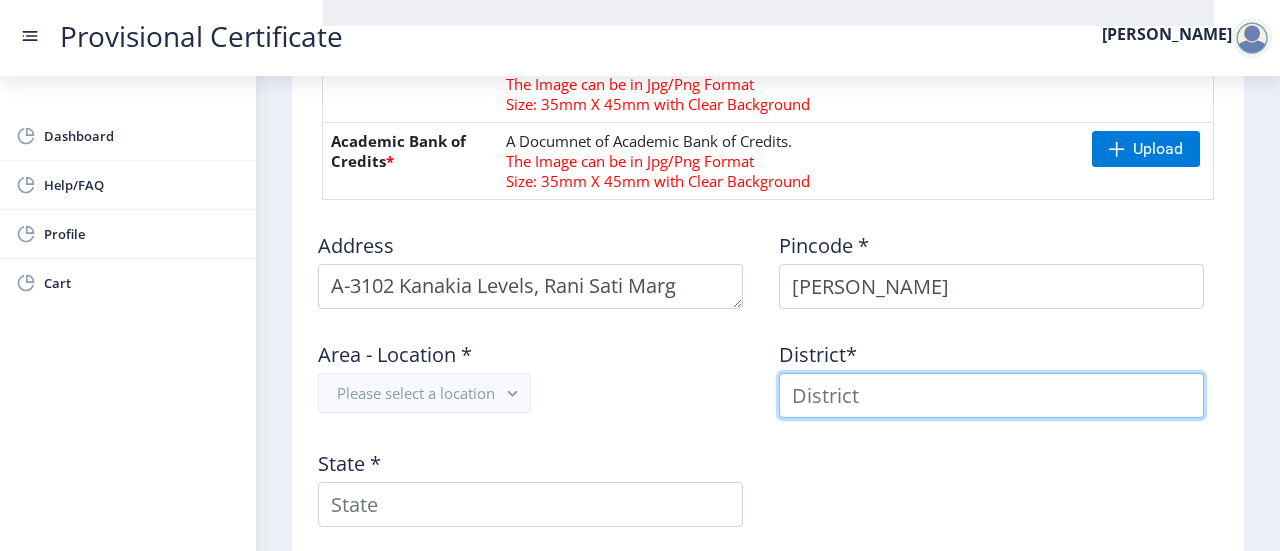 type on "[PERSON_NAME]" 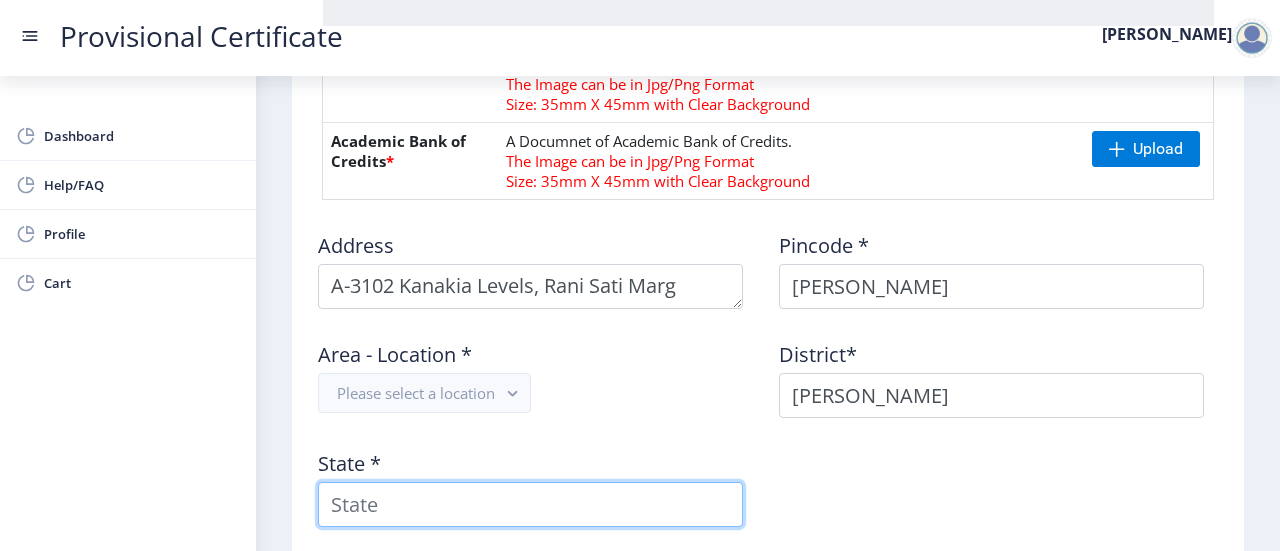 type on "Maharashtra" 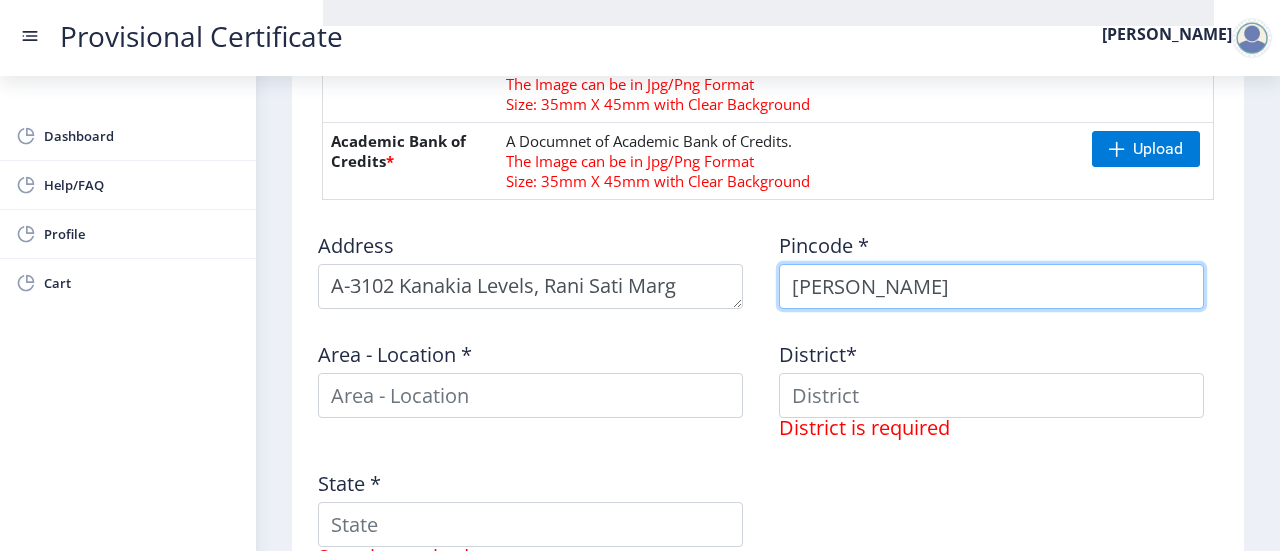 click on "[PERSON_NAME]" at bounding box center (991, 286) 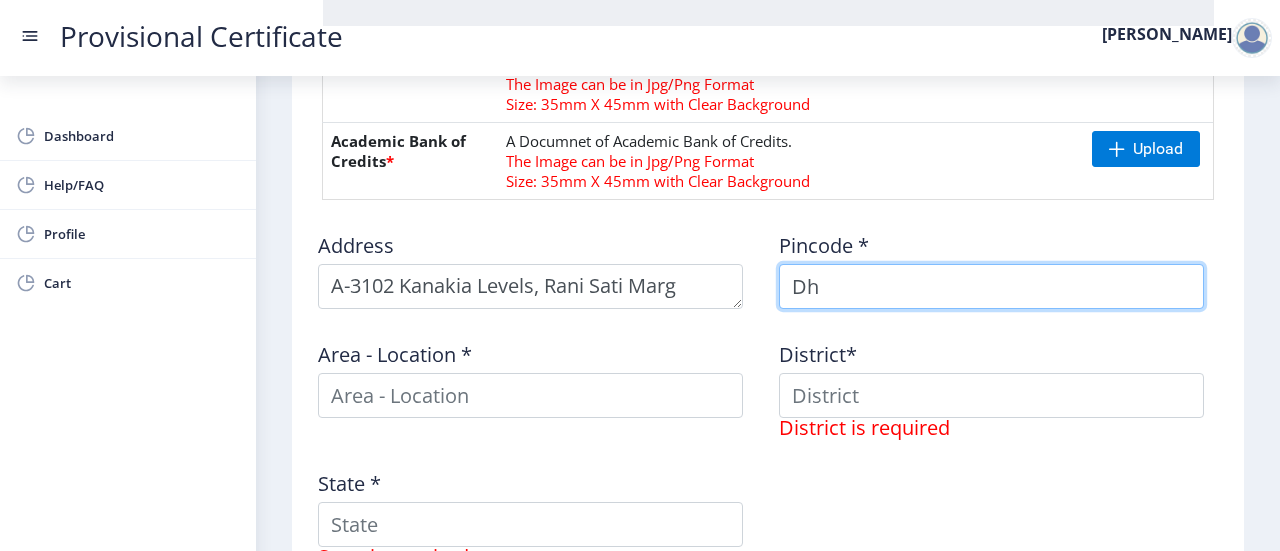 type on "D" 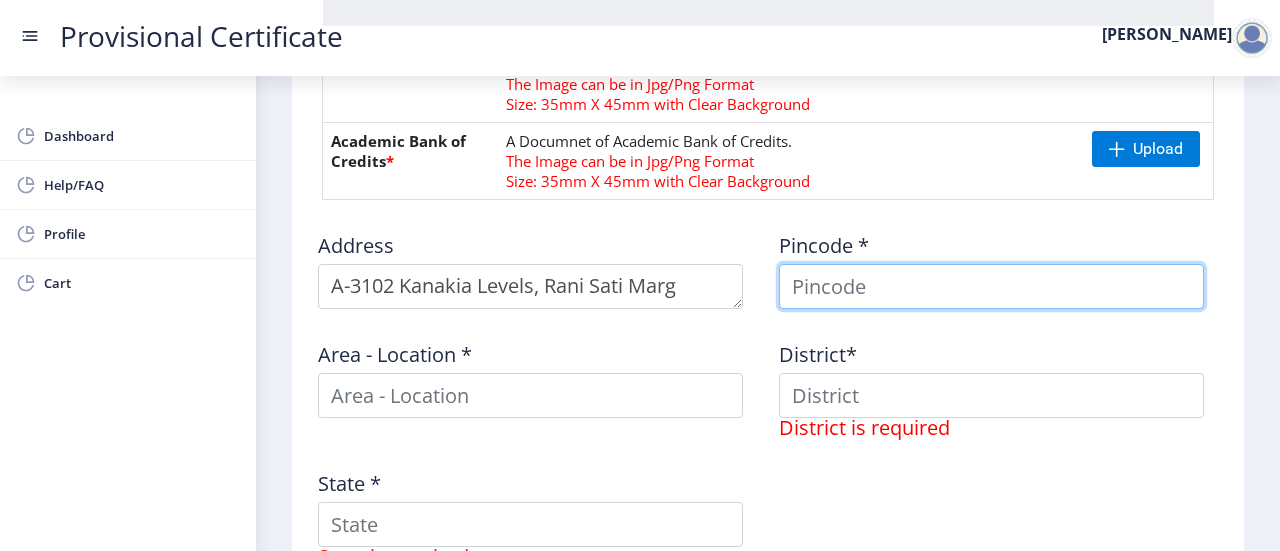 type on "2" 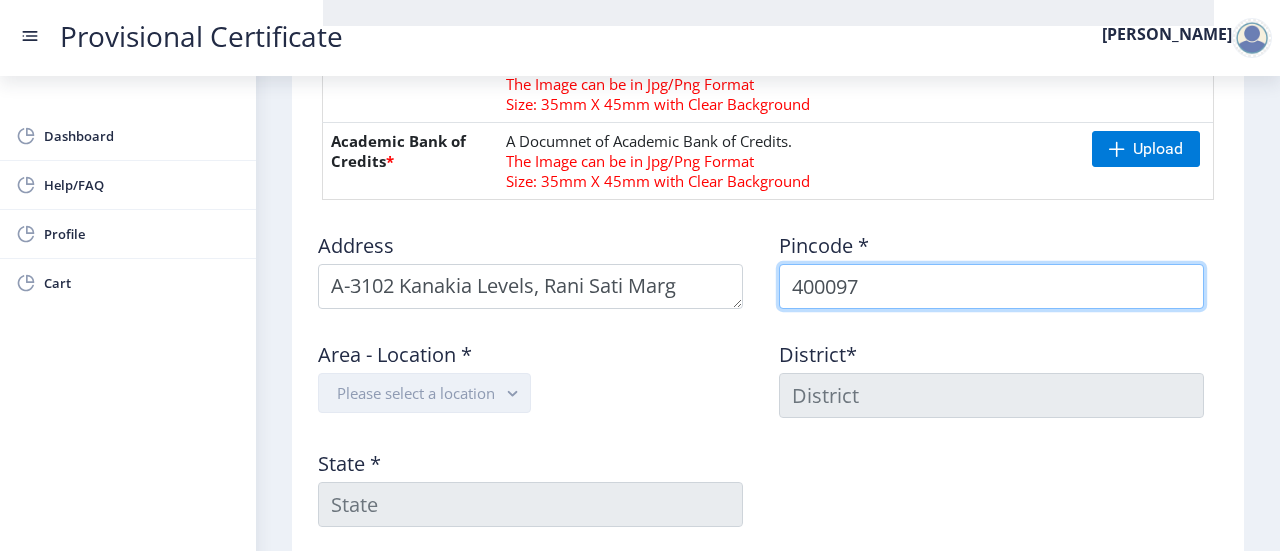 type on "400097" 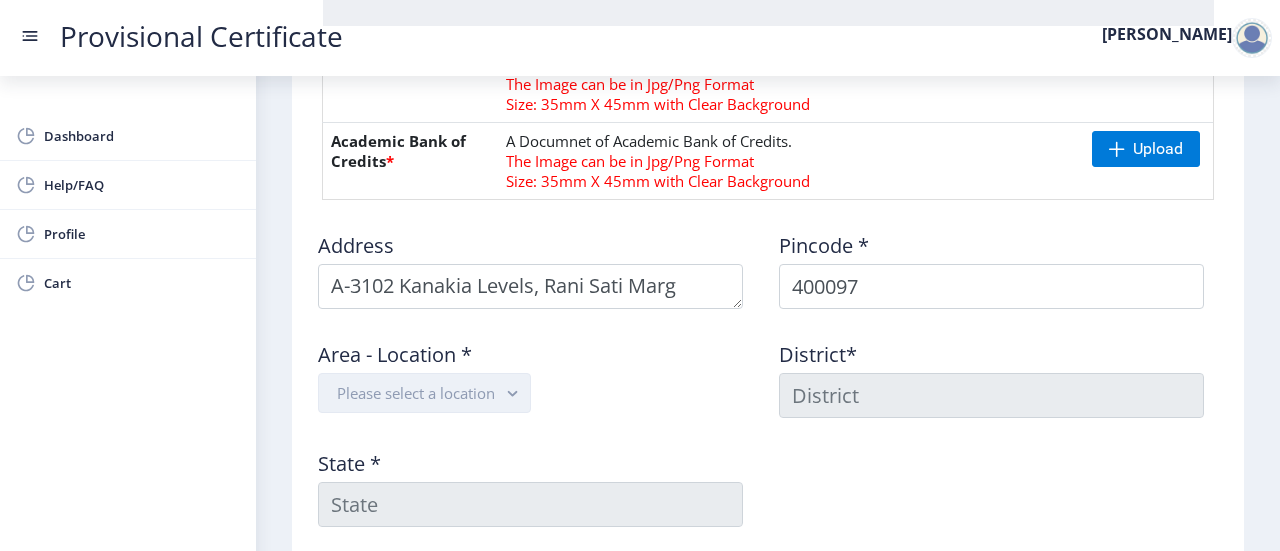 click 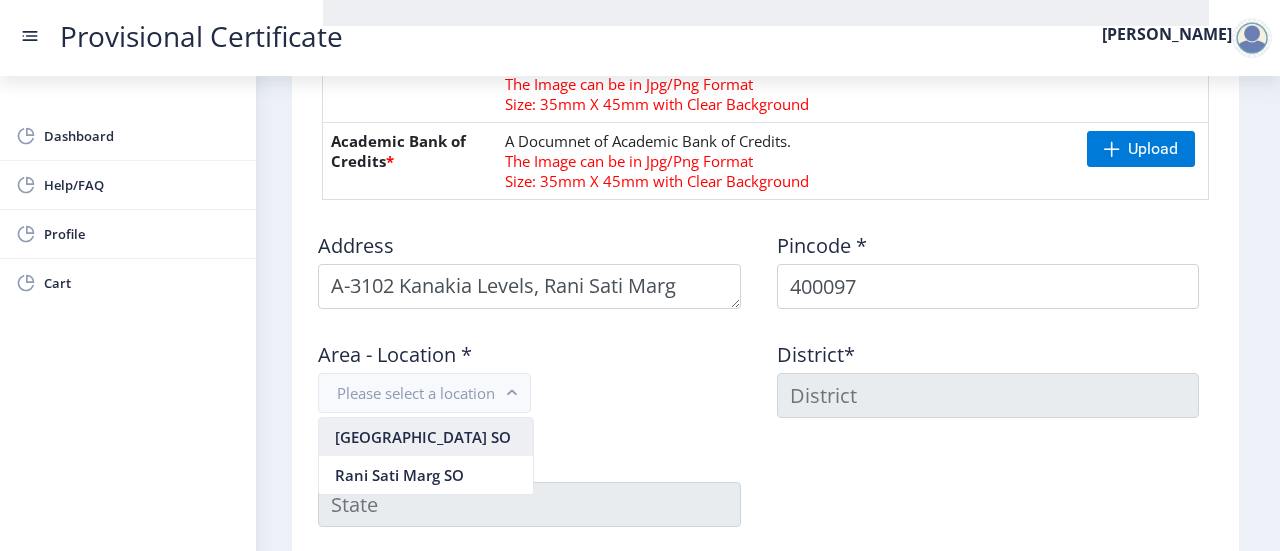 click on "Malad East SO" at bounding box center (426, 437) 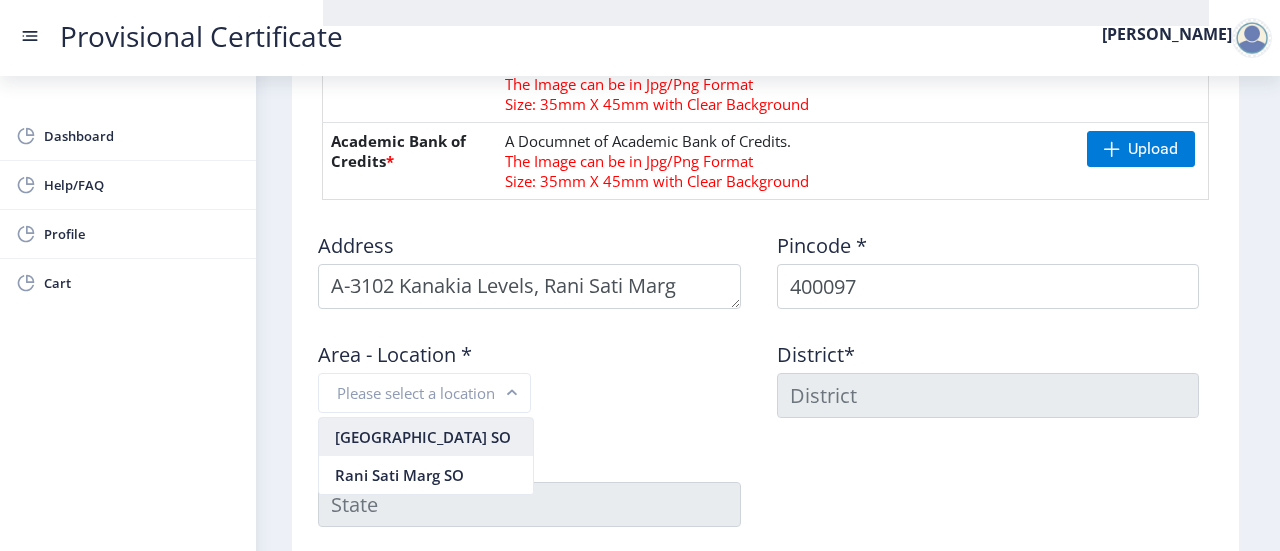 type on "MUMBAI SUBURBAN" 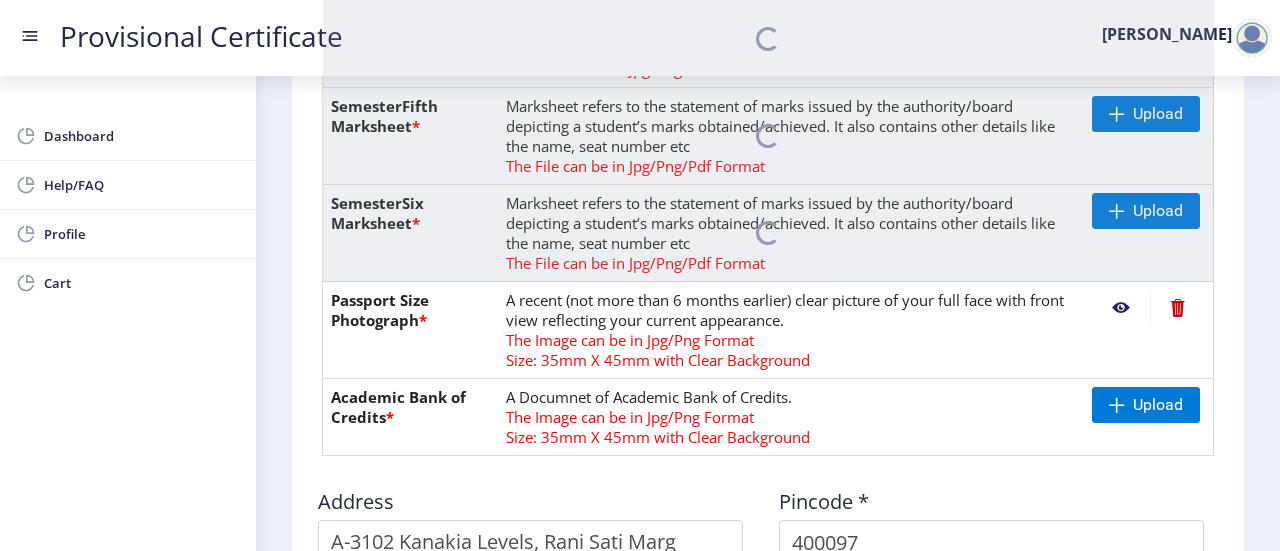 scroll, scrollTop: 915, scrollLeft: 0, axis: vertical 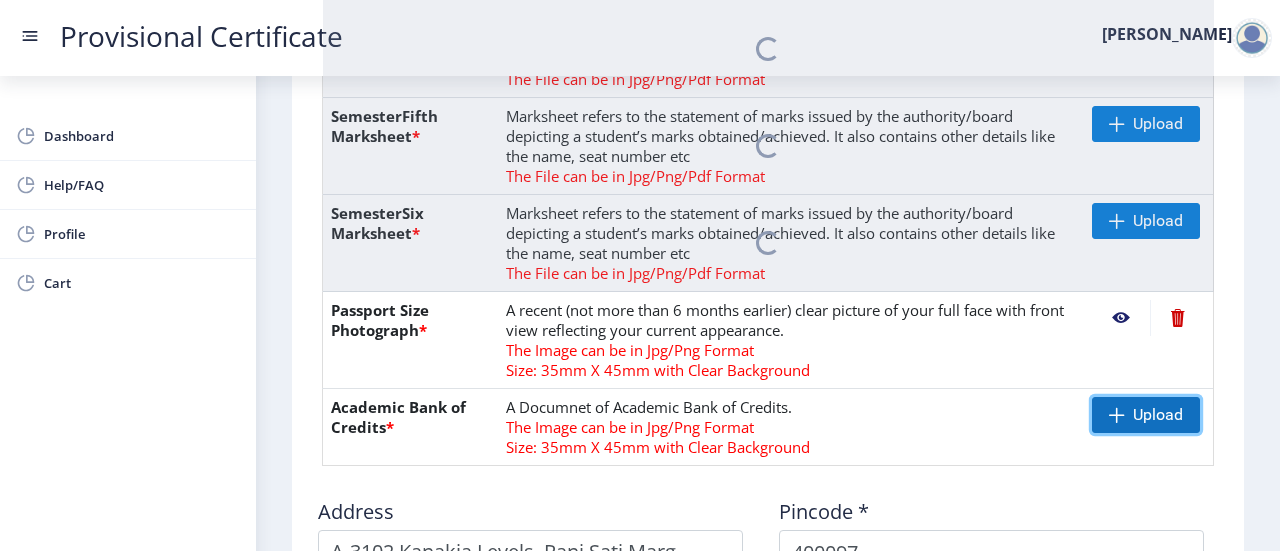 click 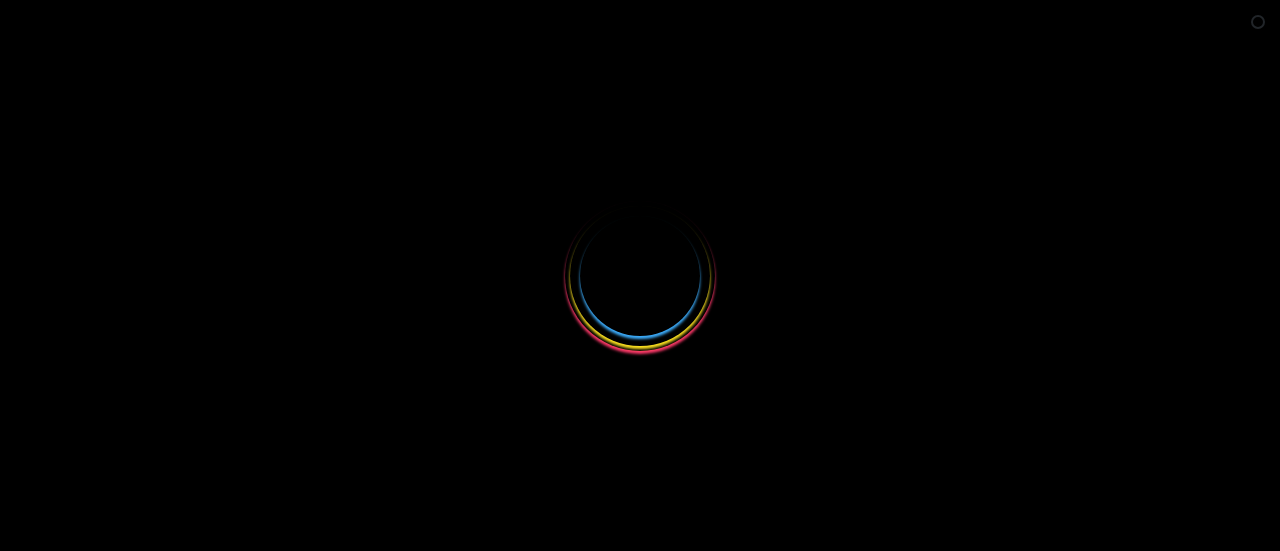 scroll, scrollTop: 0, scrollLeft: 0, axis: both 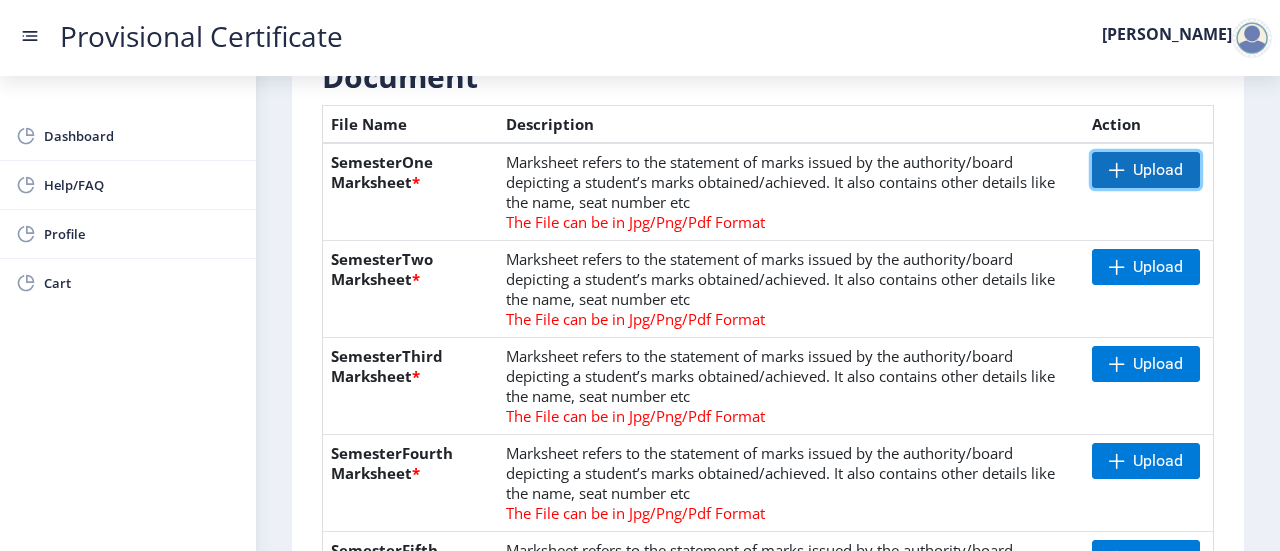 click on "Upload" 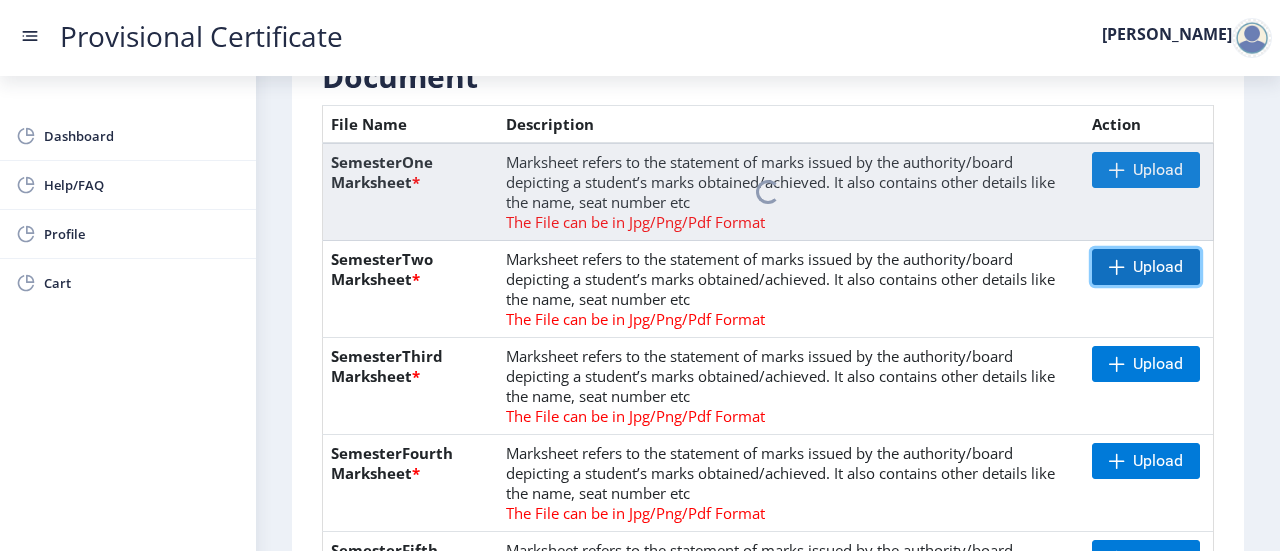 click on "Upload" 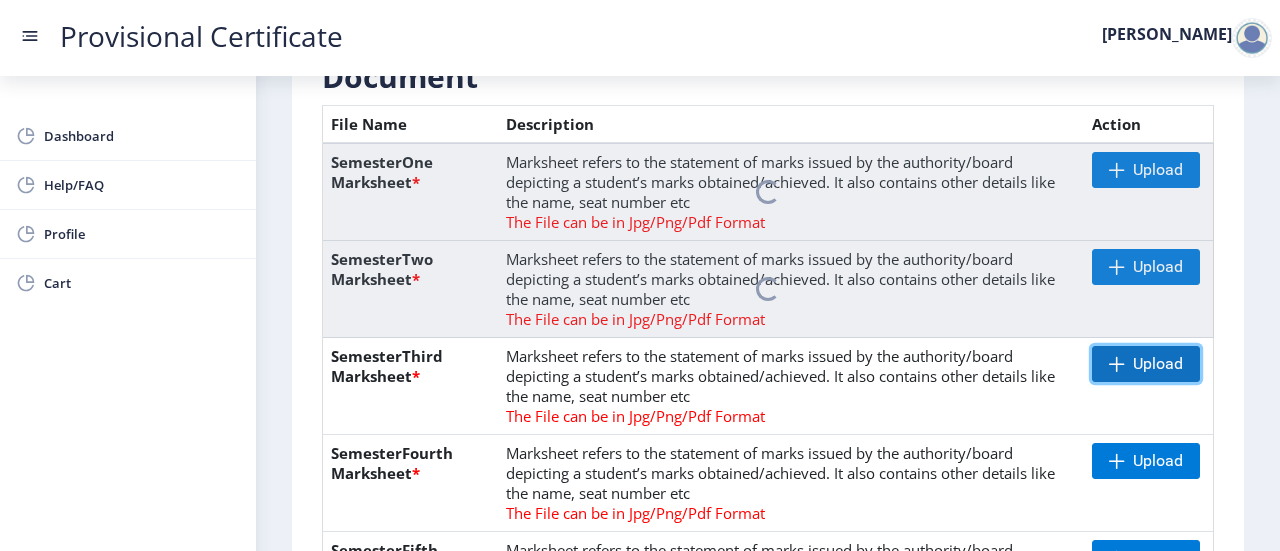 click on "Upload" 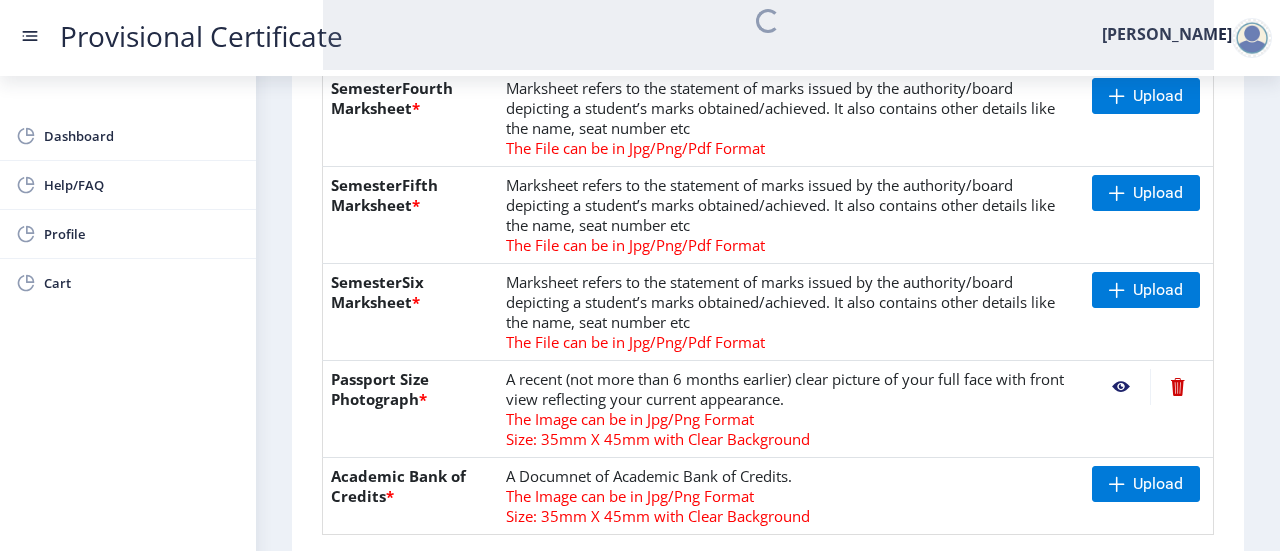 scroll, scrollTop: 847, scrollLeft: 0, axis: vertical 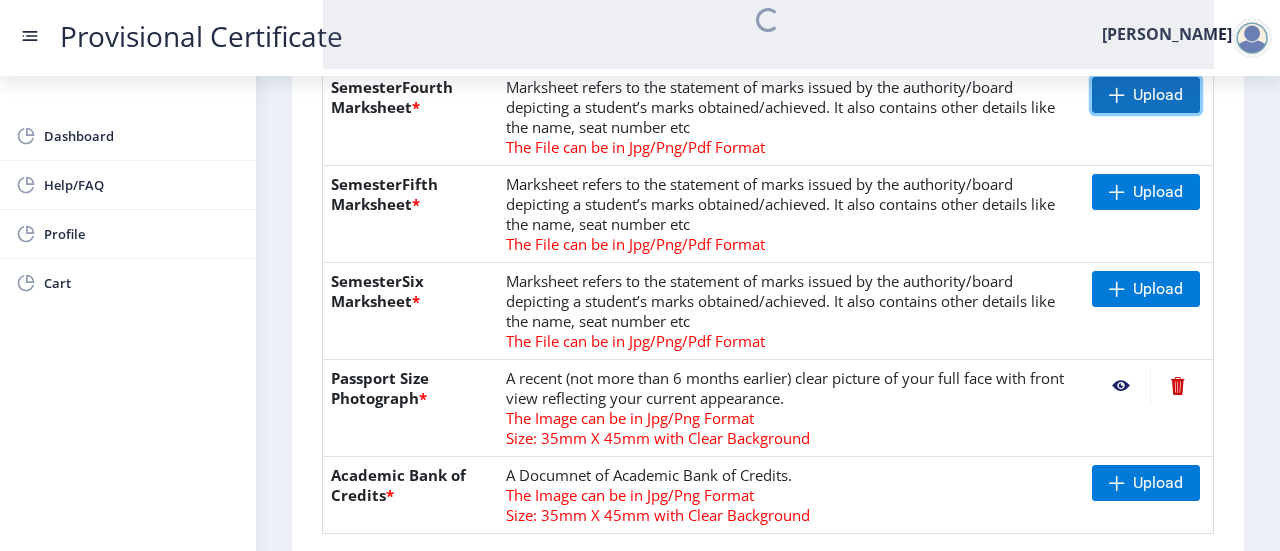 click on "Upload" 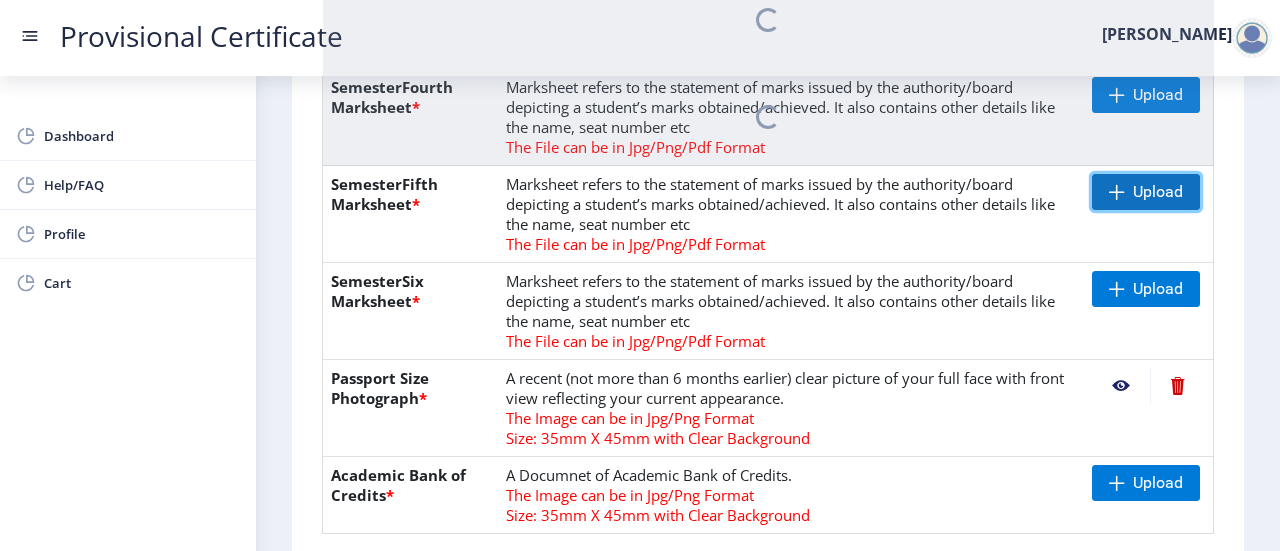 click 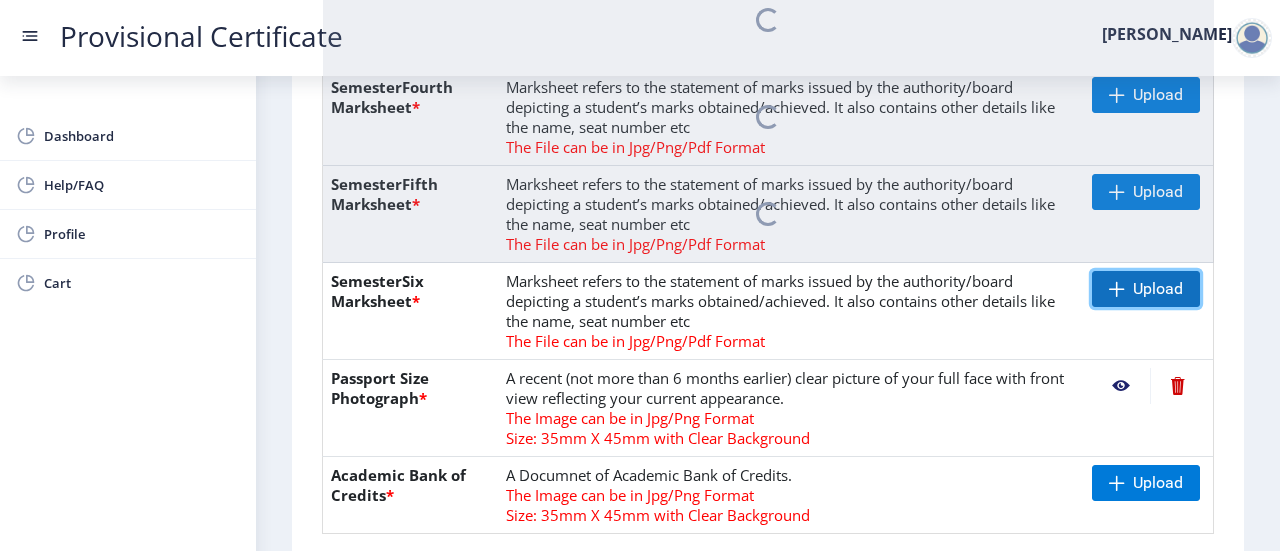 click on "Upload" 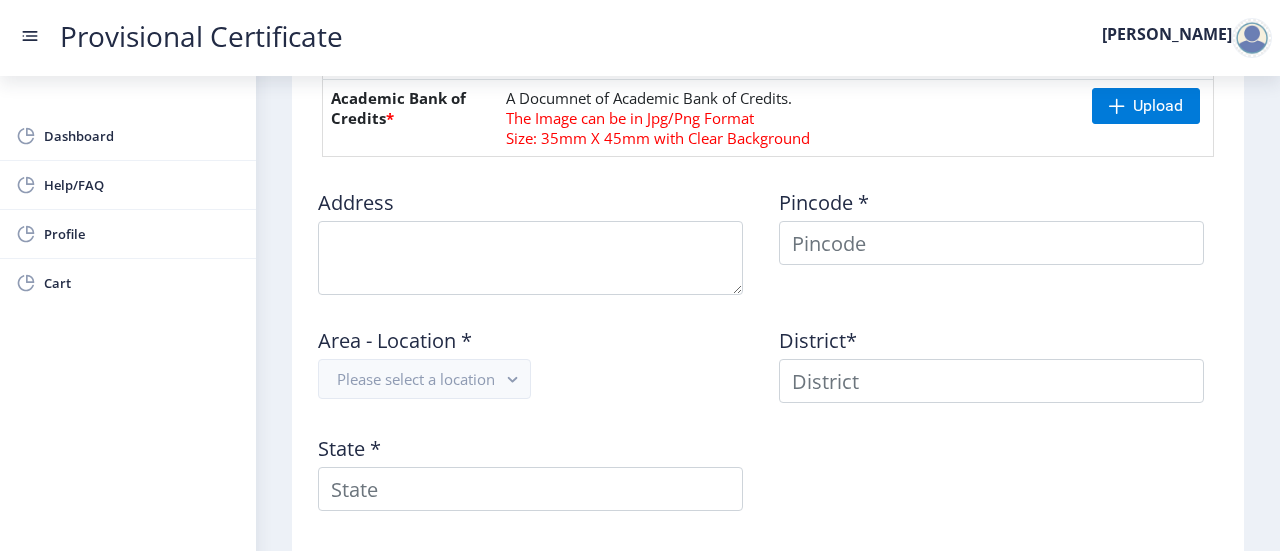 scroll, scrollTop: 1226, scrollLeft: 0, axis: vertical 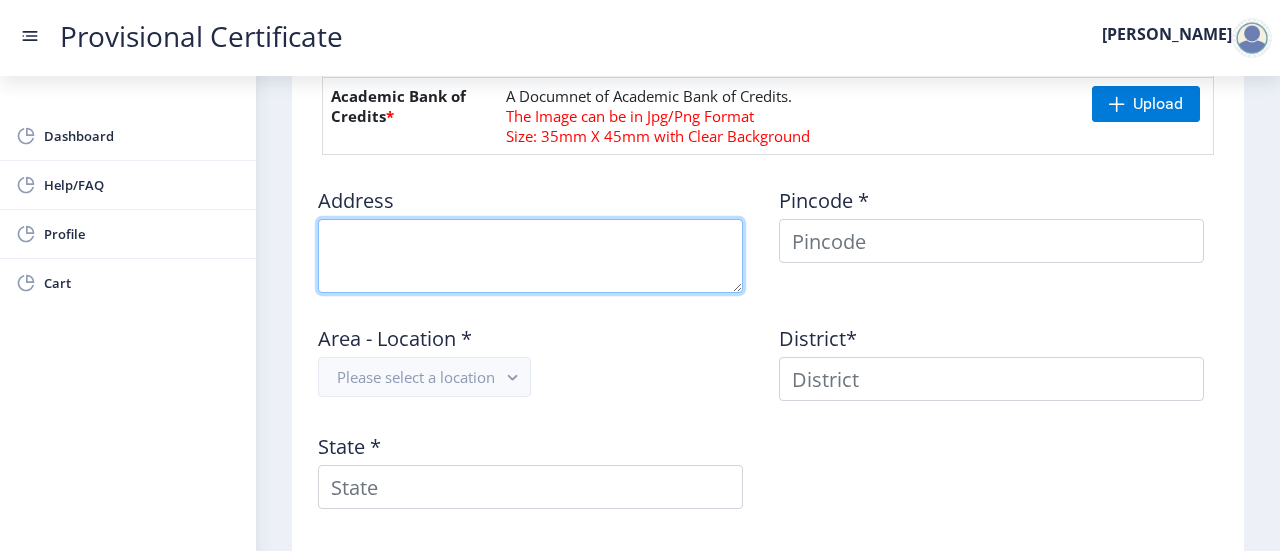 click at bounding box center (530, 256) 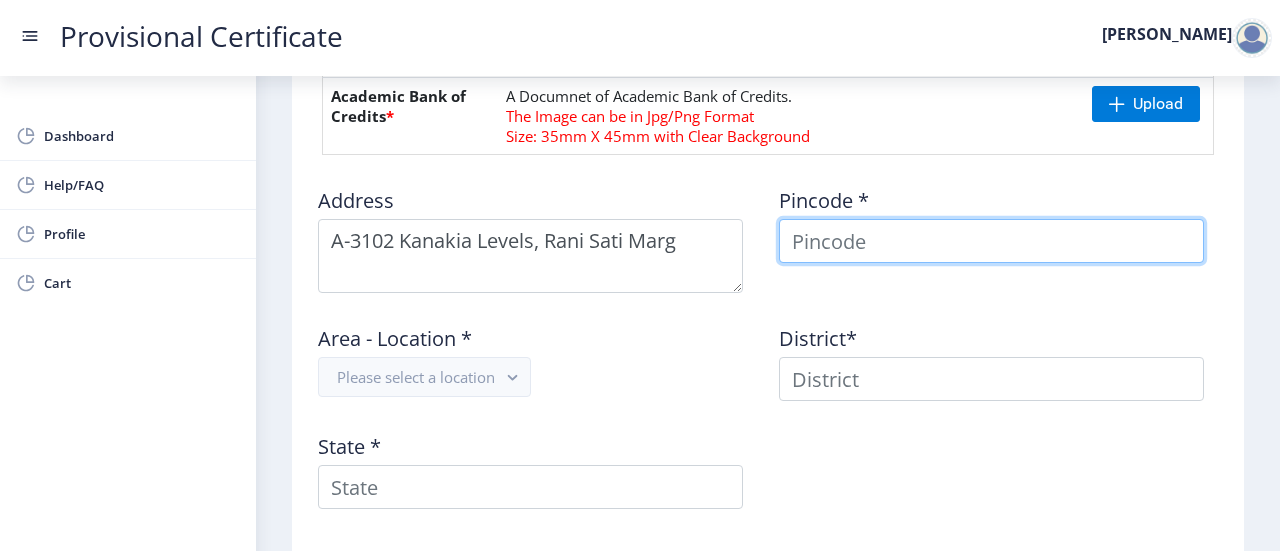 type on "[PERSON_NAME]" 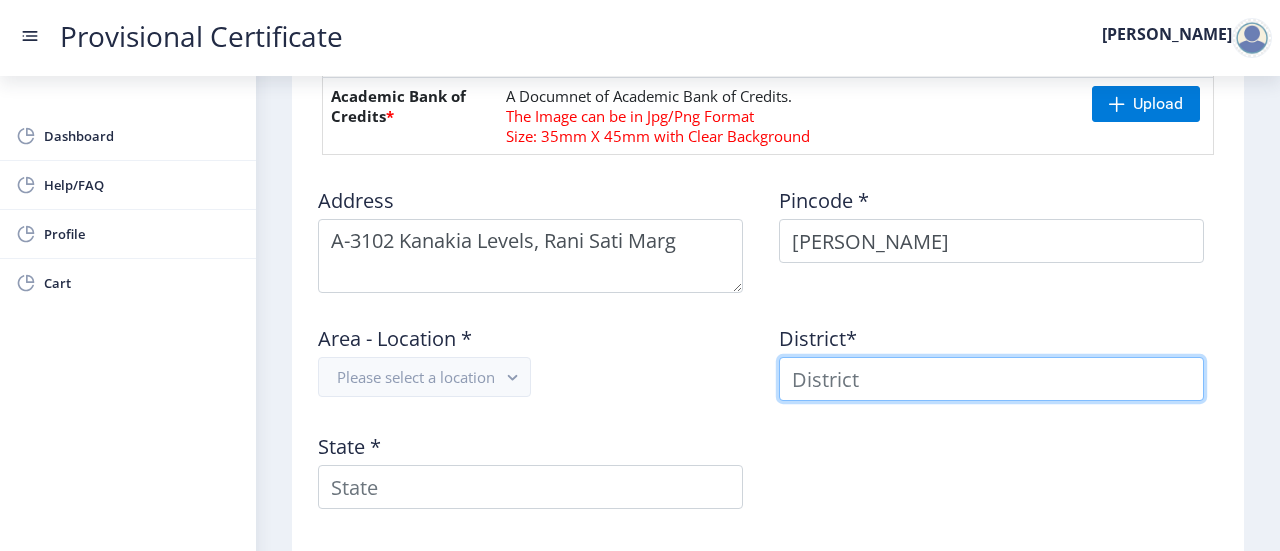 type on "[PERSON_NAME]" 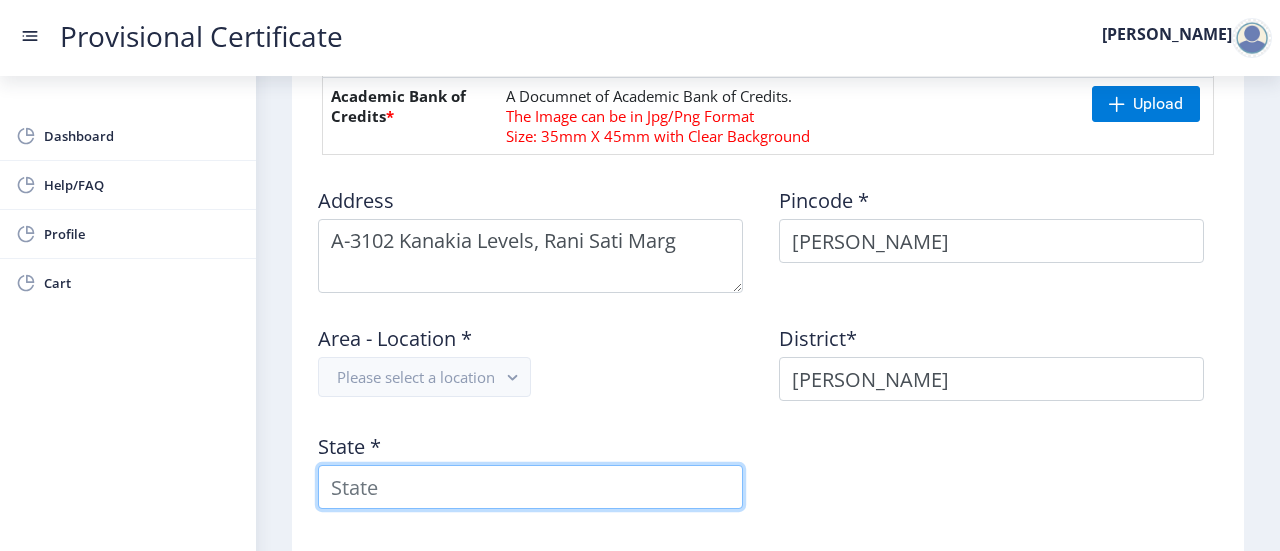 type on "Maharashtra" 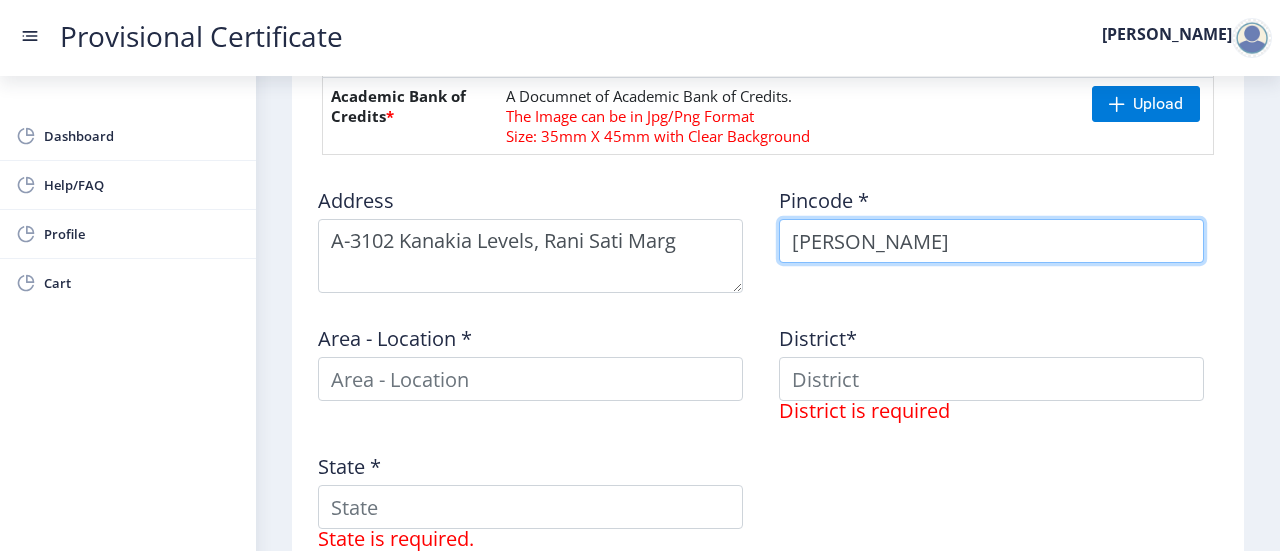 click on "[PERSON_NAME]" at bounding box center [991, 241] 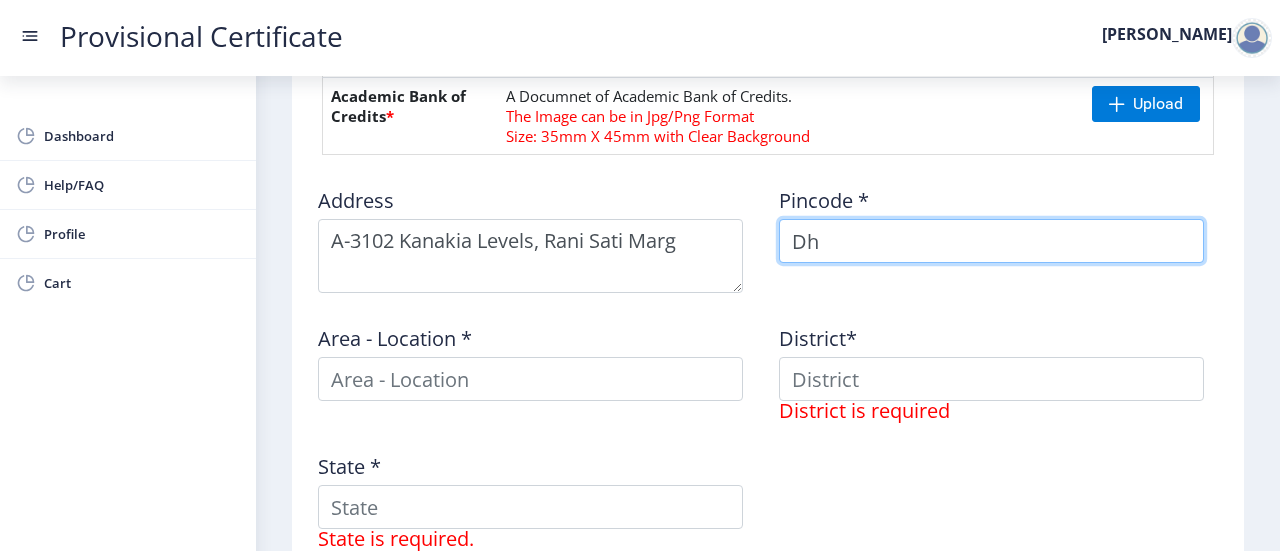 type on "D" 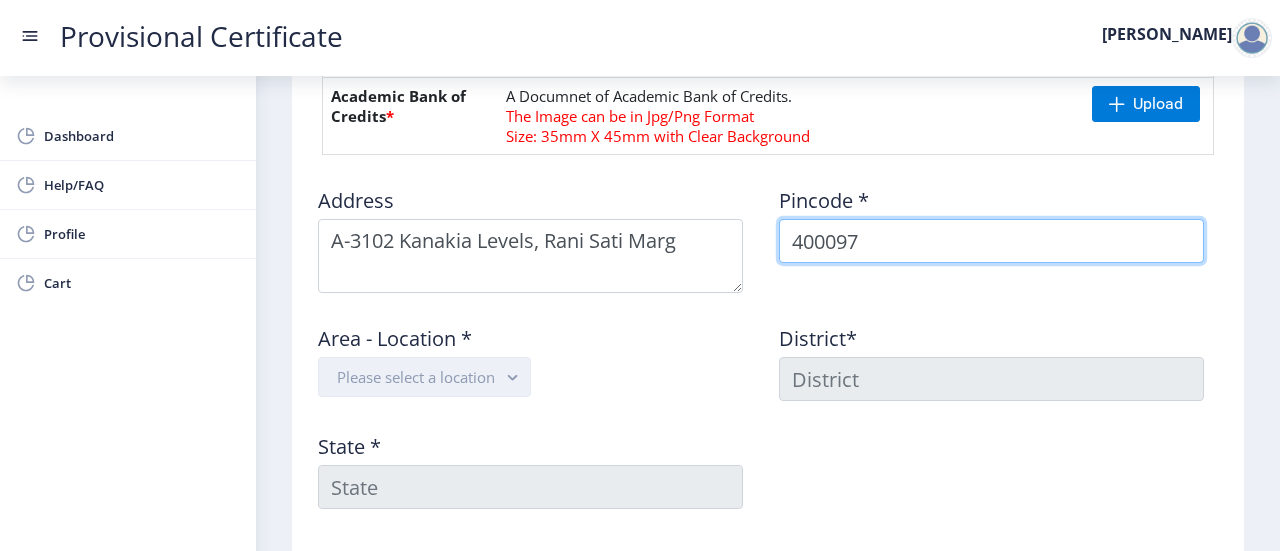 type on "400097" 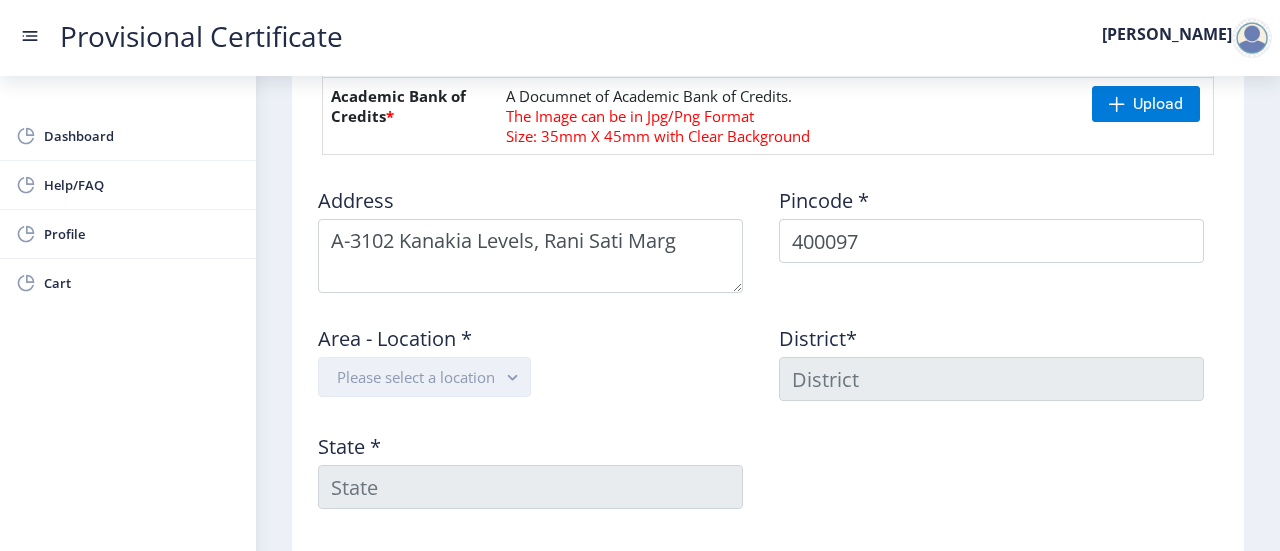 click on "Please select a location" 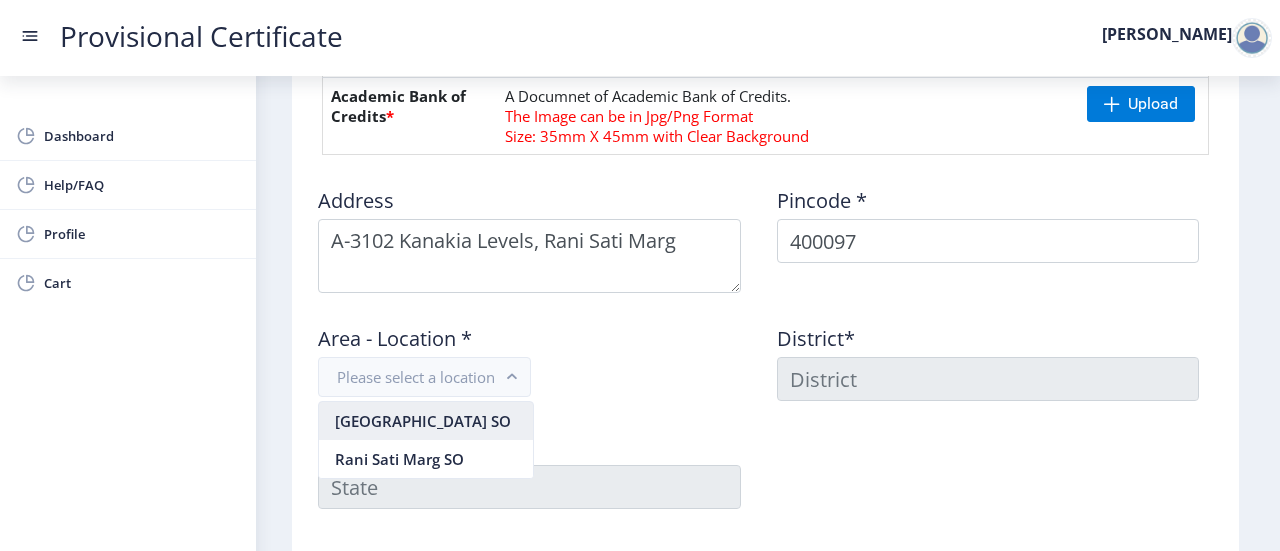 click on "Malad East SO" at bounding box center [426, 421] 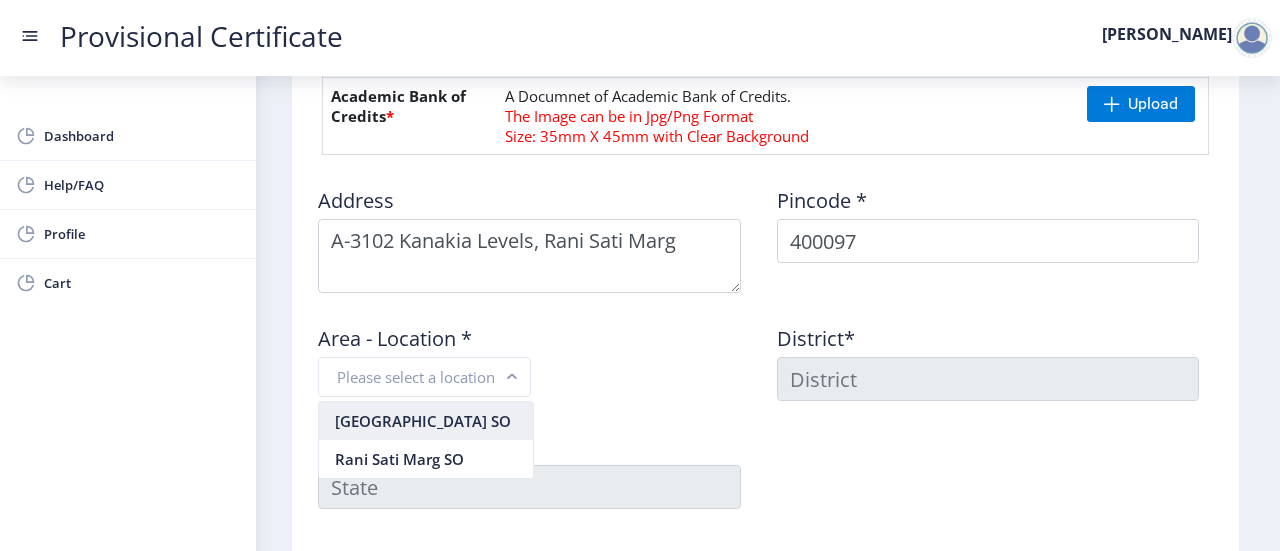 type on "MUMBAI SUBURBAN" 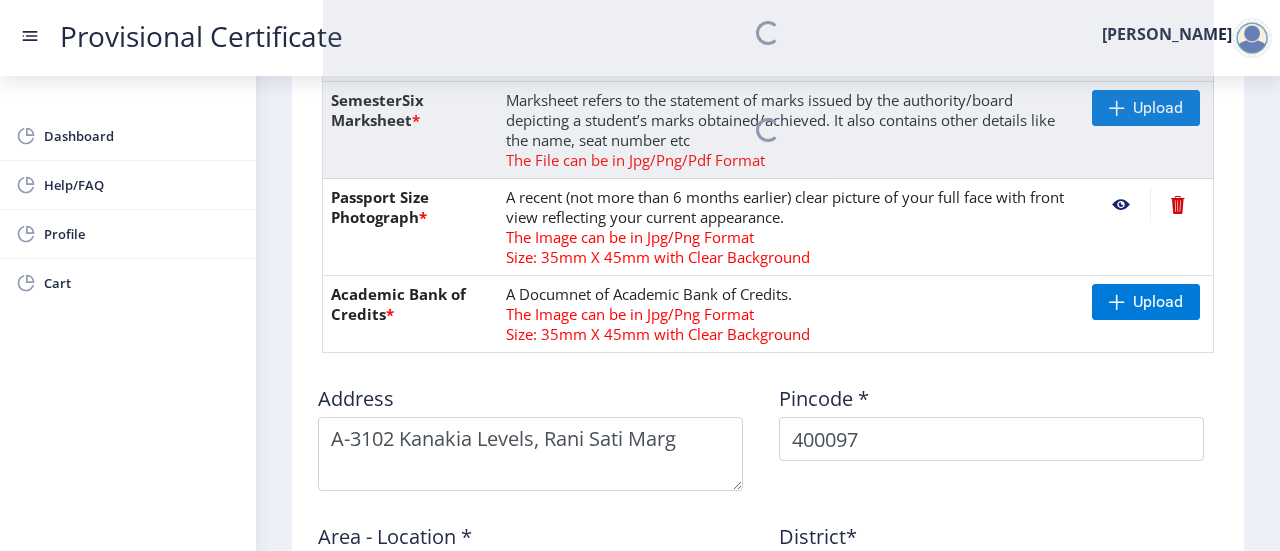 scroll, scrollTop: 1029, scrollLeft: 0, axis: vertical 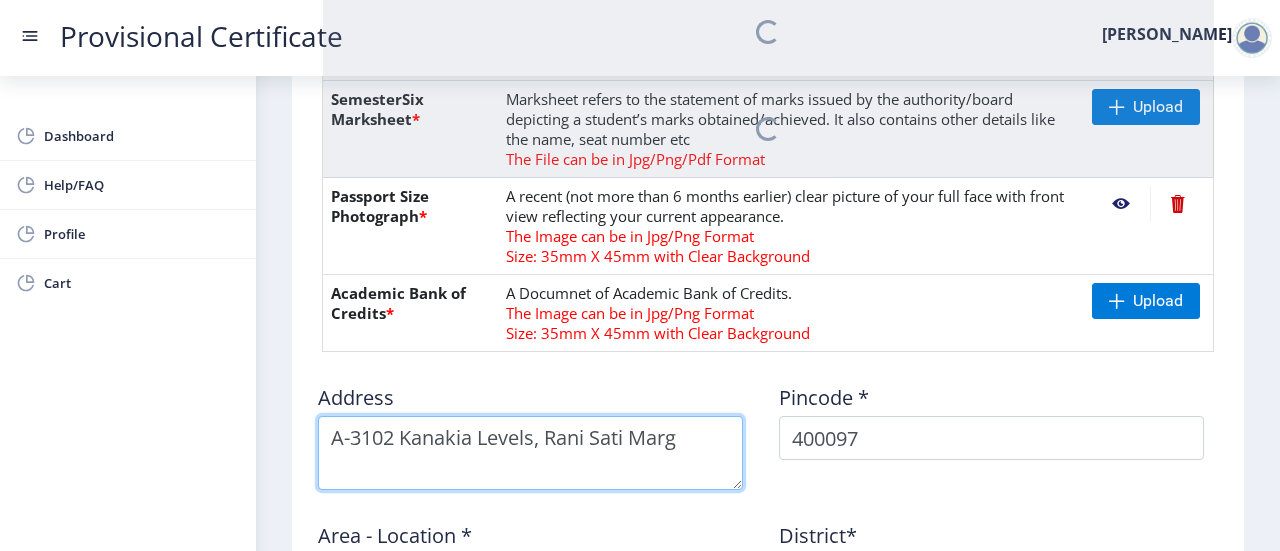 click at bounding box center [530, 453] 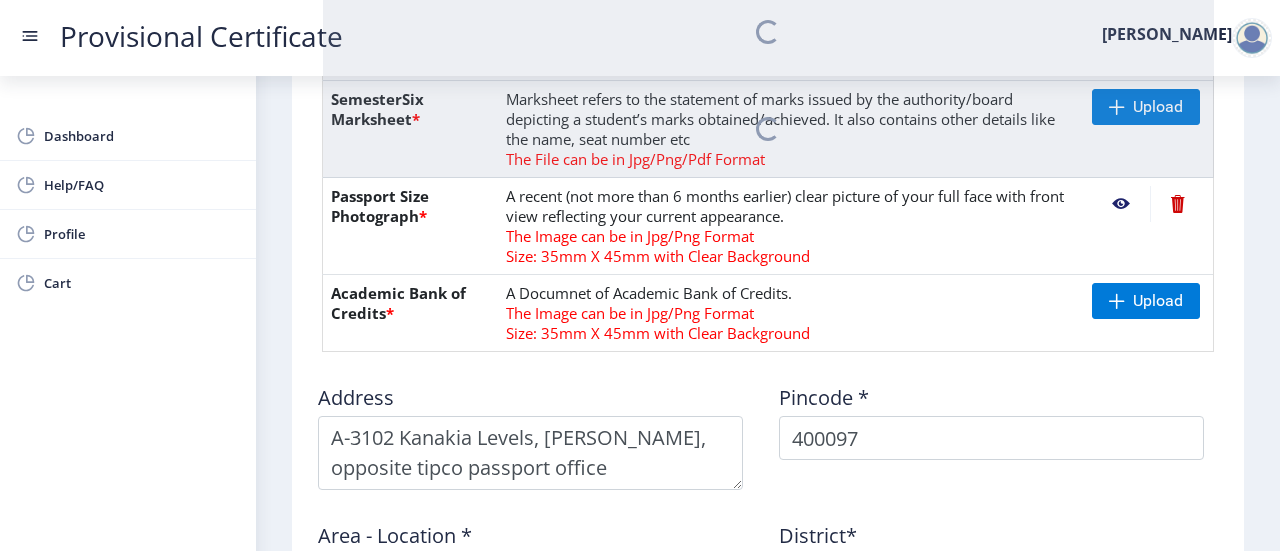 click on "Address" 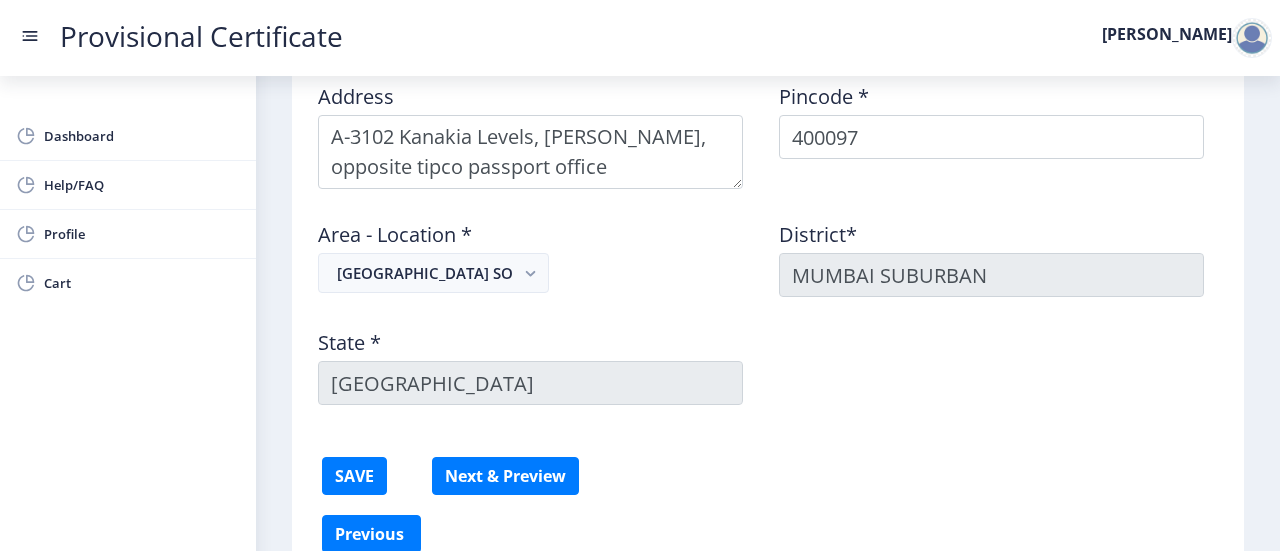 scroll, scrollTop: 1336, scrollLeft: 0, axis: vertical 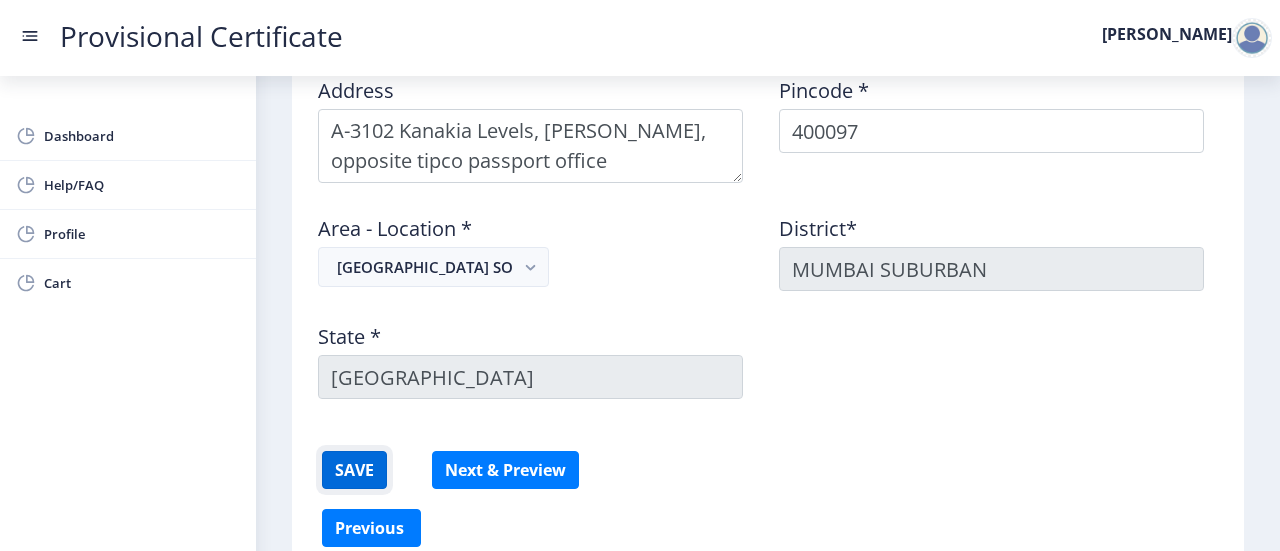 click on "SAVE" 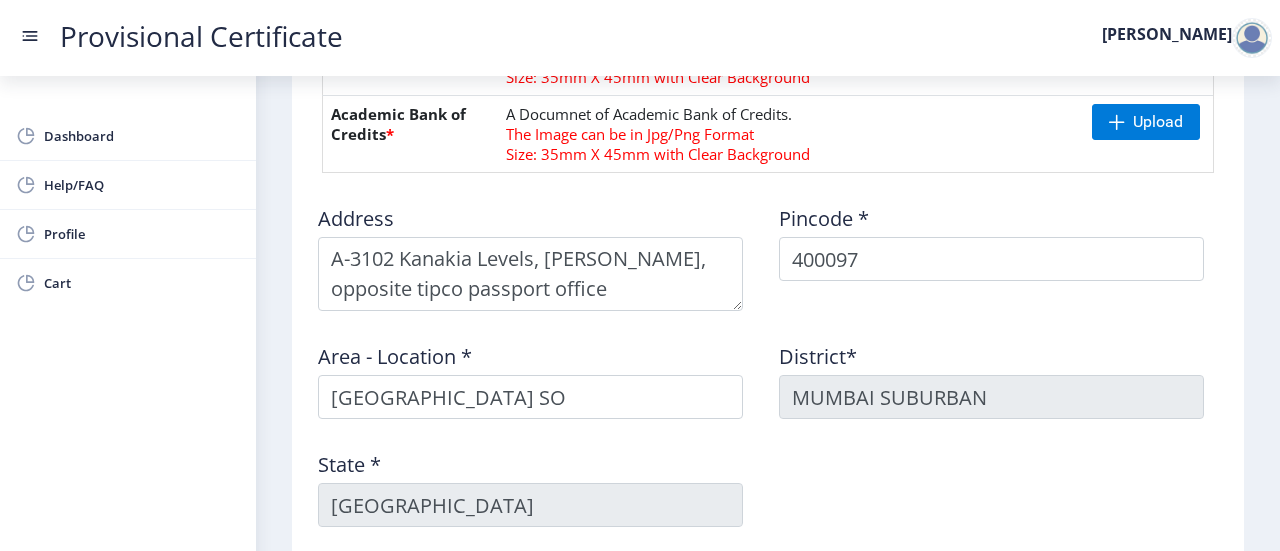 scroll, scrollTop: 1209, scrollLeft: 0, axis: vertical 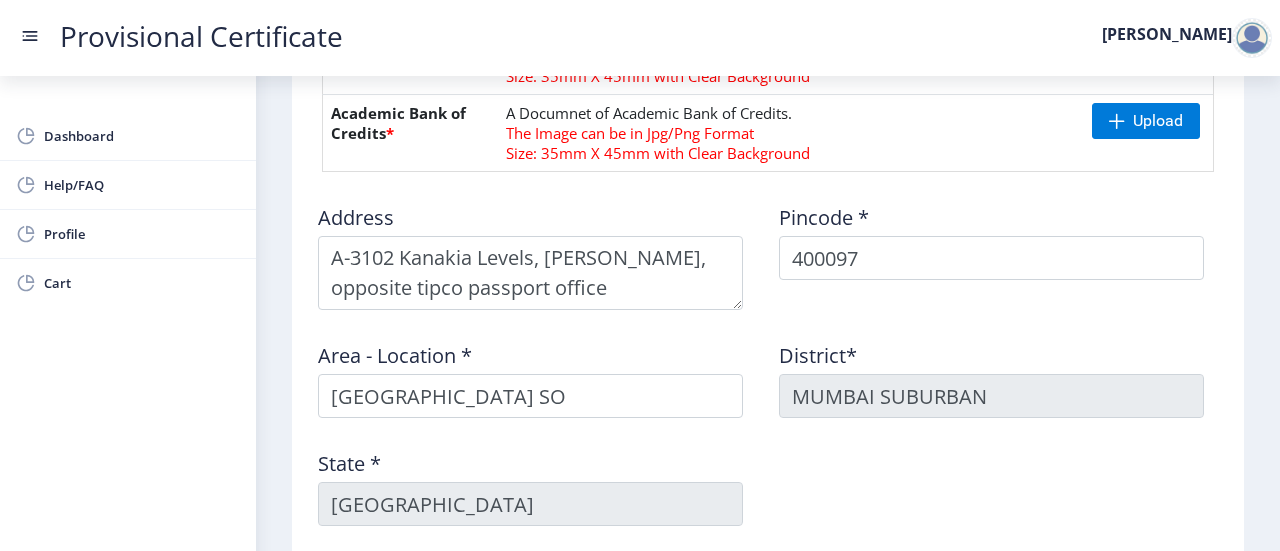 click on "the TIPCO" 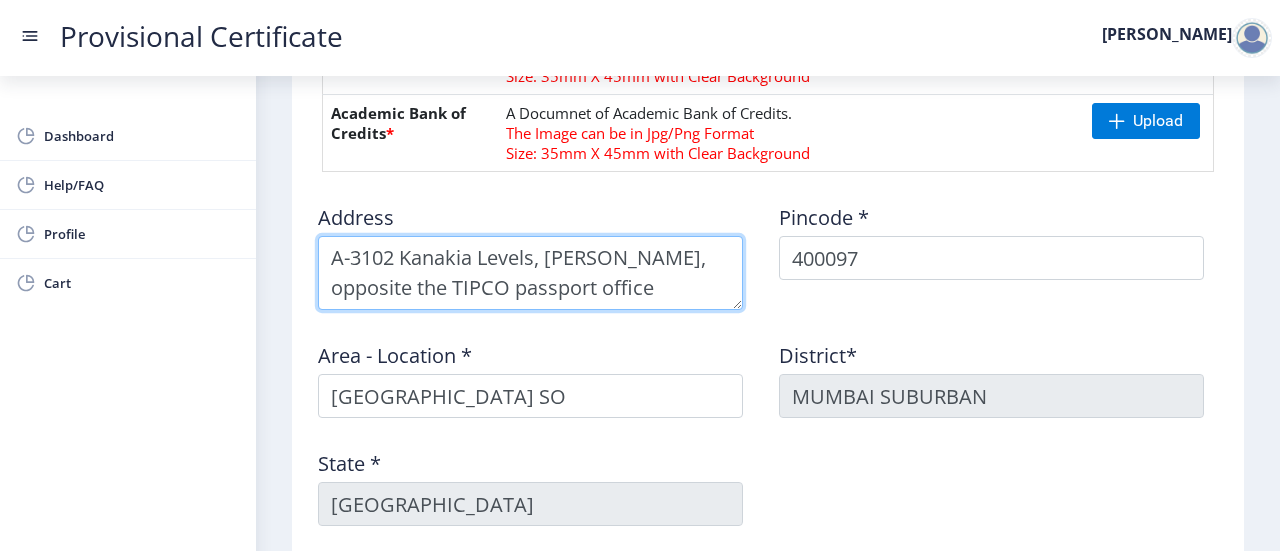 type on "A-3102 Kanakia Levels, Rani Sati Marg, opposite the TIPCO passport office" 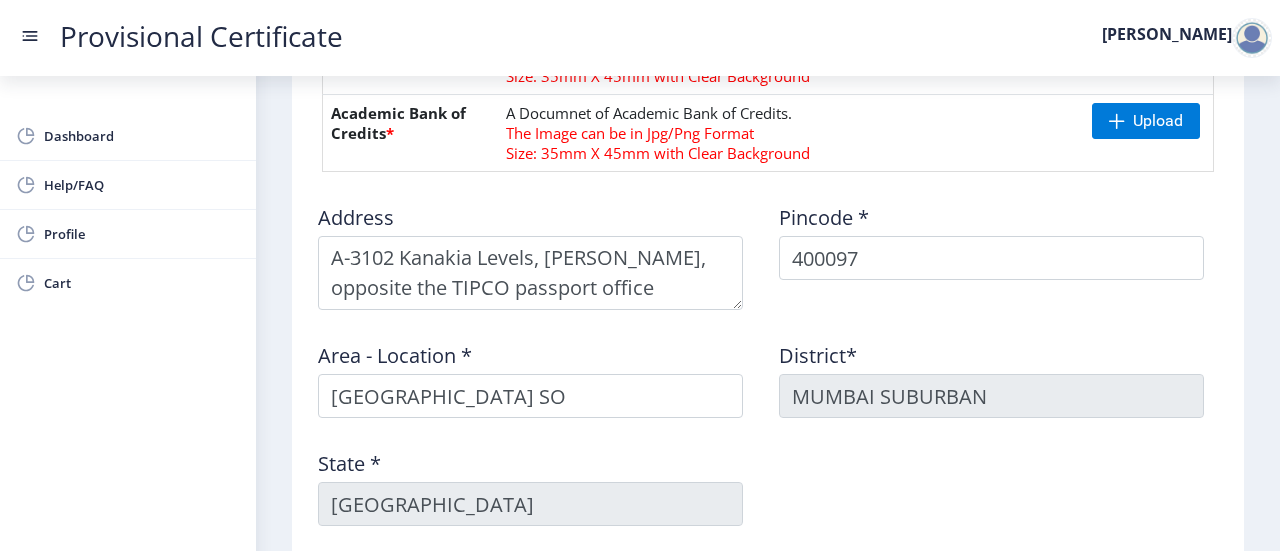 click on "Area - Location * Malad East SO" 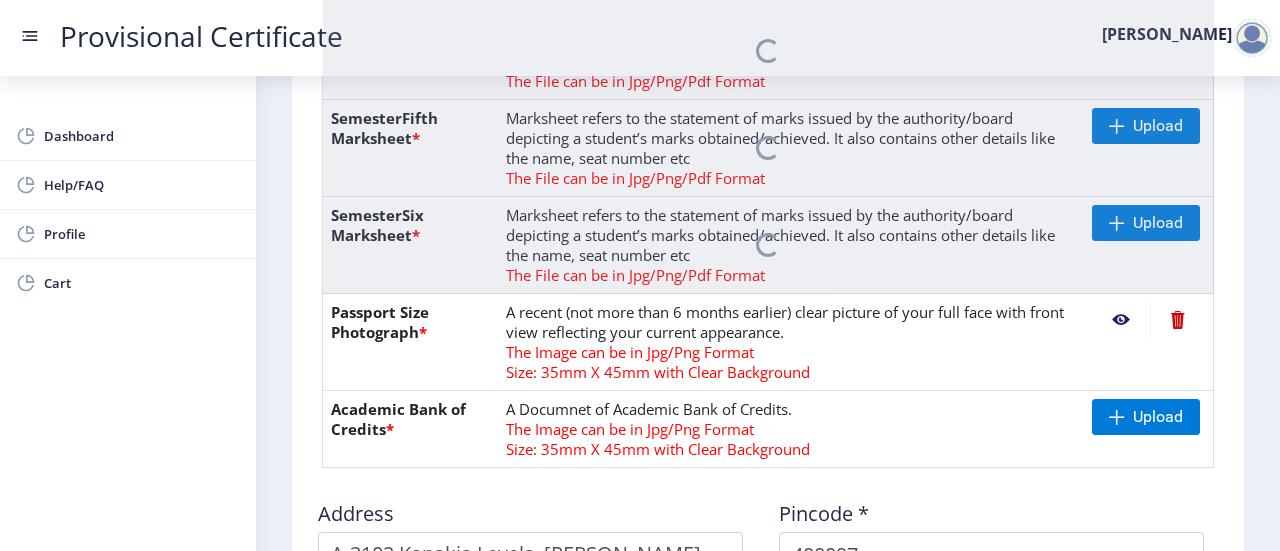 scroll, scrollTop: 912, scrollLeft: 0, axis: vertical 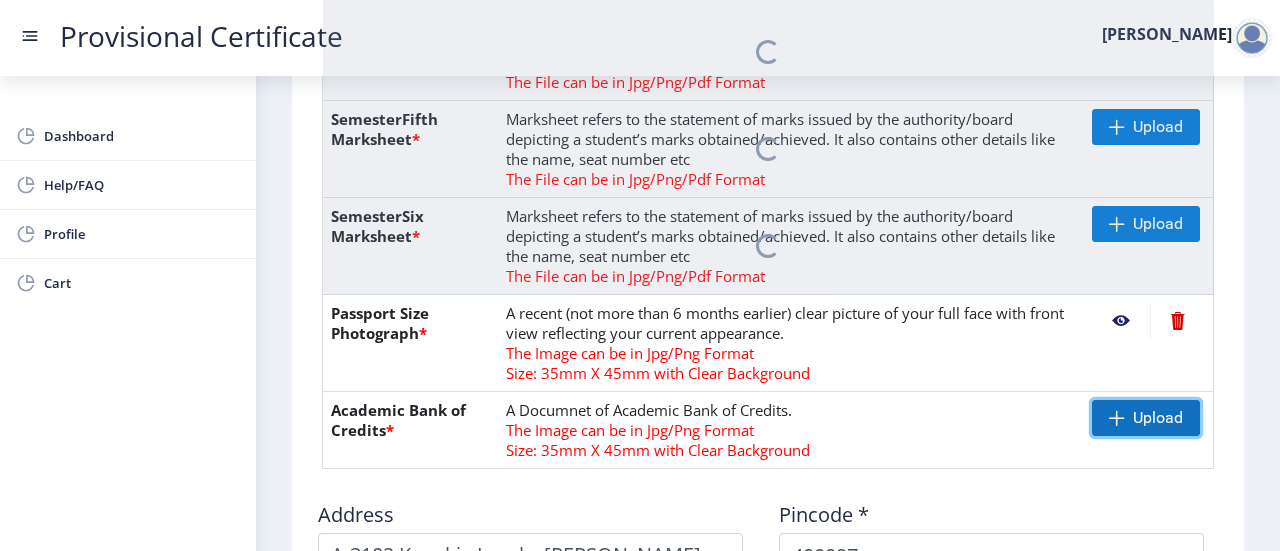 click on "Upload" 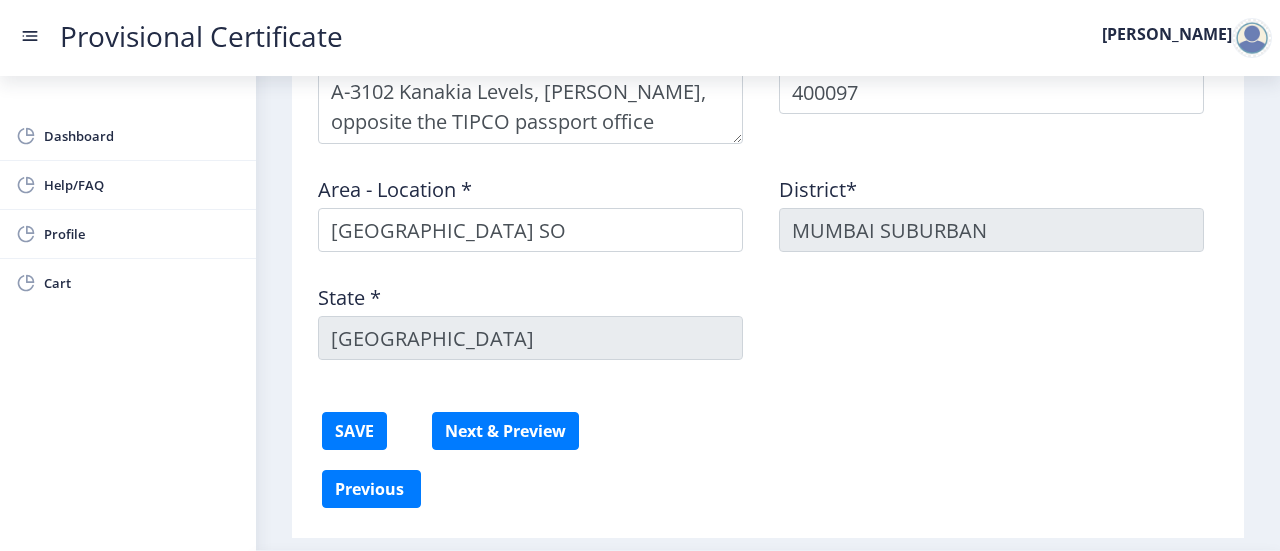 scroll, scrollTop: 1376, scrollLeft: 0, axis: vertical 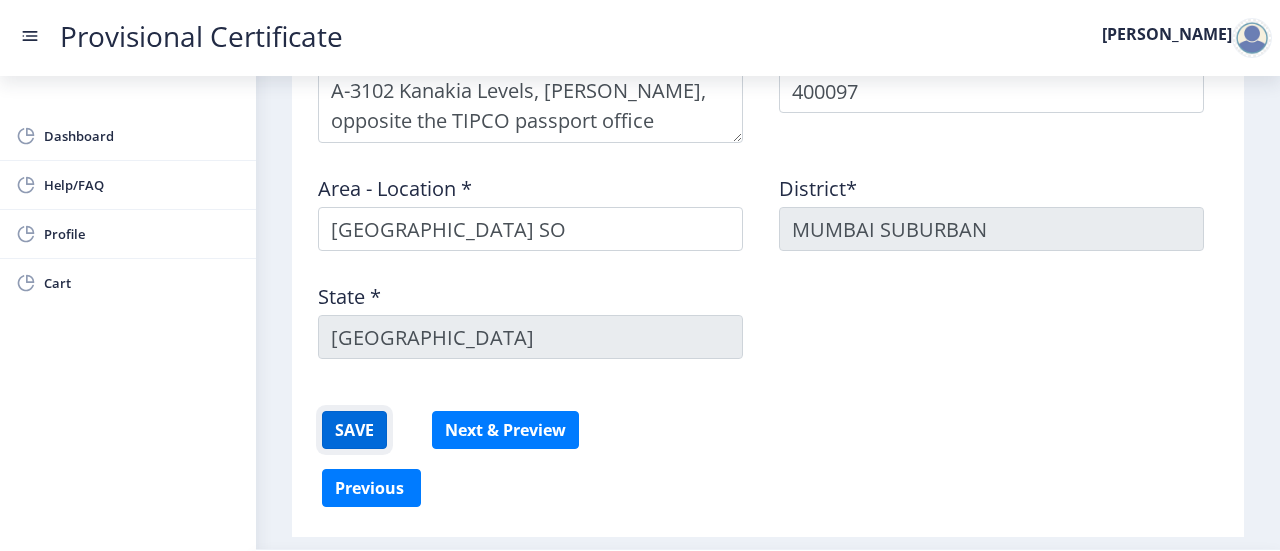 click on "SAVE" 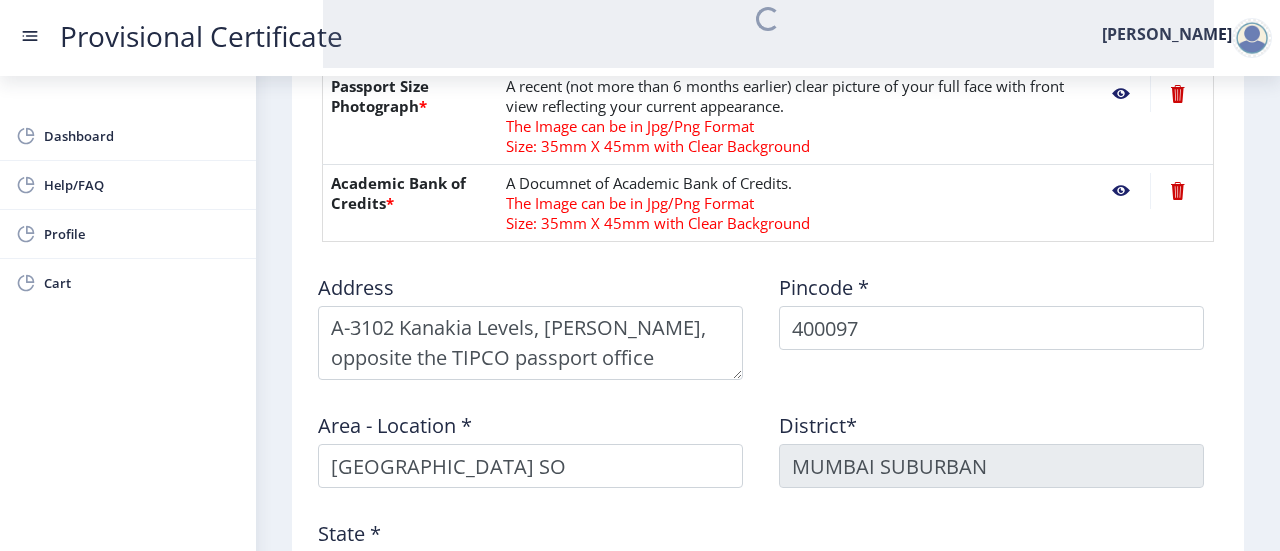 scroll, scrollTop: 1429, scrollLeft: 0, axis: vertical 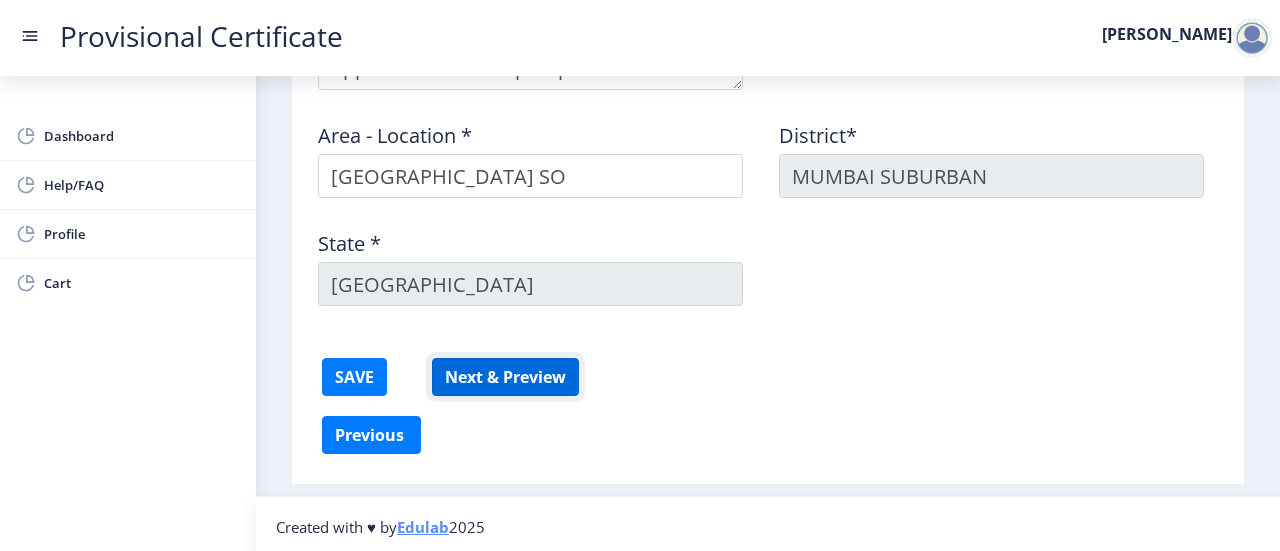 click on "Next & Preview" 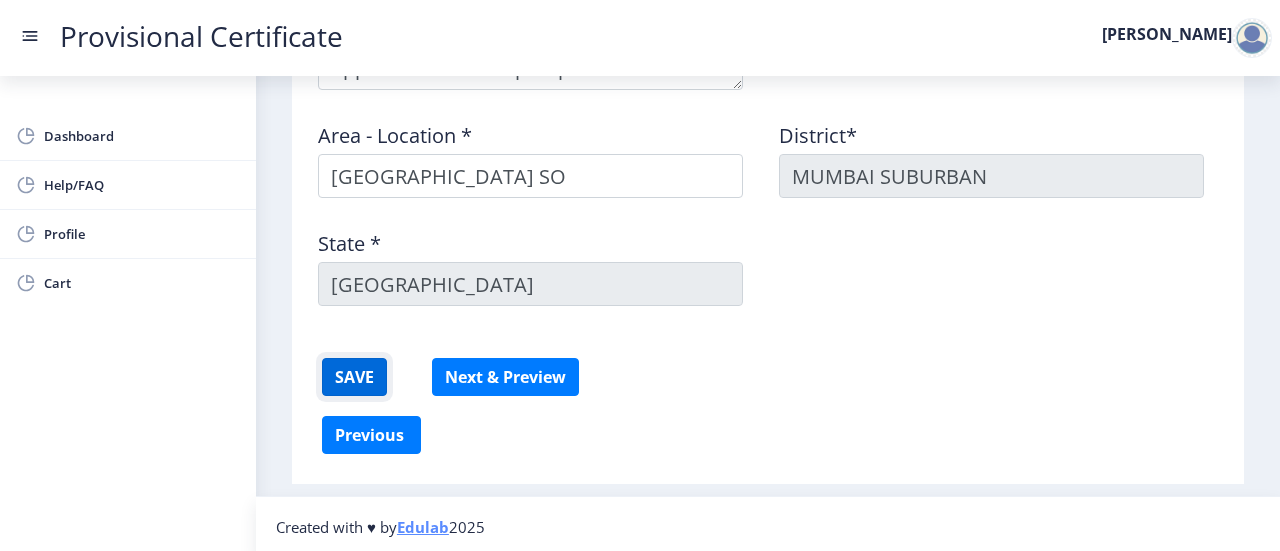 click on "SAVE" 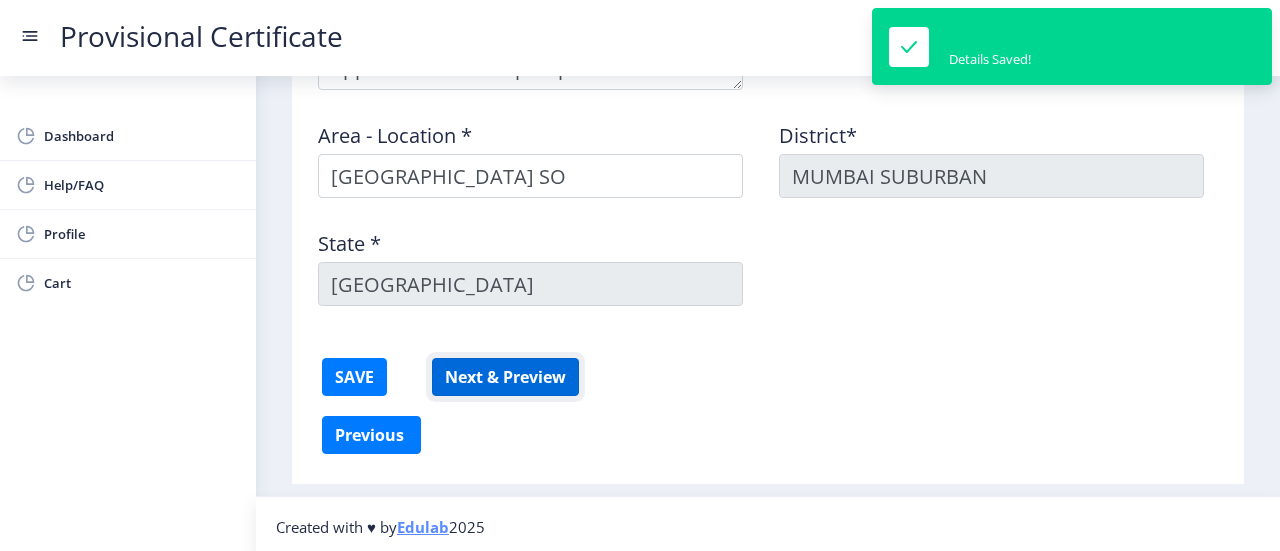 click on "Next & Preview" 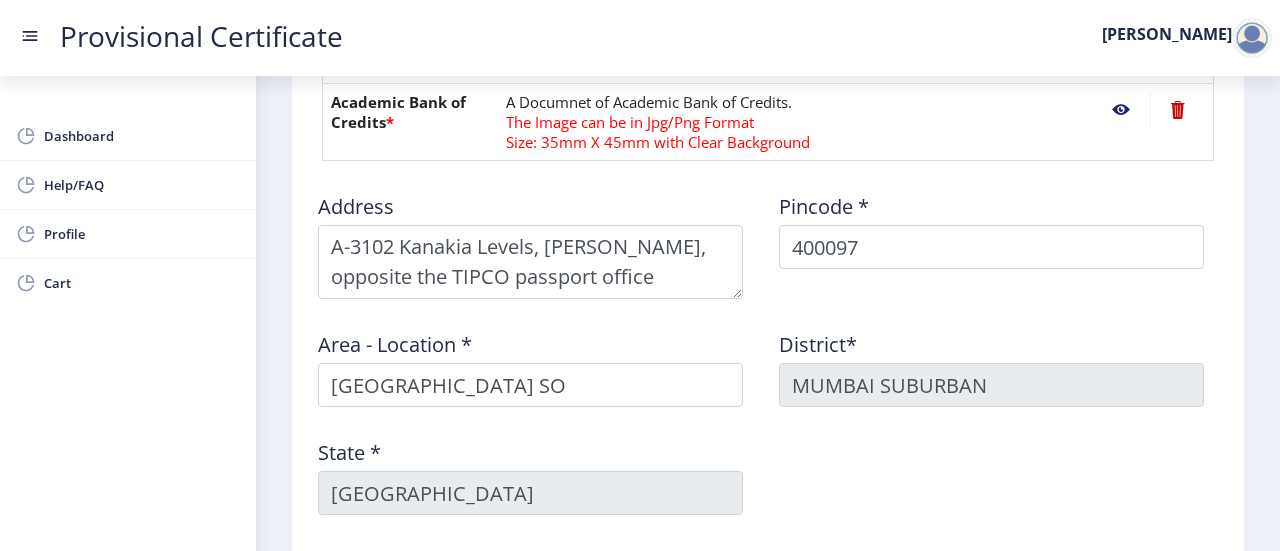 scroll, scrollTop: 1233, scrollLeft: 0, axis: vertical 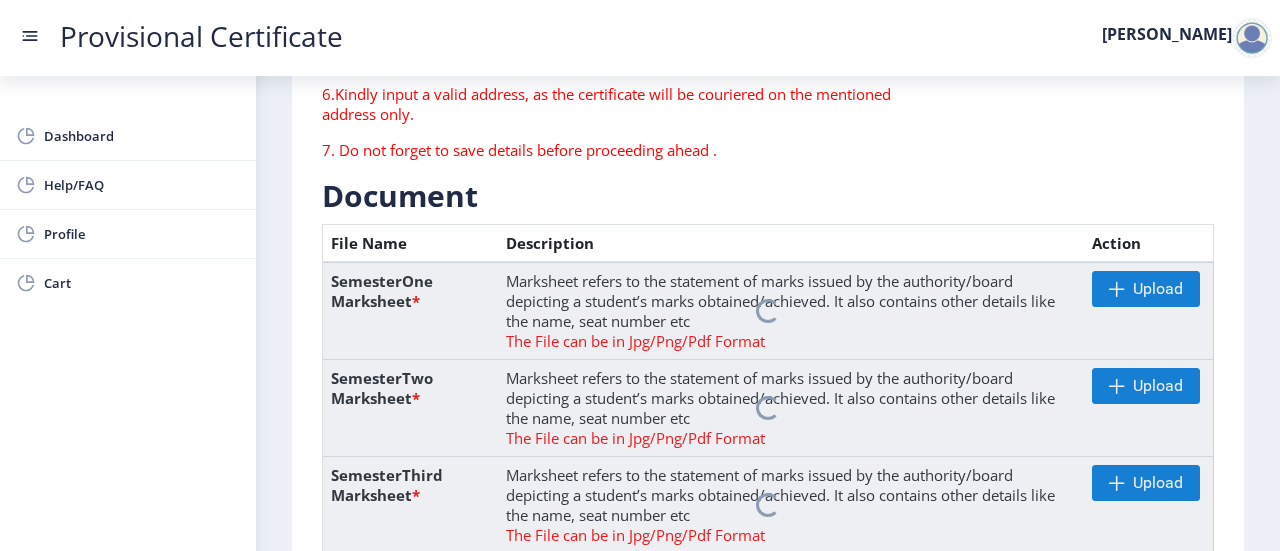 click 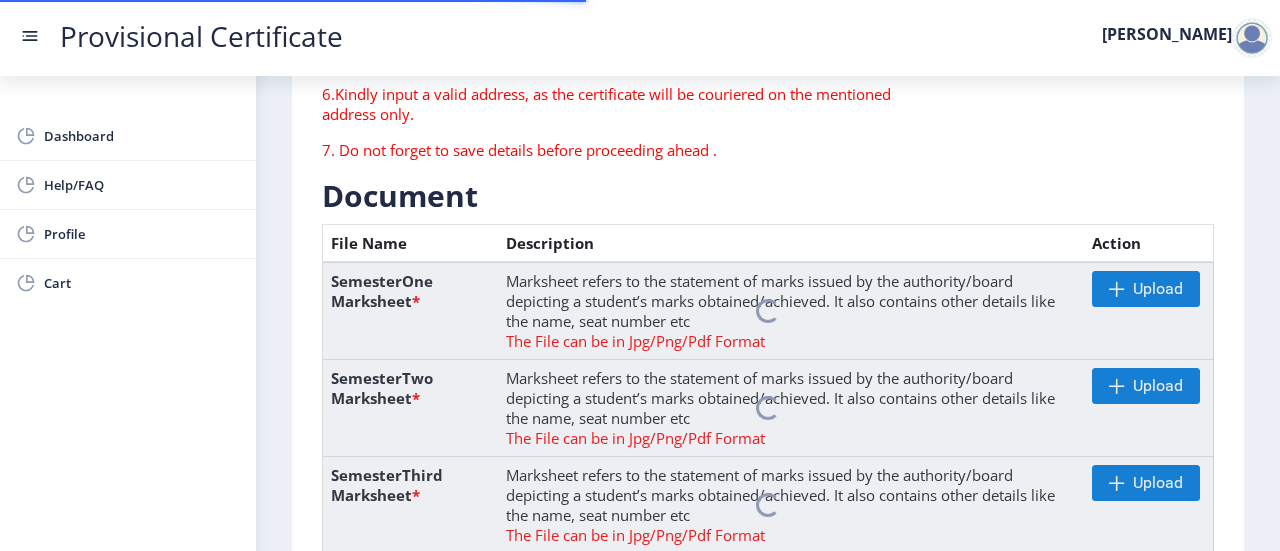 click 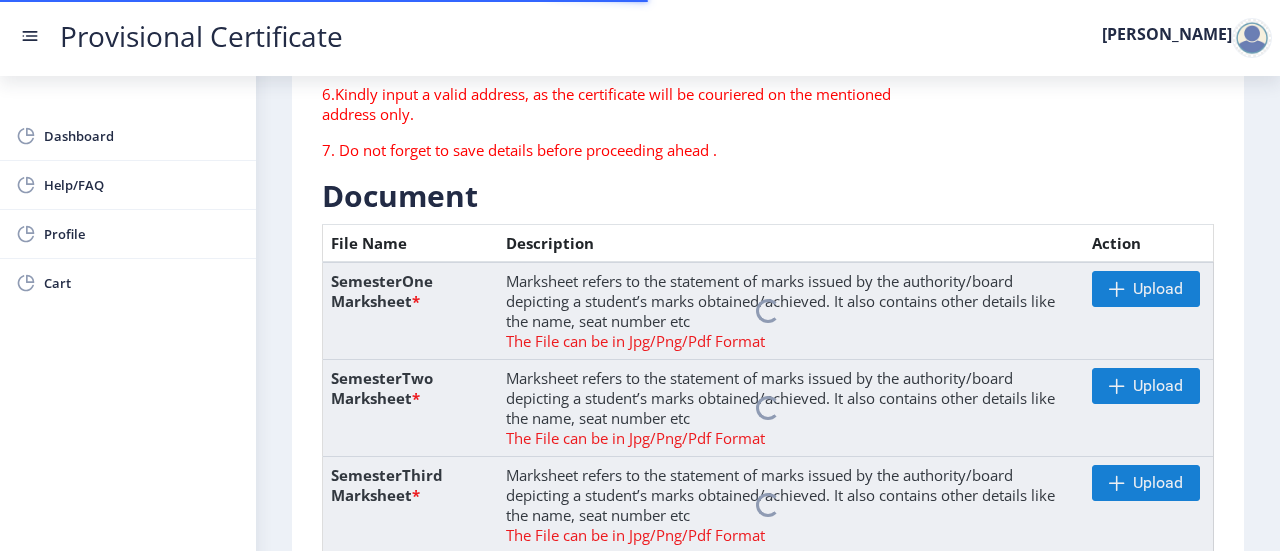 click 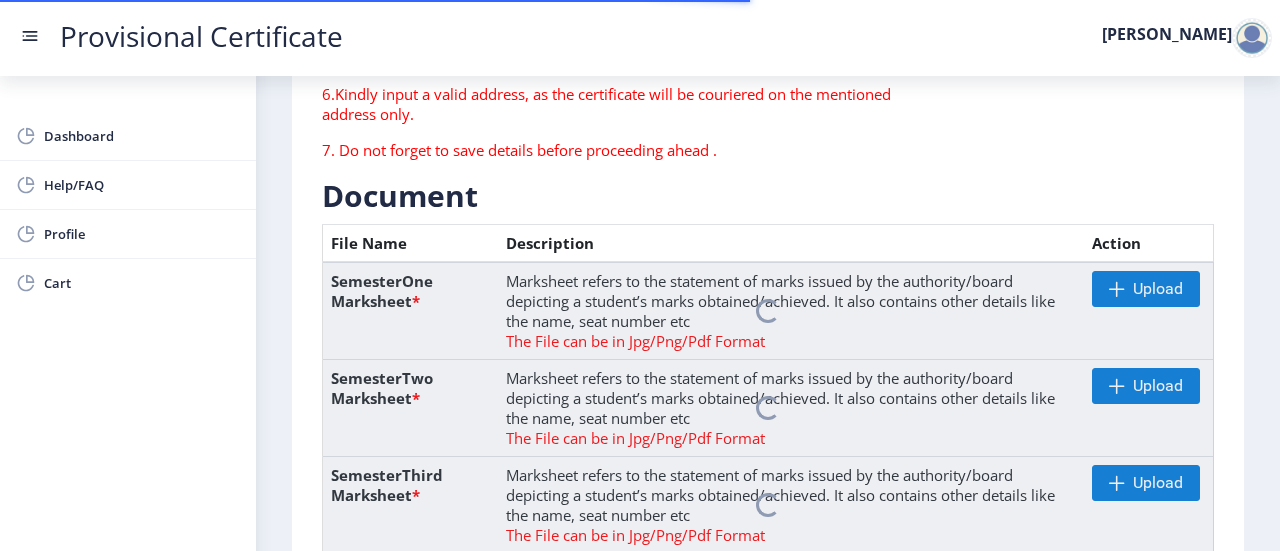click 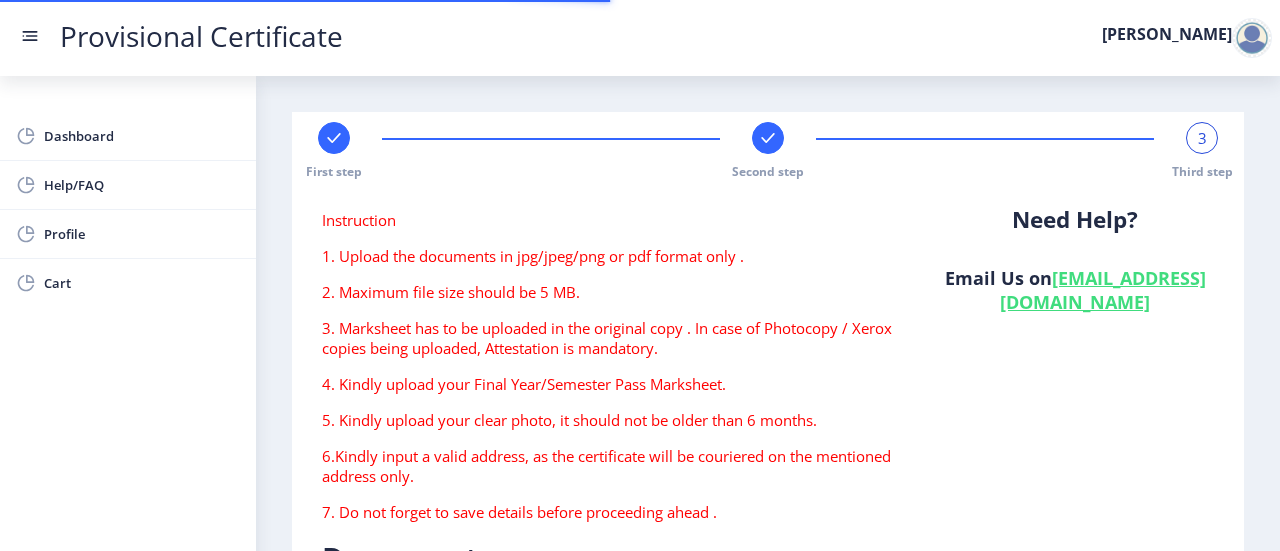 scroll, scrollTop: 0, scrollLeft: 0, axis: both 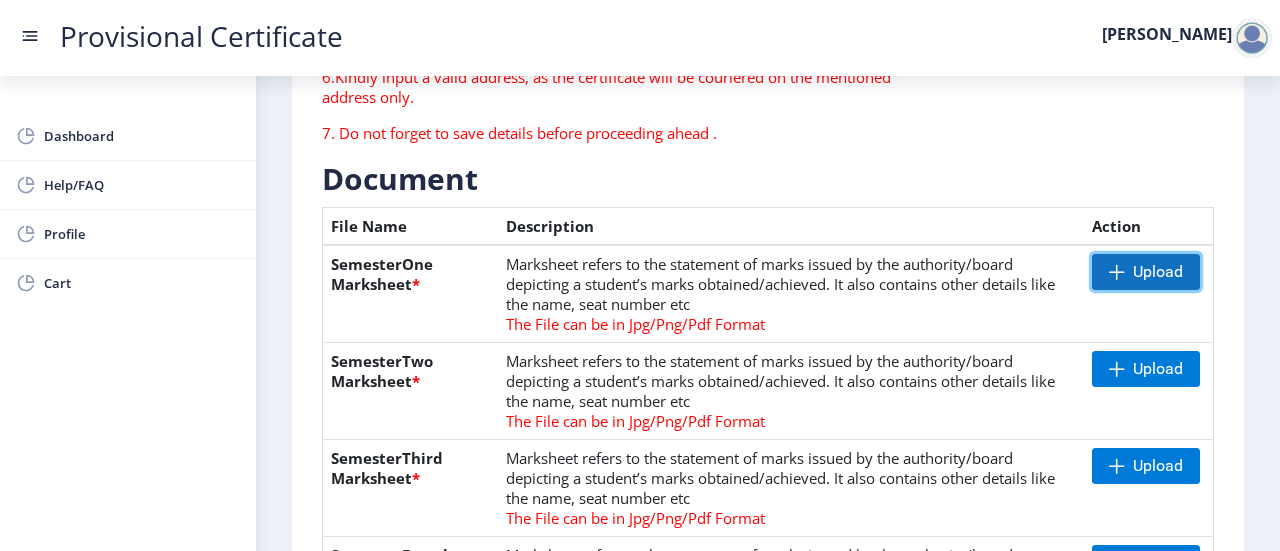 click on "Upload" 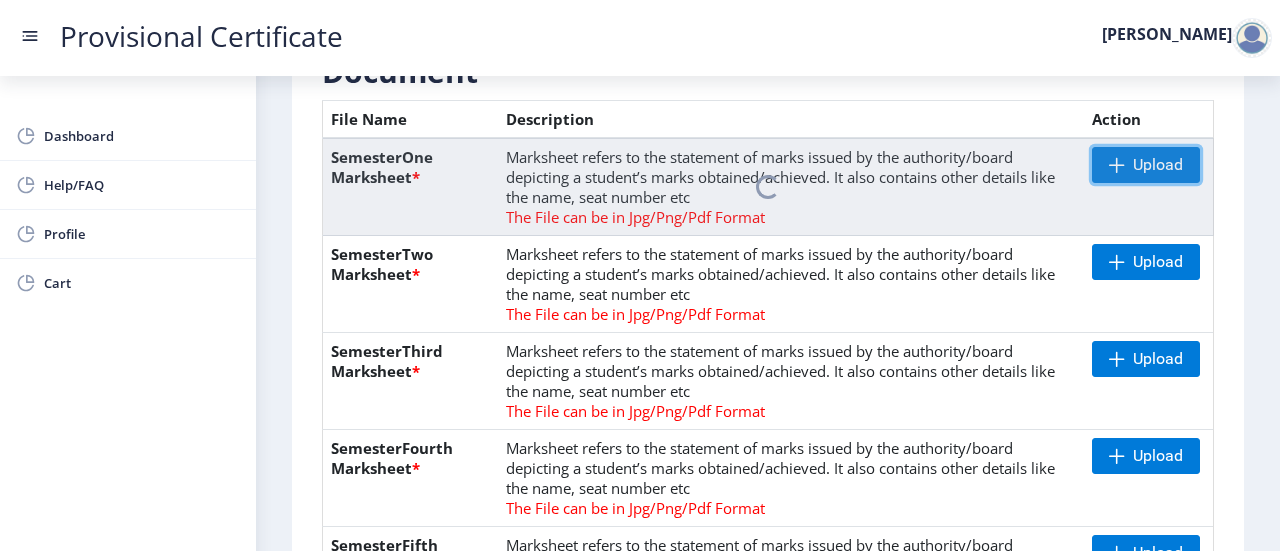 scroll, scrollTop: 487, scrollLeft: 0, axis: vertical 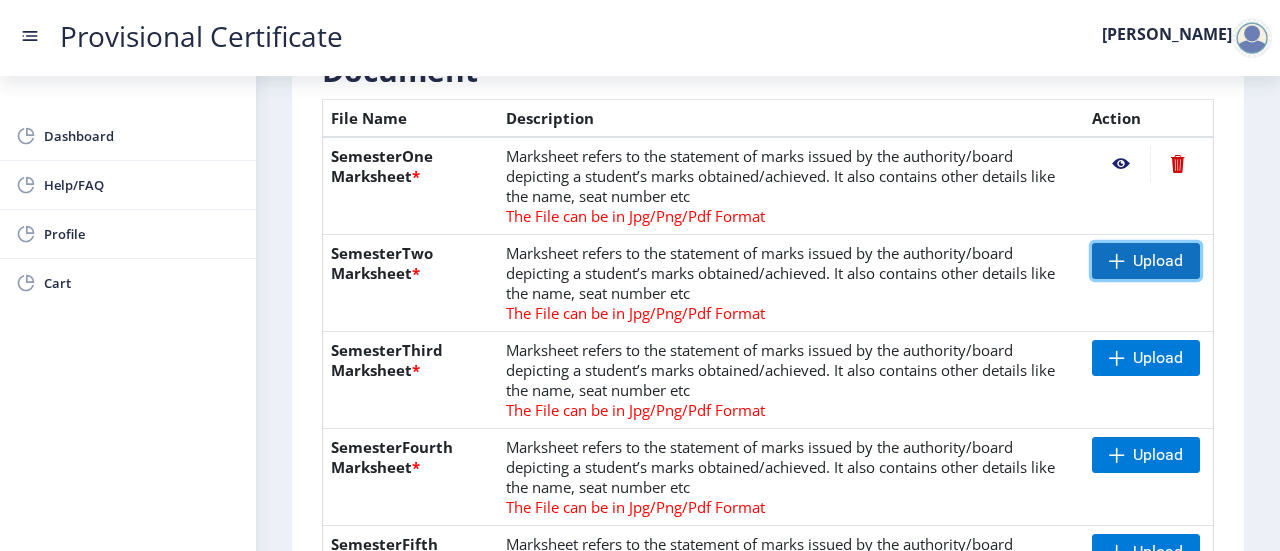 click on "Upload" 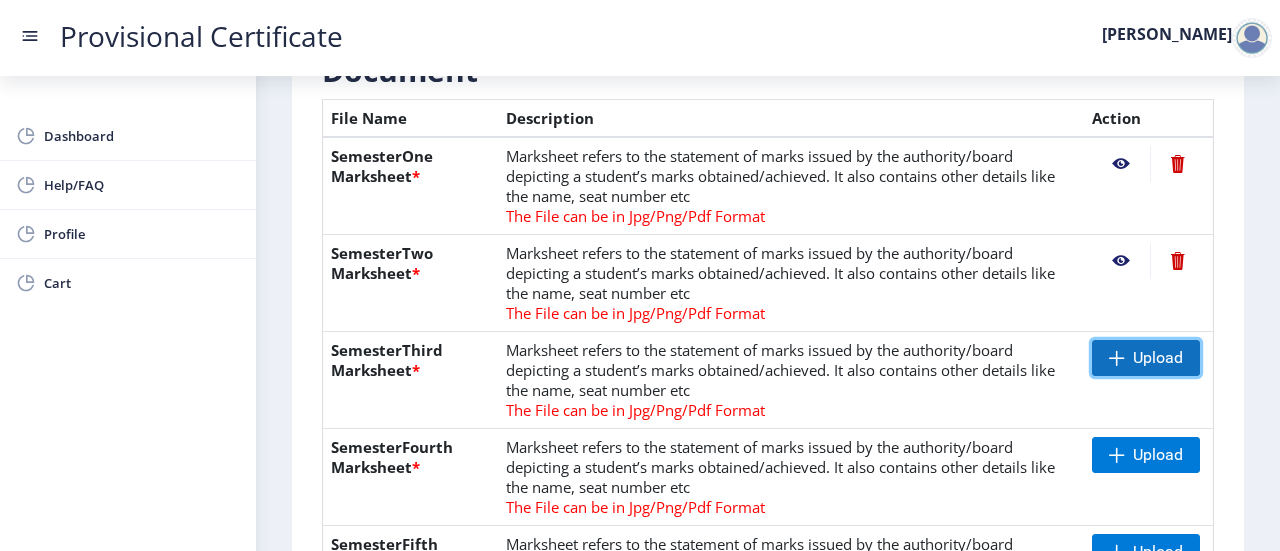 click 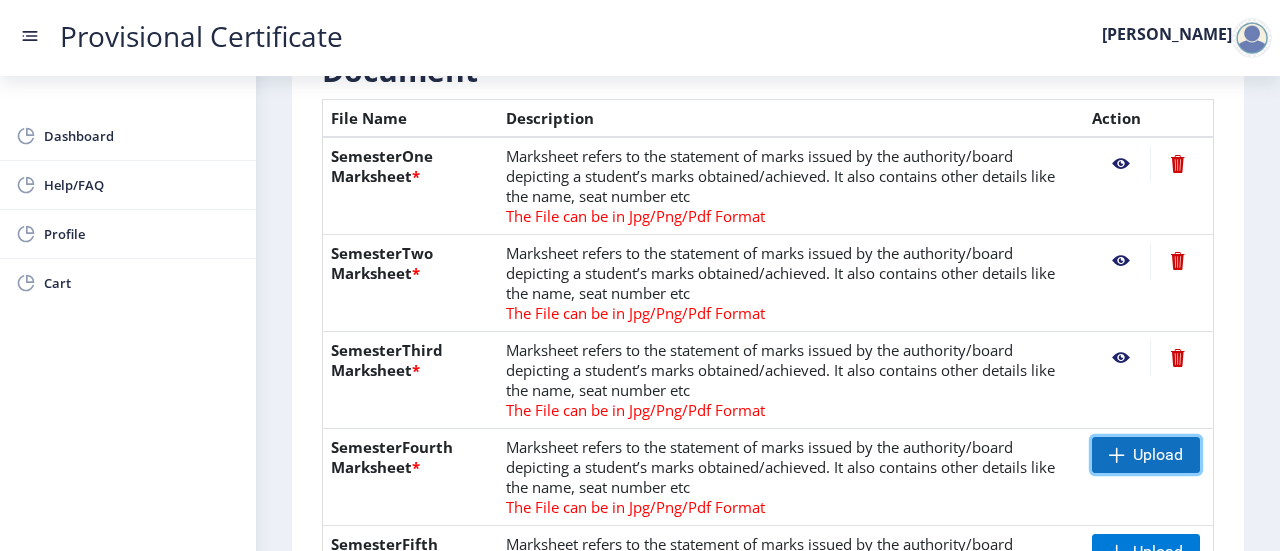 click on "Upload" 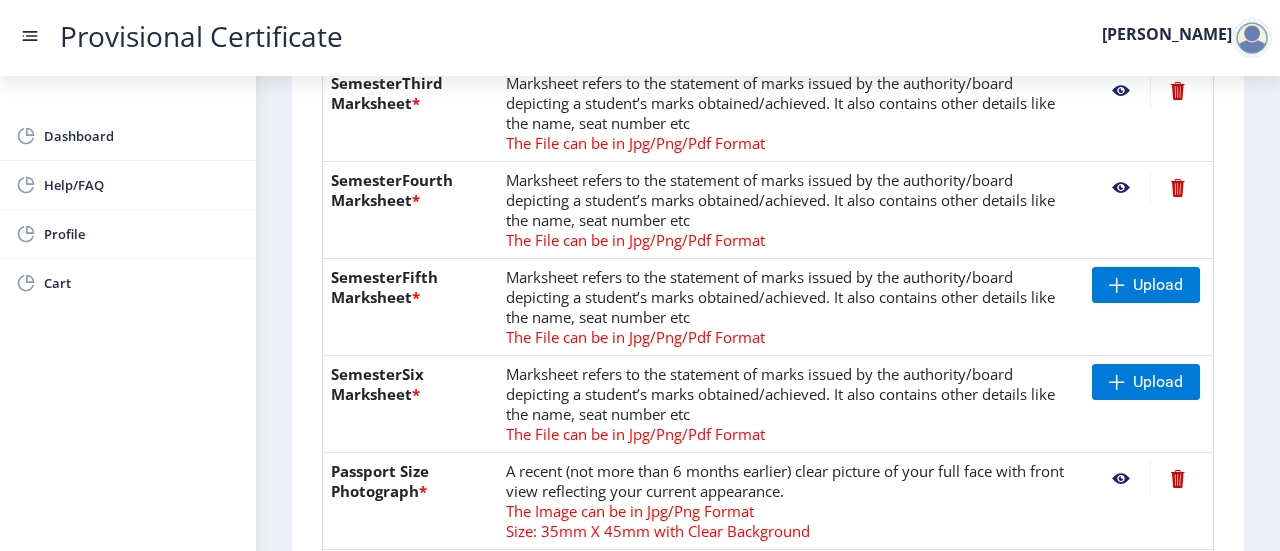 scroll, scrollTop: 755, scrollLeft: 0, axis: vertical 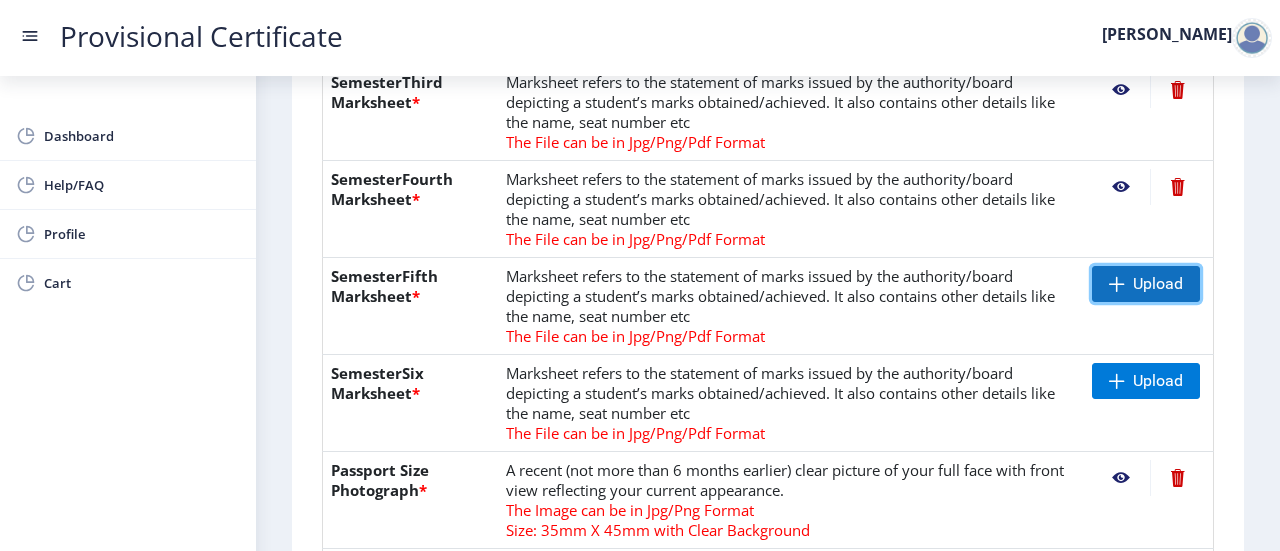 click on "Upload" 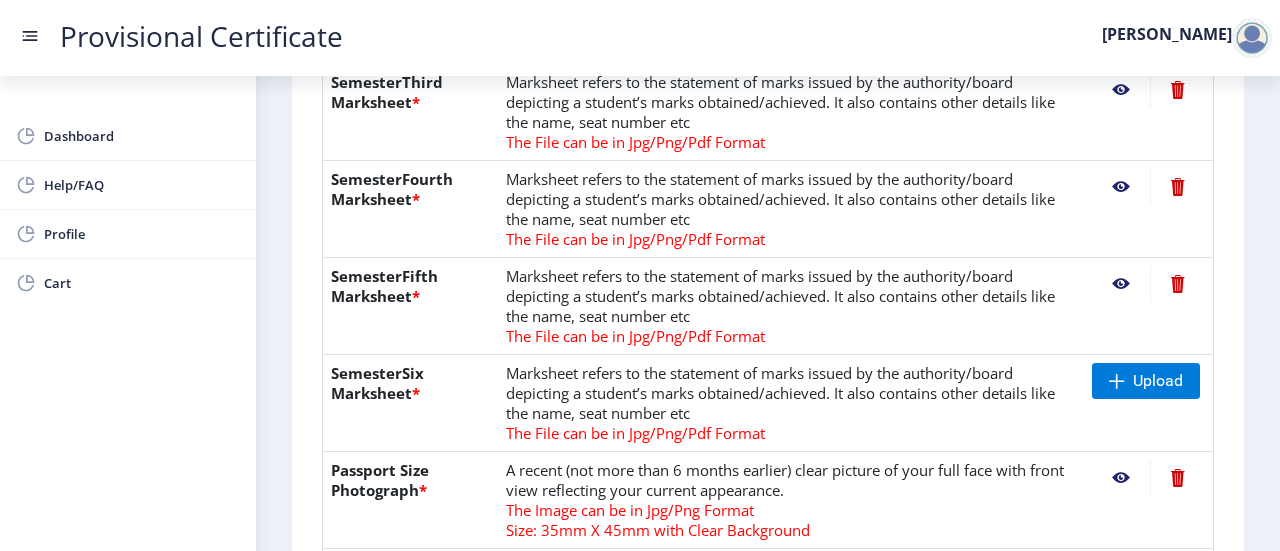 click 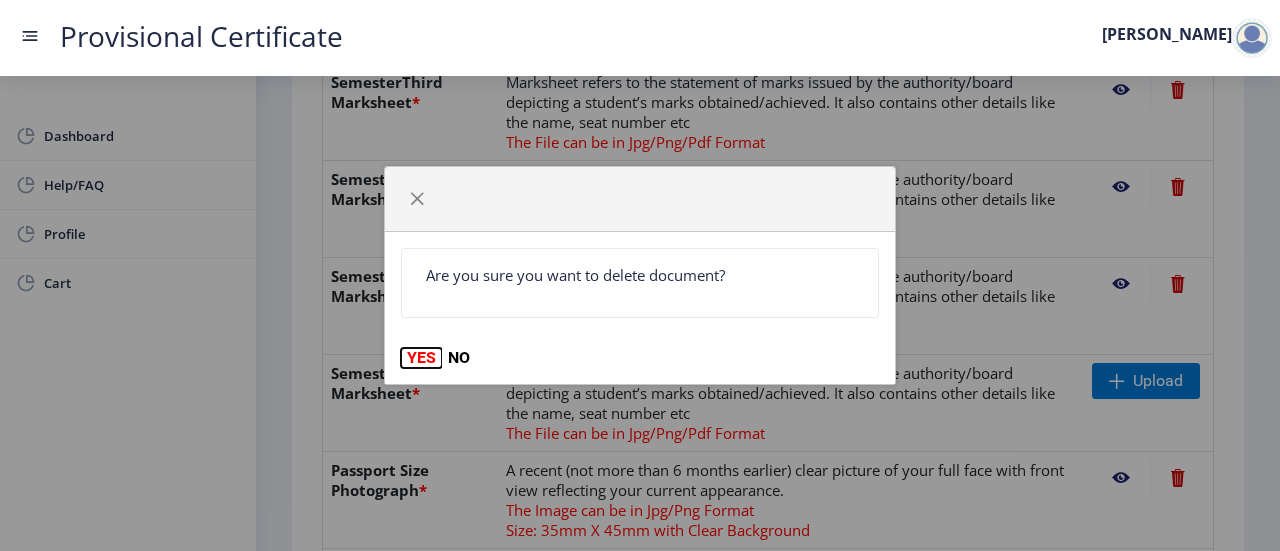 click on "YES" 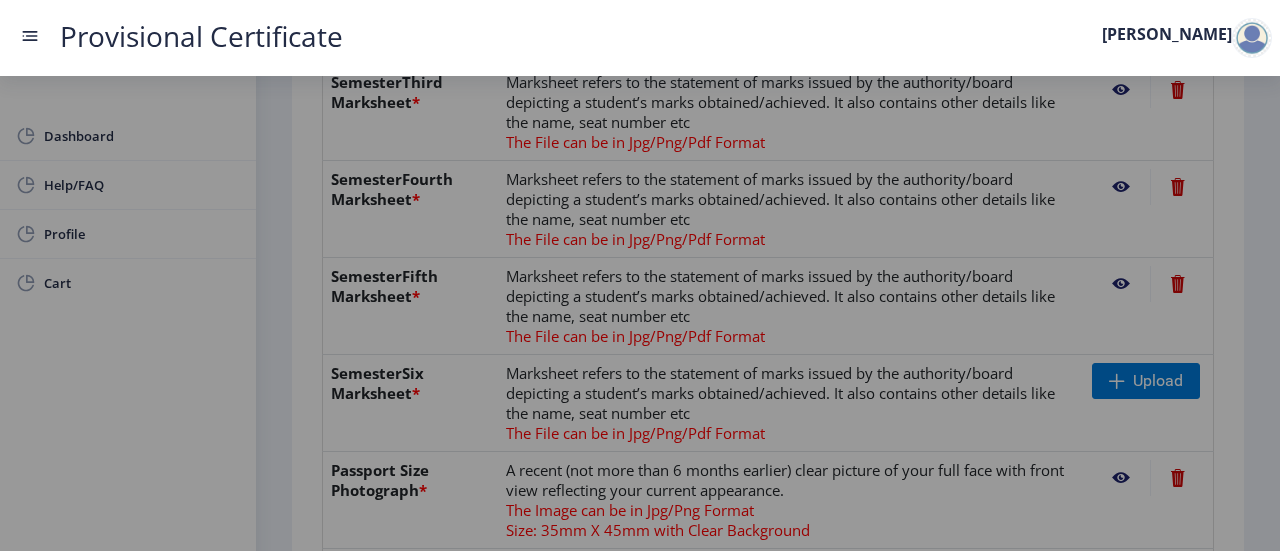 type 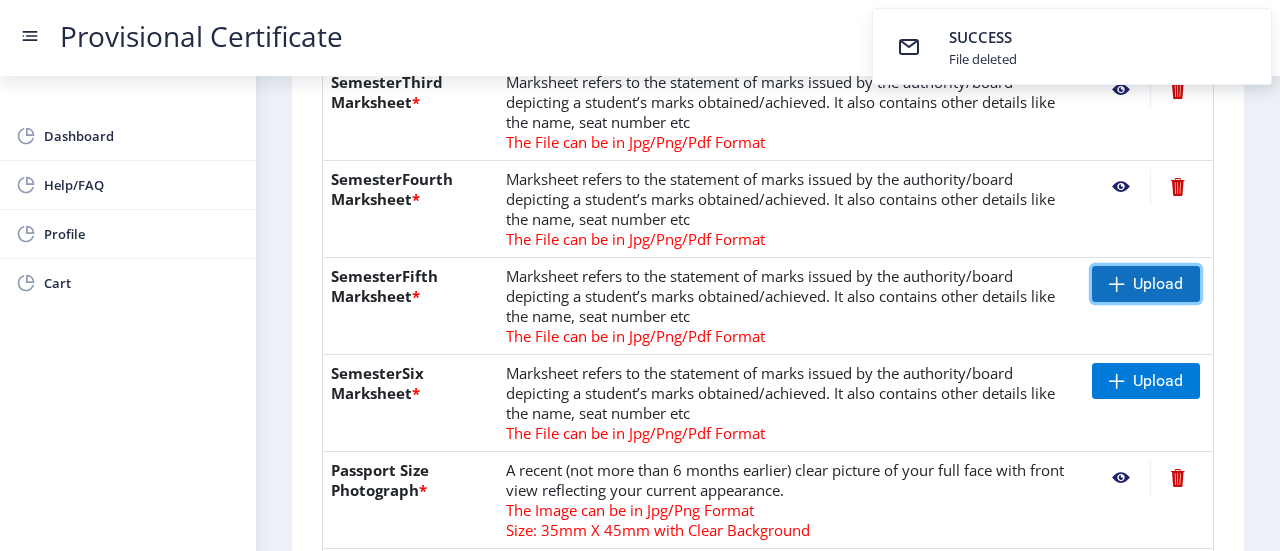 click on "Upload" 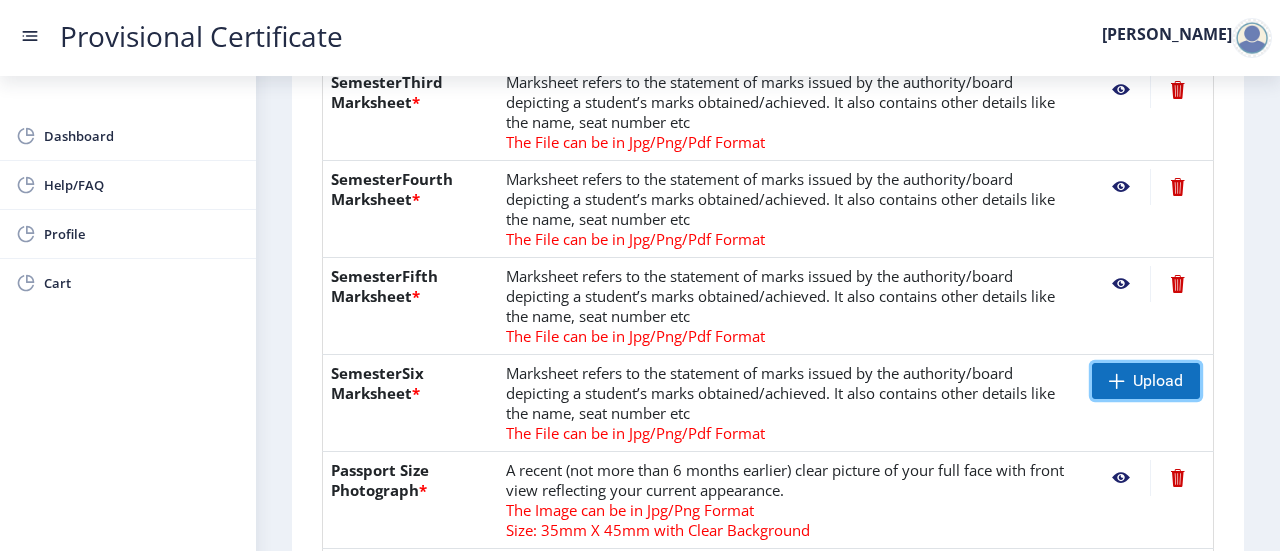 click on "Upload" 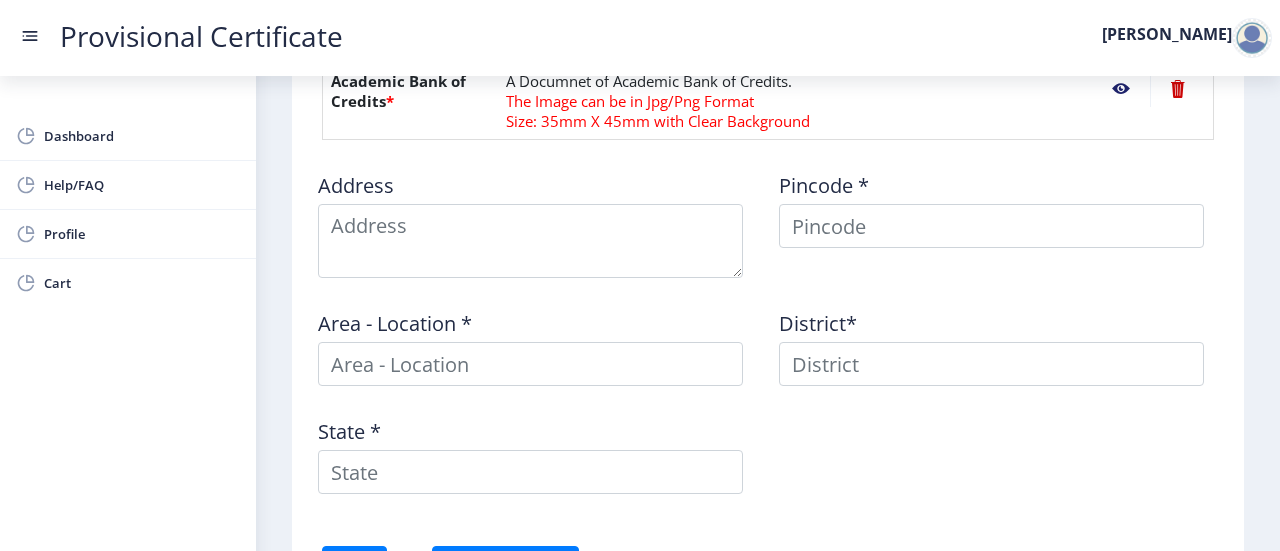 scroll, scrollTop: 1248, scrollLeft: 0, axis: vertical 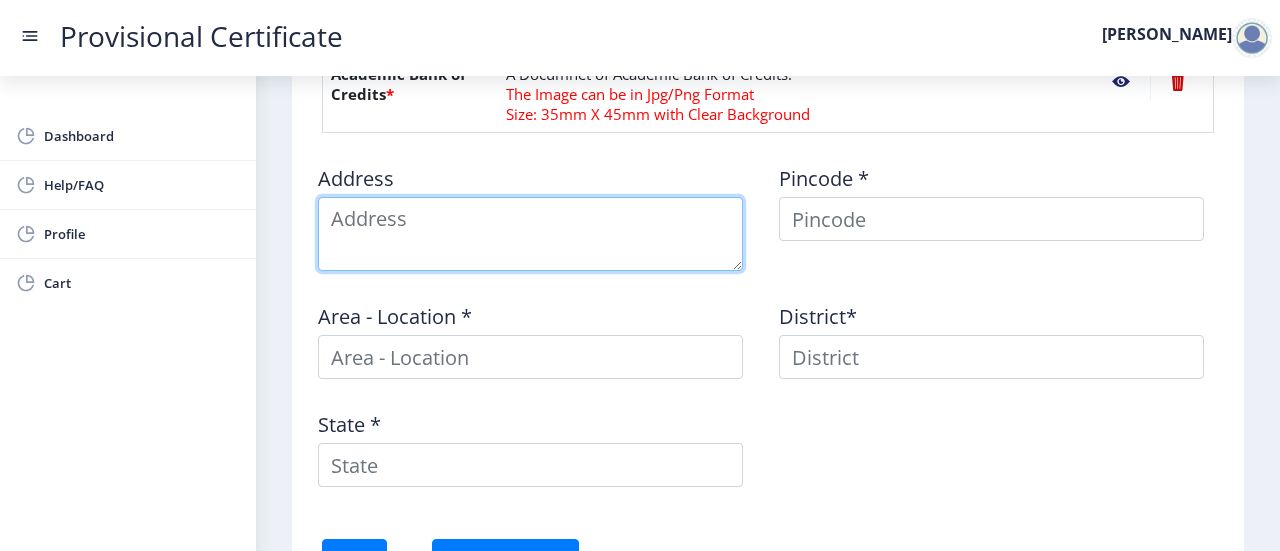 click at bounding box center [530, 234] 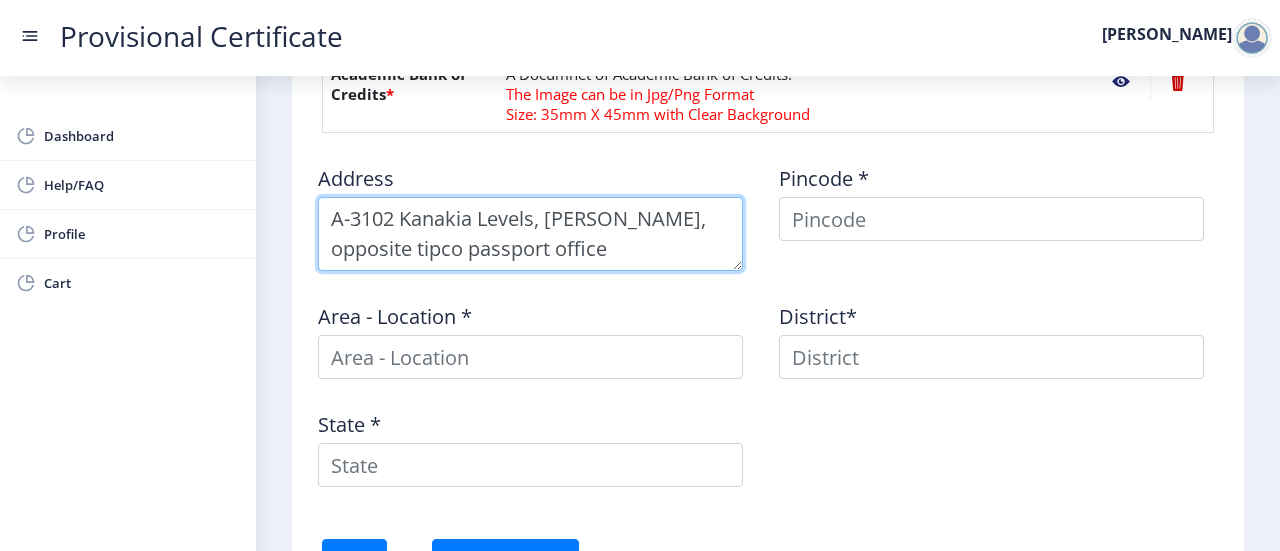 type on "A-3102 Kanakia Levels, Rani Sati Marg, opposite tipco passport office" 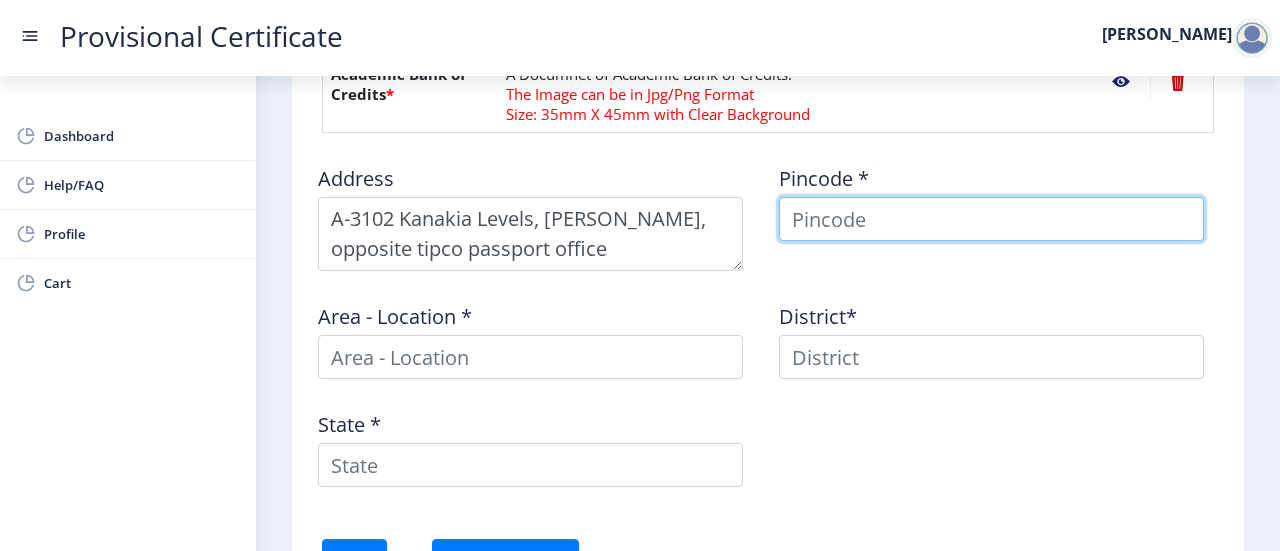 click at bounding box center (991, 219) 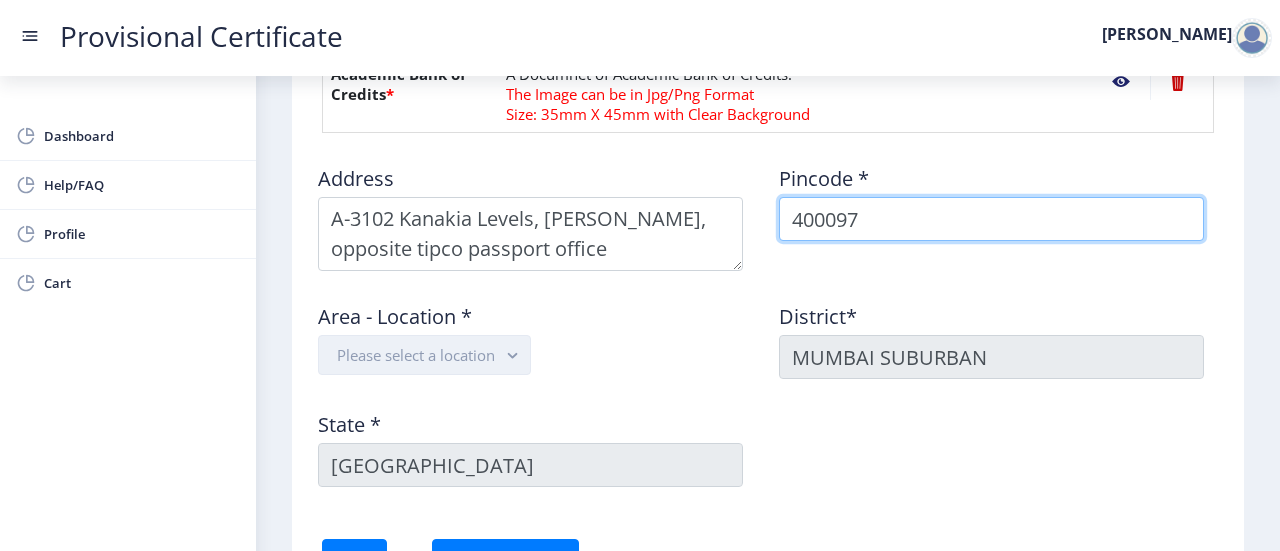 type on "400097" 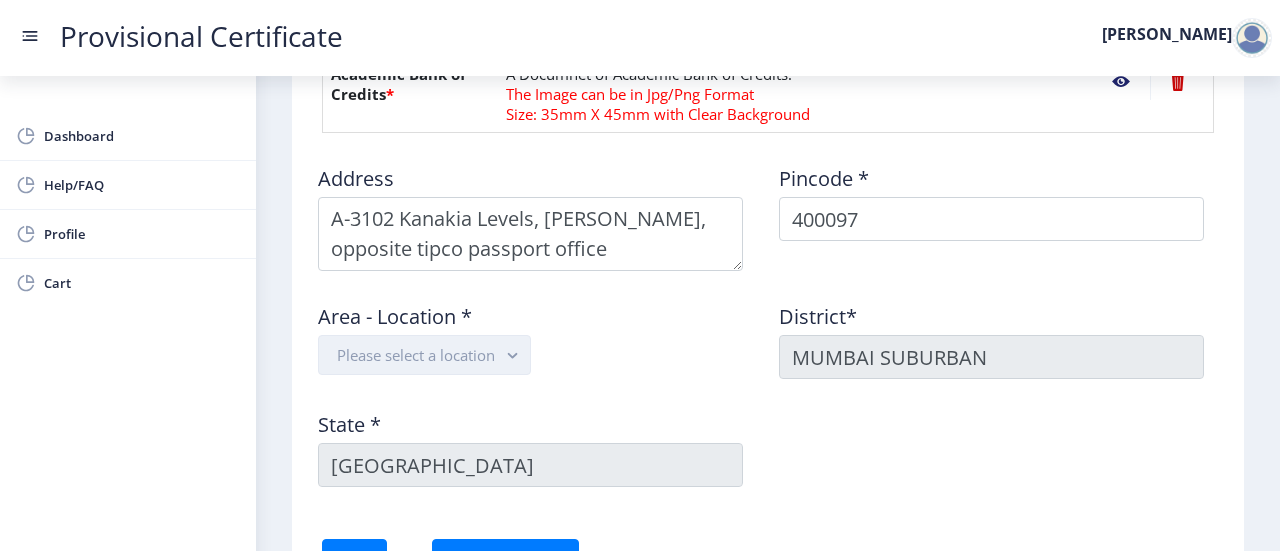 click 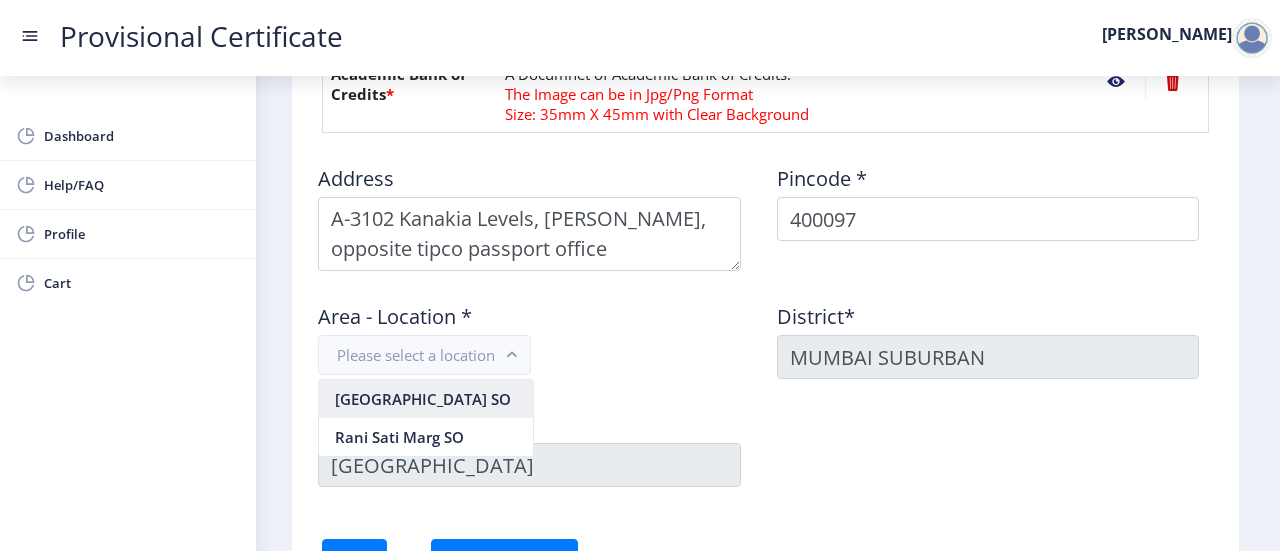 click on "Malad East SO" at bounding box center (426, 399) 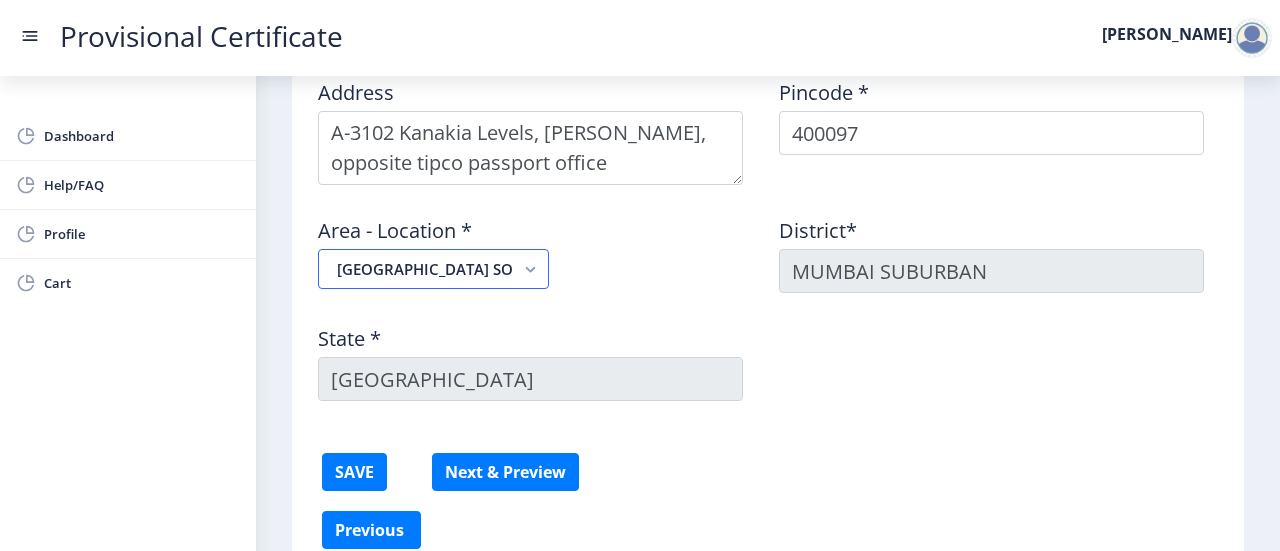 scroll, scrollTop: 1337, scrollLeft: 0, axis: vertical 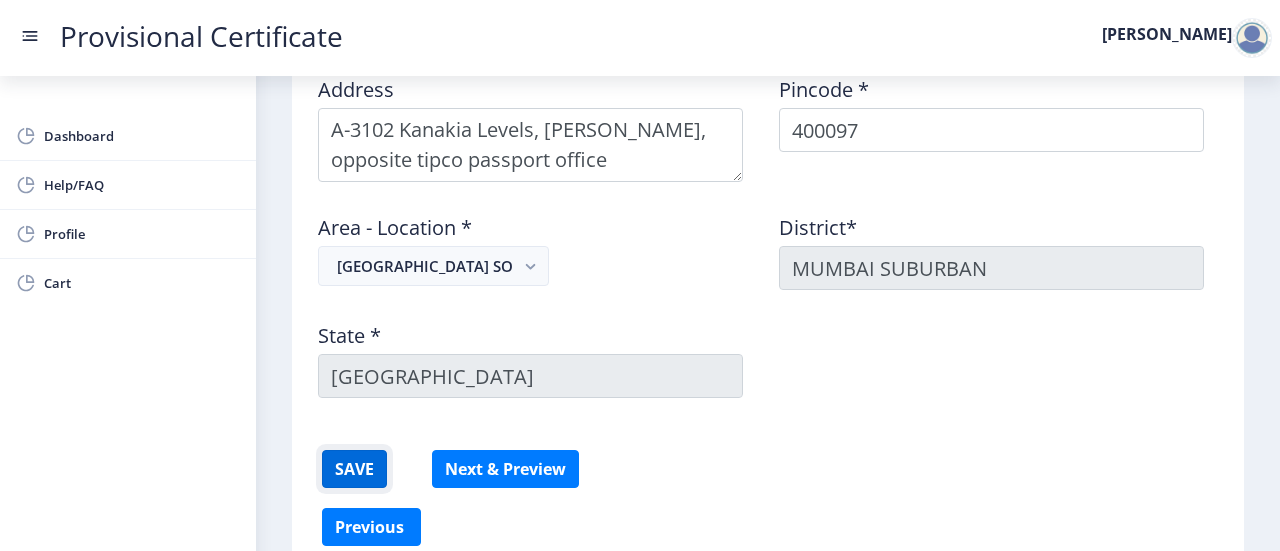 click on "SAVE" 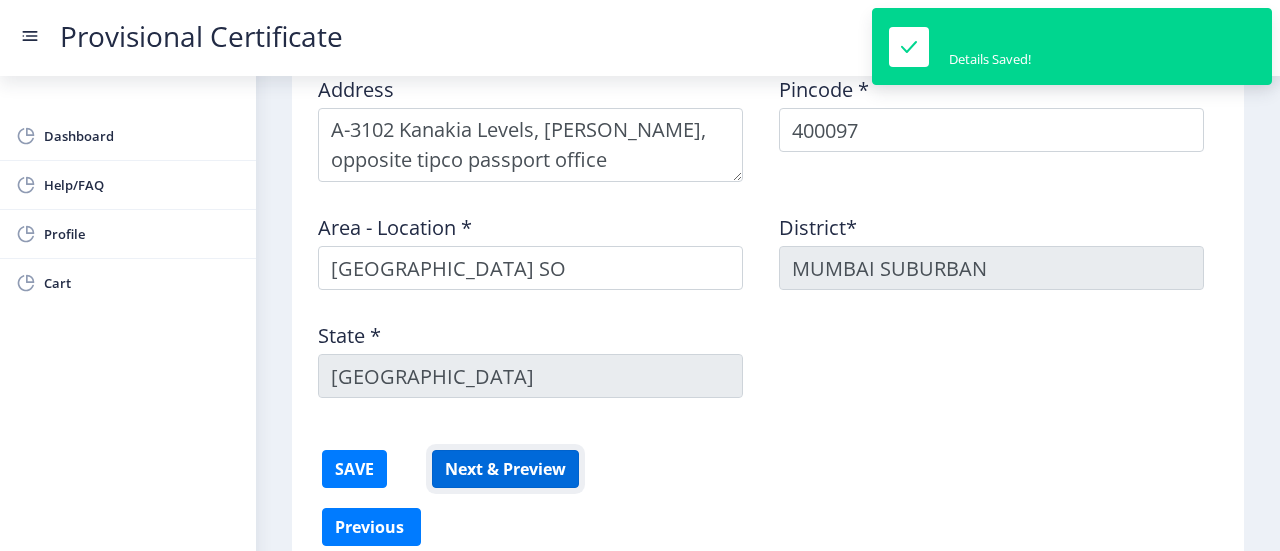 click on "Next & Preview" 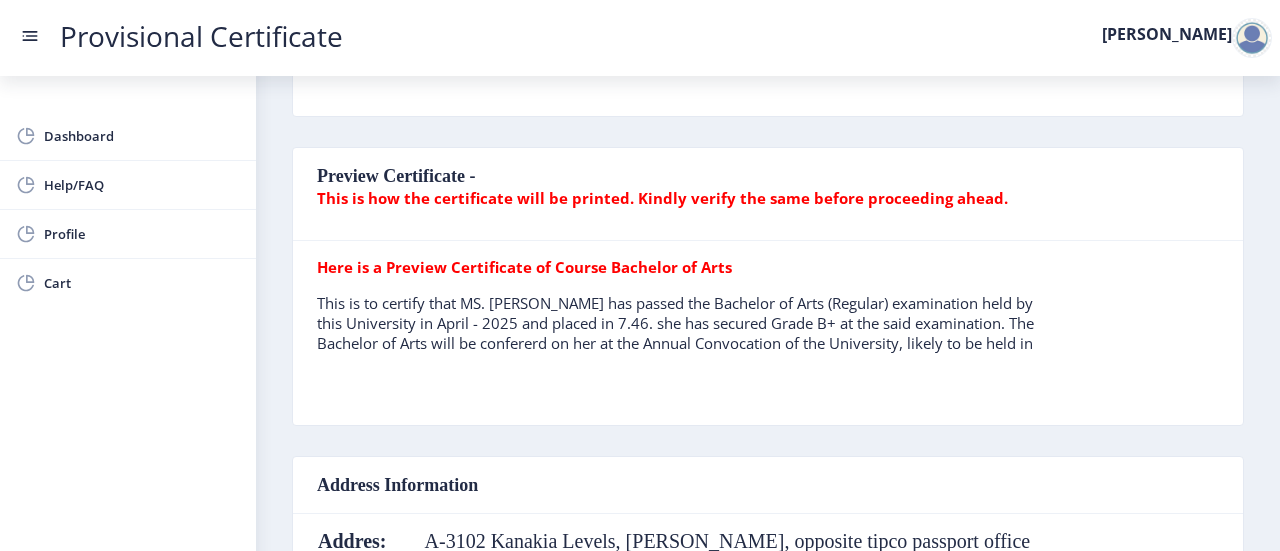 scroll, scrollTop: 424, scrollLeft: 0, axis: vertical 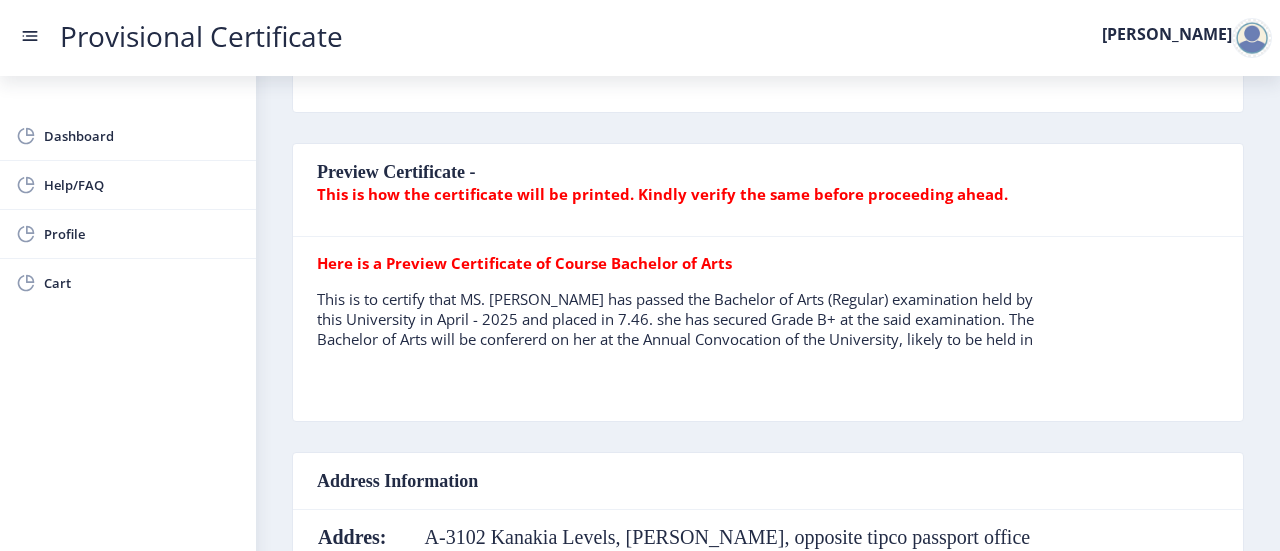 click on "This is to certify that MS. DHRUVI WALA has passed the Bachelor of Arts (Regular) examination held by this University in April - 2025 and placed in 7.46. she has secured Grade B+ at the said examination. The Bachelor of Arts will be confererd on her at the Annual Convocation of the University, likely to be held in" 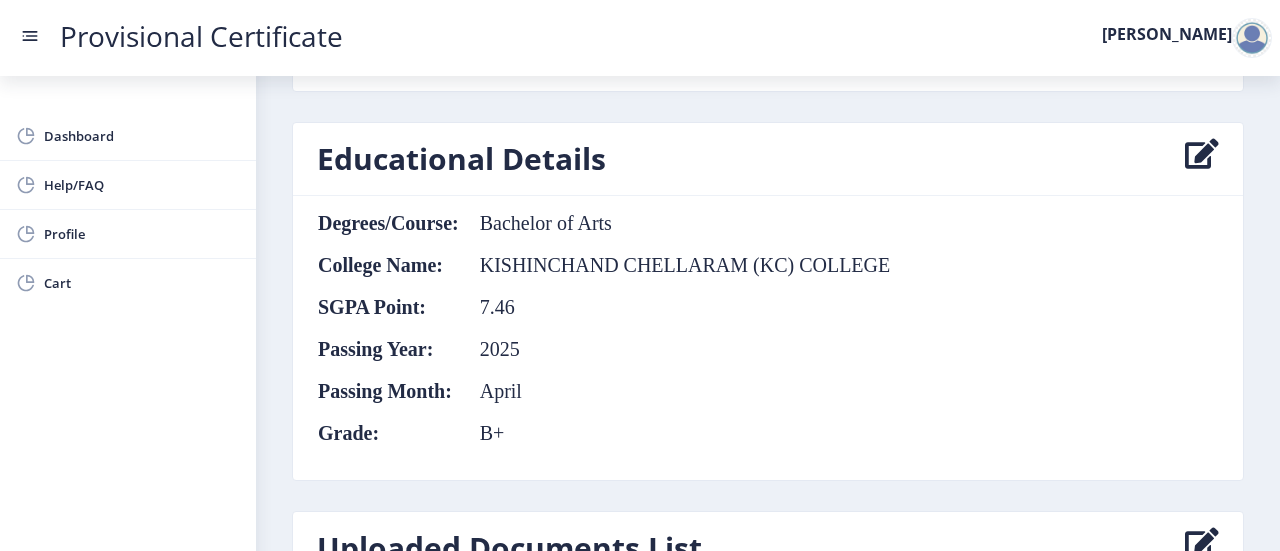 scroll, scrollTop: 1018, scrollLeft: 0, axis: vertical 